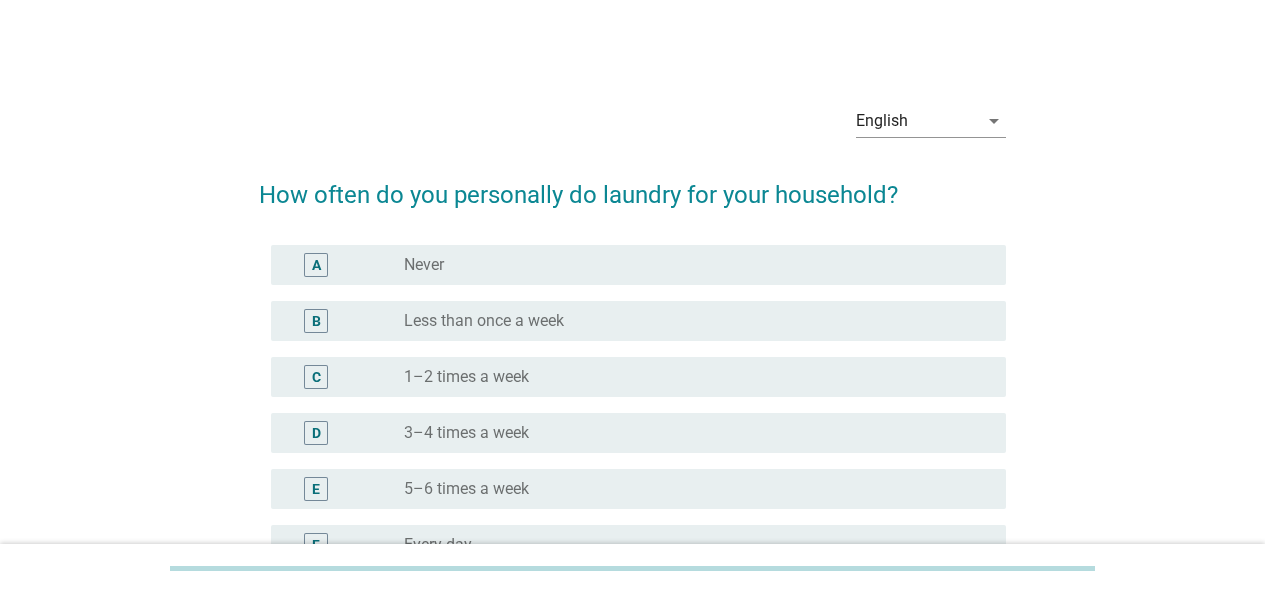 scroll, scrollTop: 100, scrollLeft: 0, axis: vertical 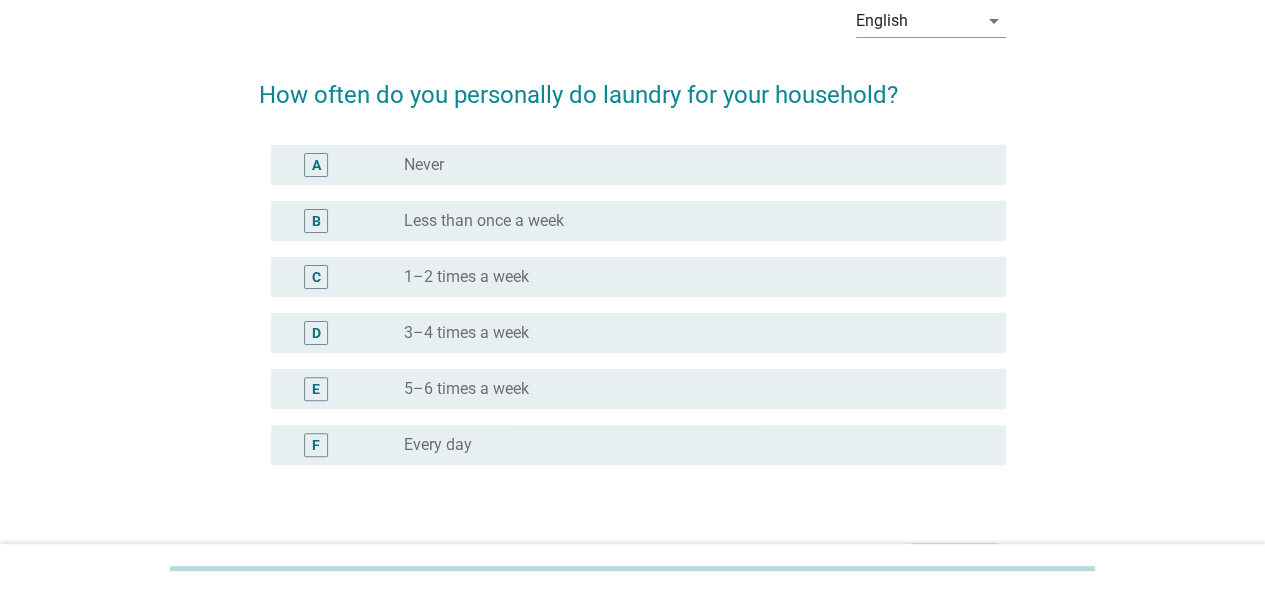 click on "3–4 times a week" at bounding box center (466, 333) 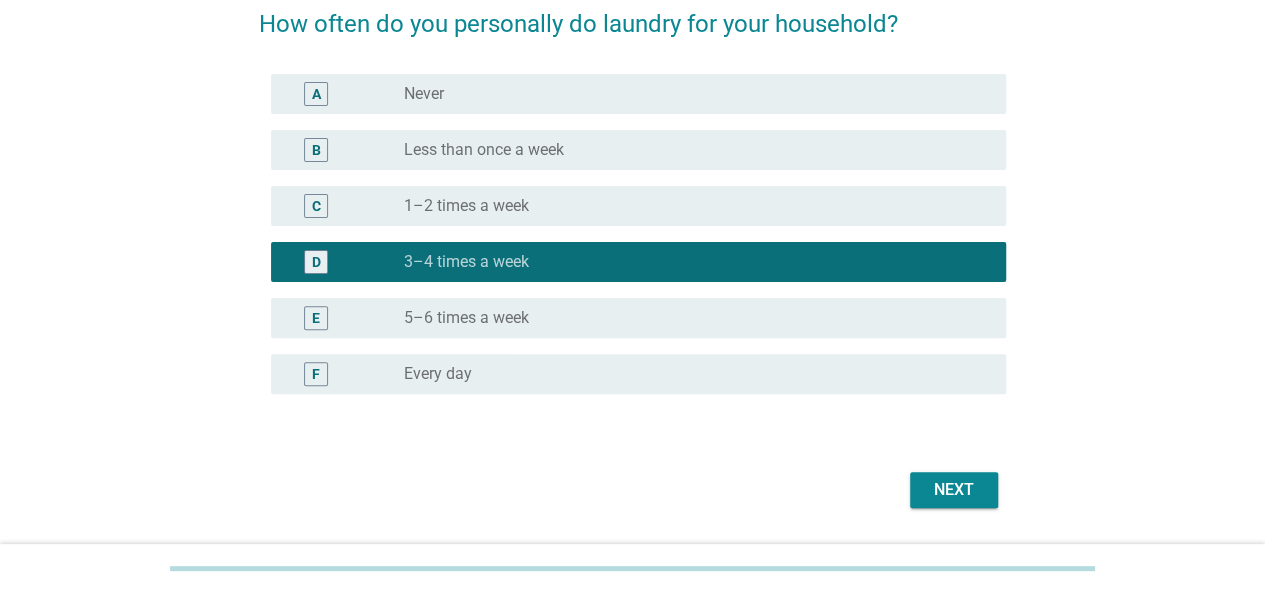 scroll, scrollTop: 200, scrollLeft: 0, axis: vertical 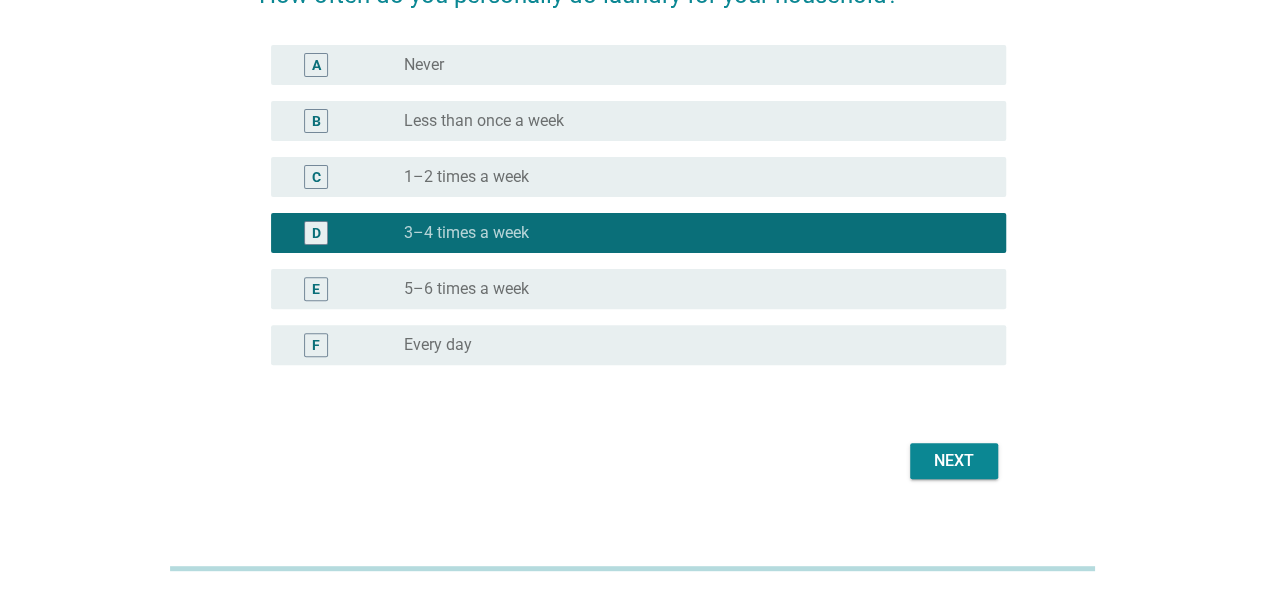 click on "Next" at bounding box center [954, 461] 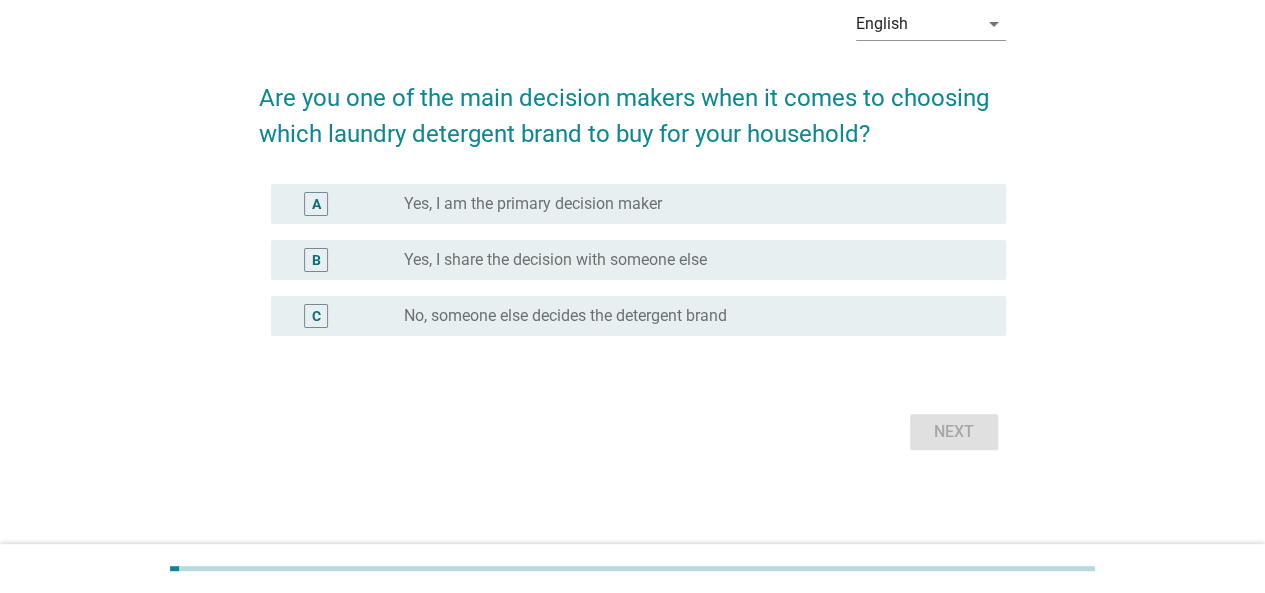 scroll, scrollTop: 0, scrollLeft: 0, axis: both 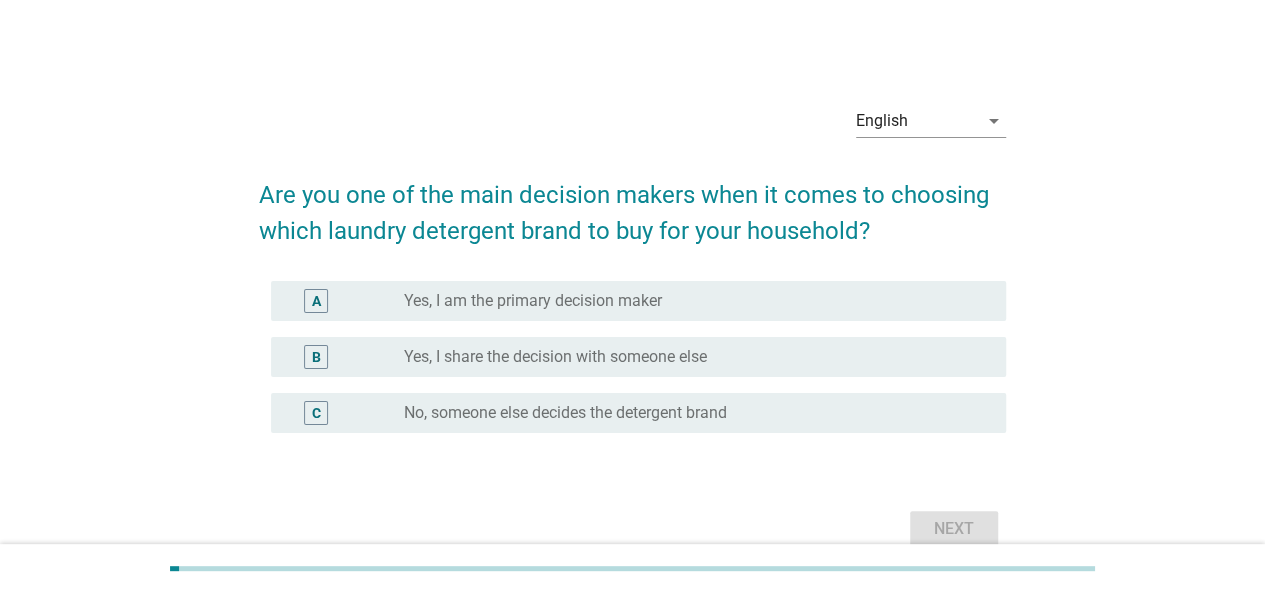 click on "Yes, I am the primary decision maker" at bounding box center [533, 301] 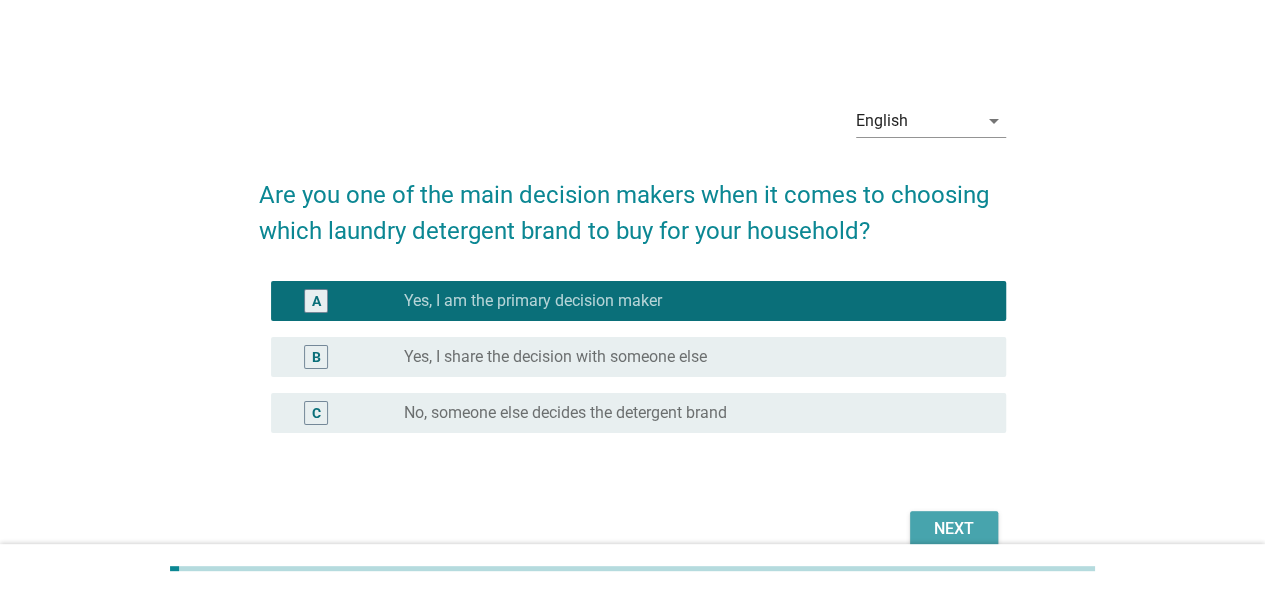 click on "Next" at bounding box center (954, 529) 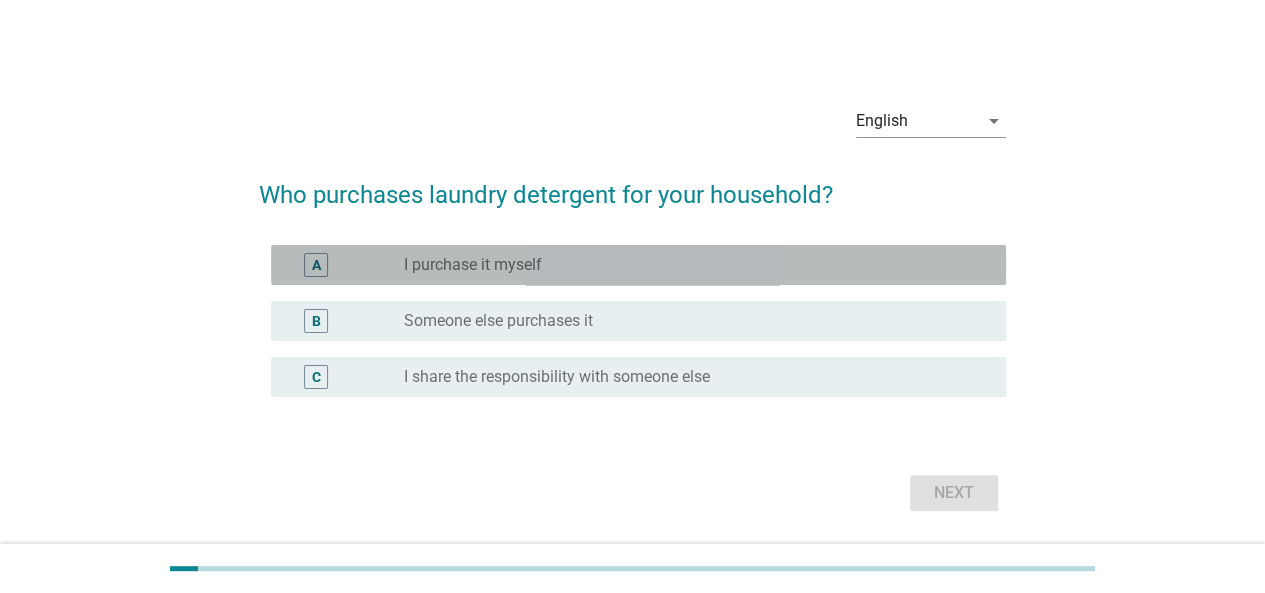 click on "A     radio_button_unchecked I purchase it myself" at bounding box center [638, 265] 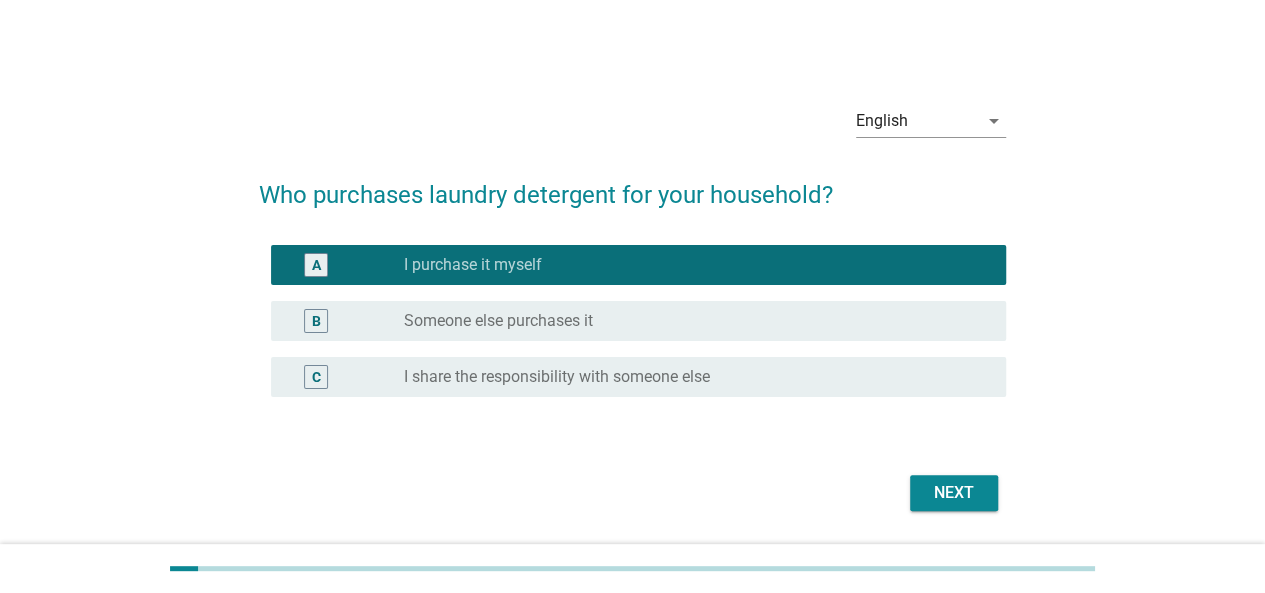 click on "Next" at bounding box center [954, 493] 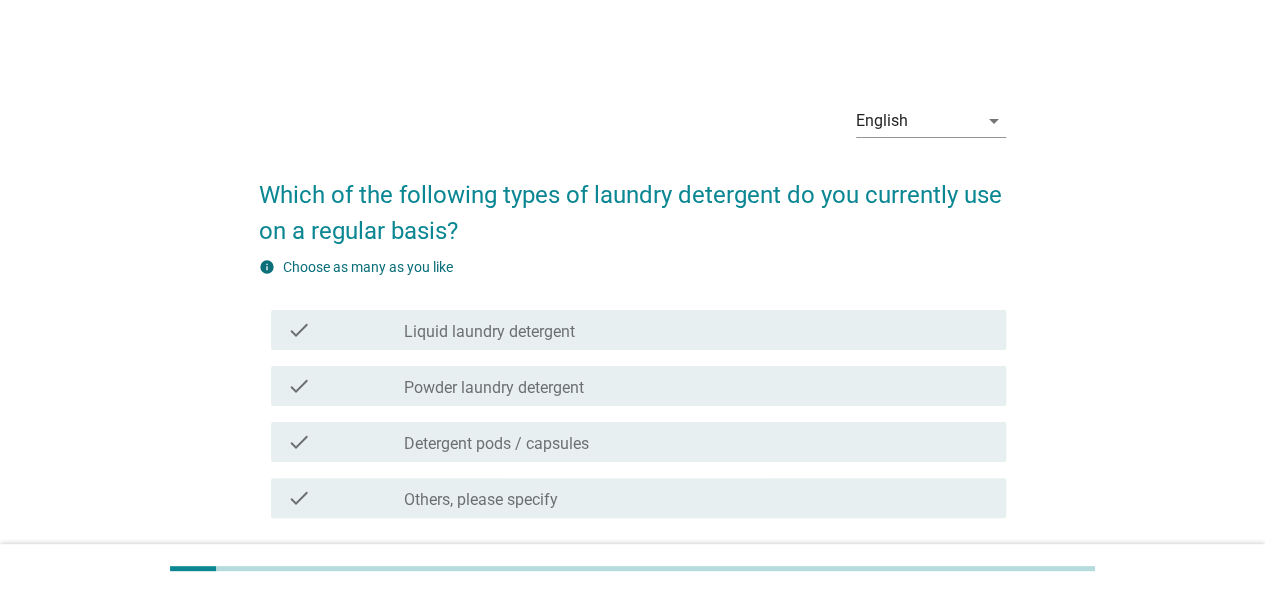 click on "check     check_box_outline_blank Liquid laundry detergent" at bounding box center [638, 330] 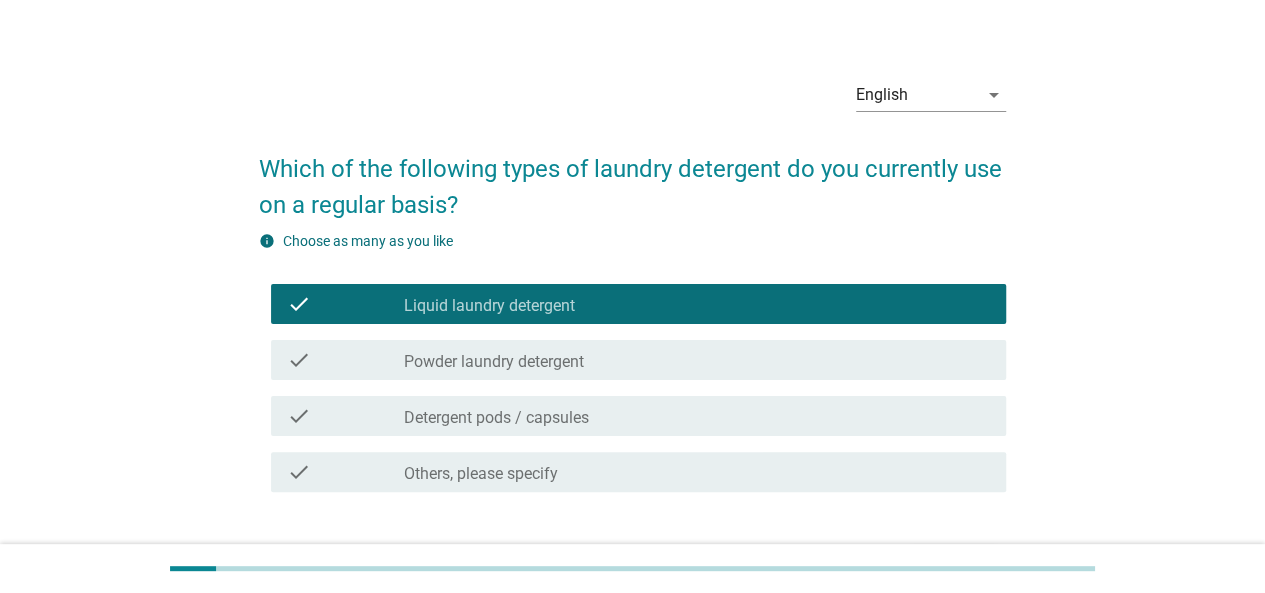 scroll, scrollTop: 100, scrollLeft: 0, axis: vertical 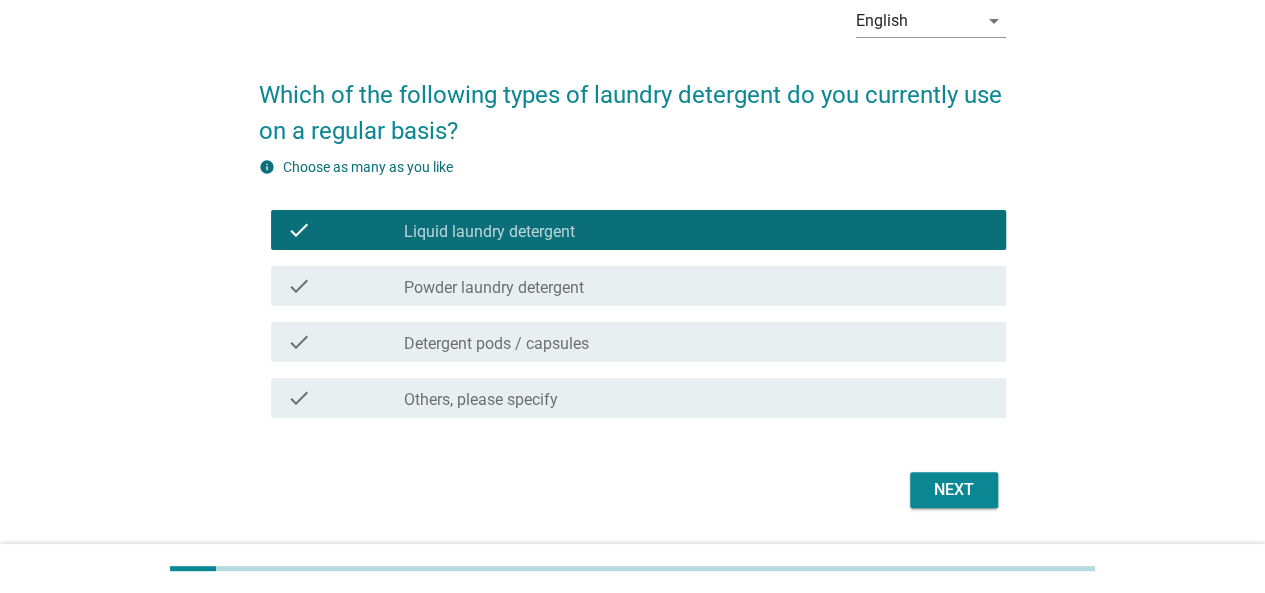 click on "Detergent pods / capsules" at bounding box center (496, 344) 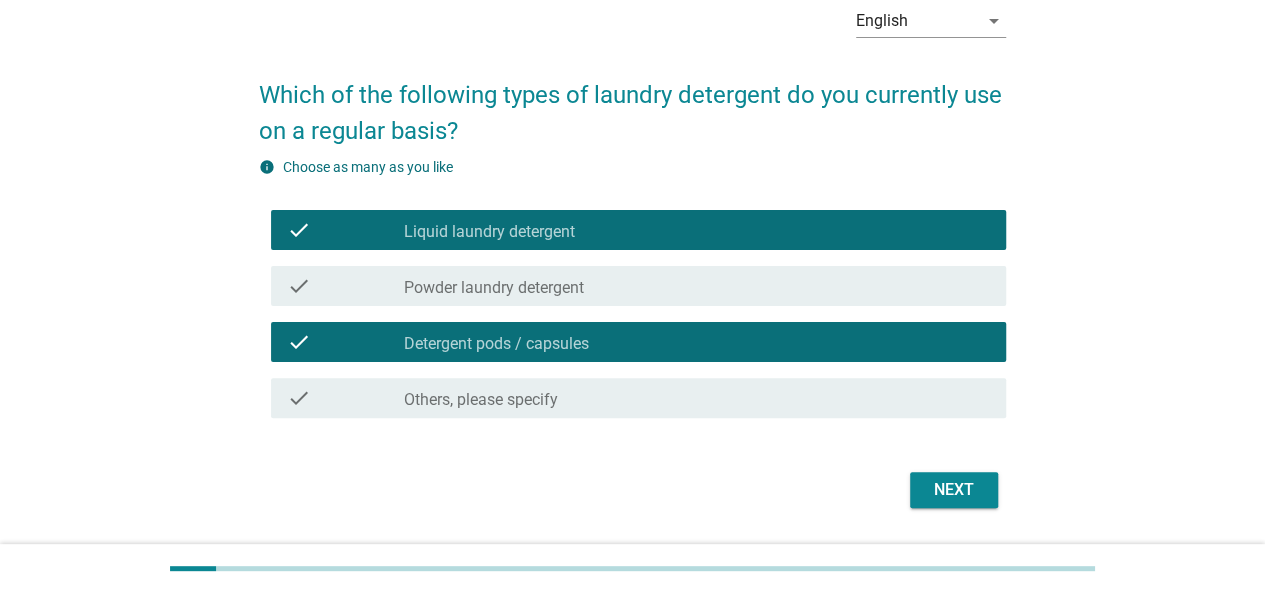 click on "Next" at bounding box center [954, 490] 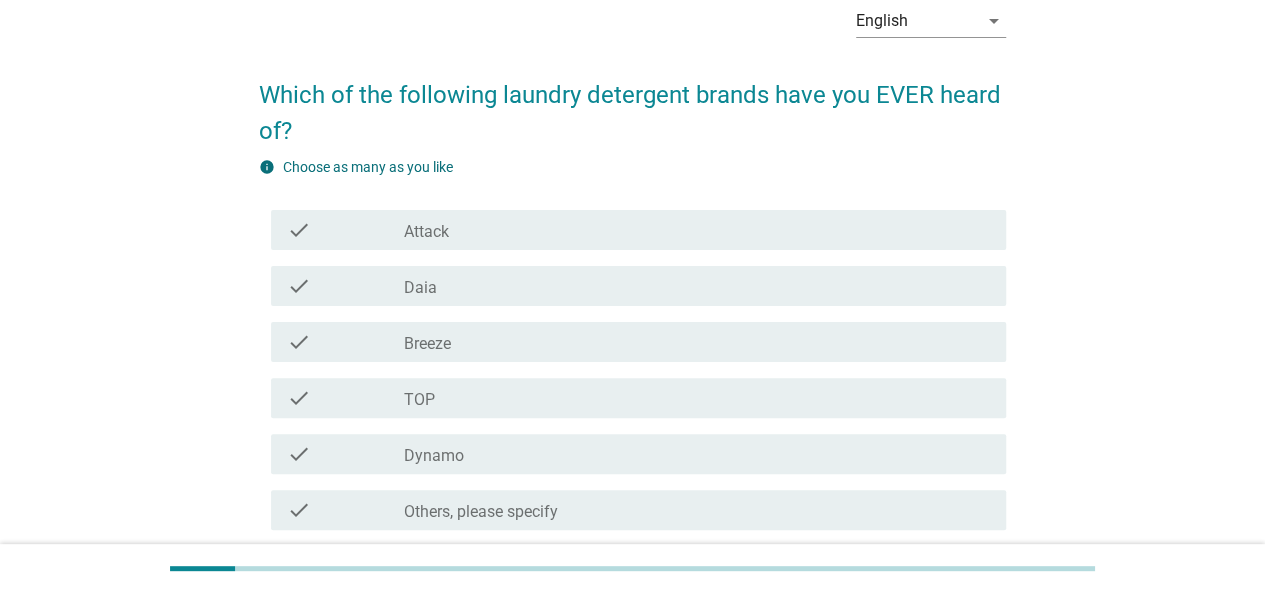 scroll, scrollTop: 0, scrollLeft: 0, axis: both 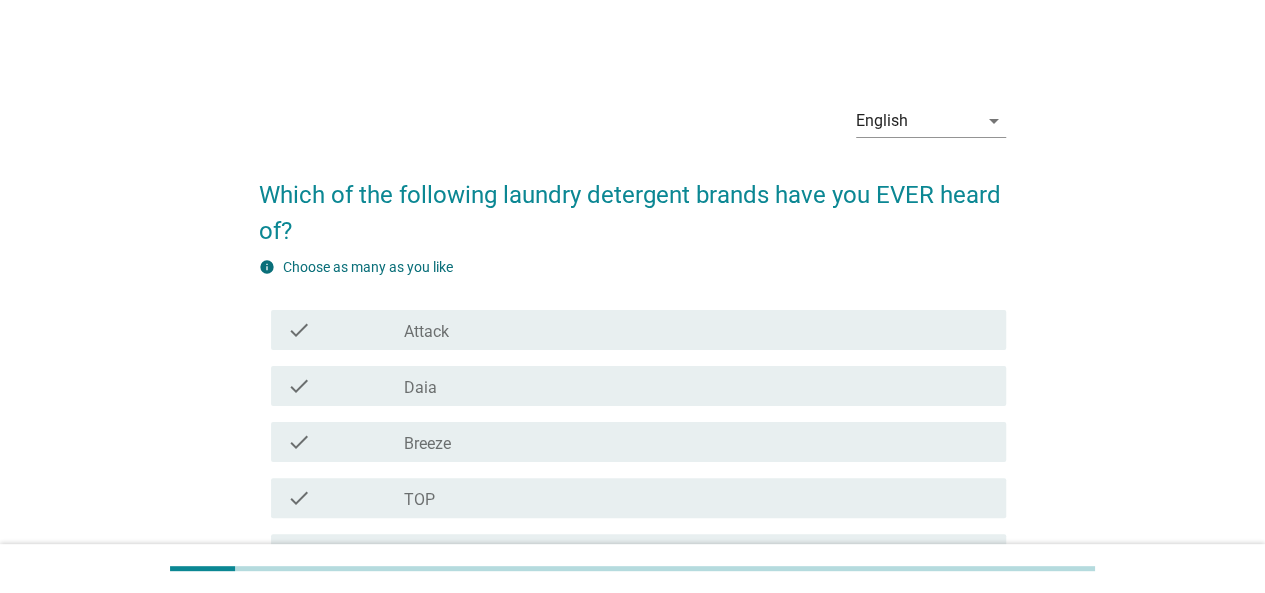 click on "check_box_outline_blank Attack" at bounding box center [697, 330] 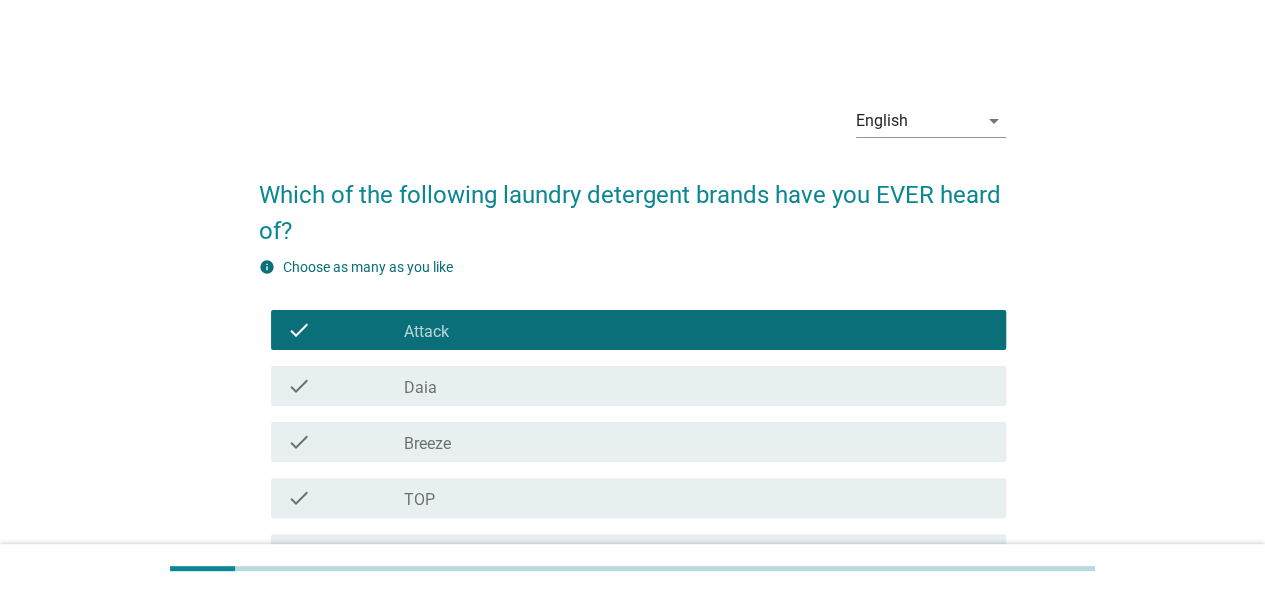 click on "check_box_outline_blank Daia" at bounding box center (697, 386) 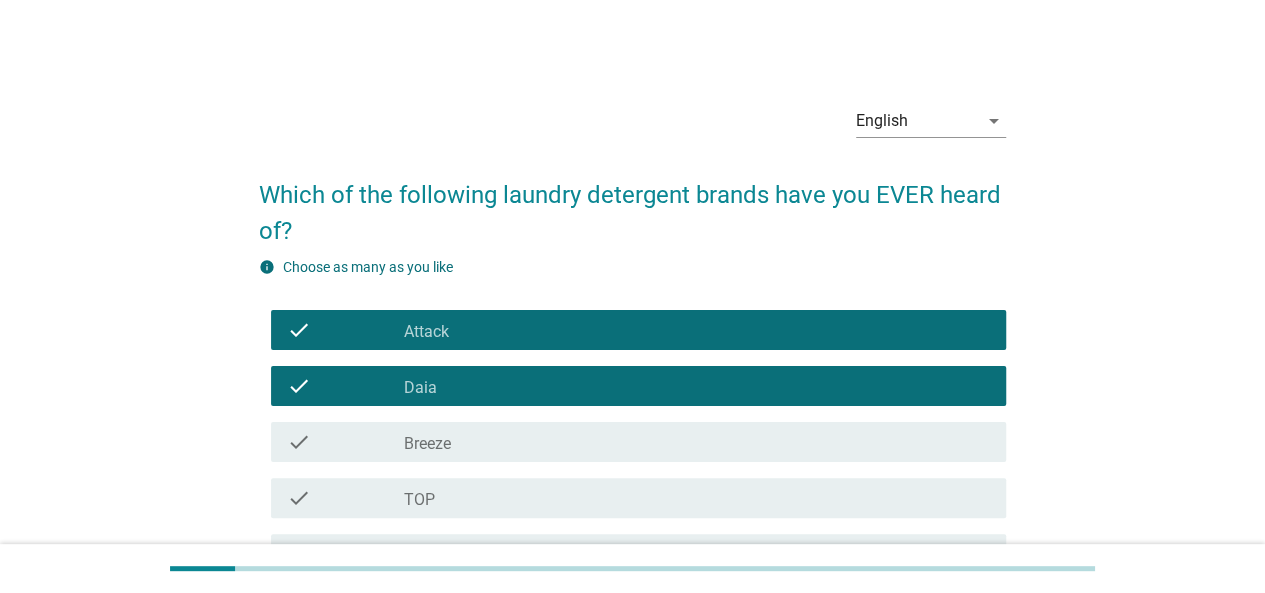 click on "Breeze" at bounding box center (427, 444) 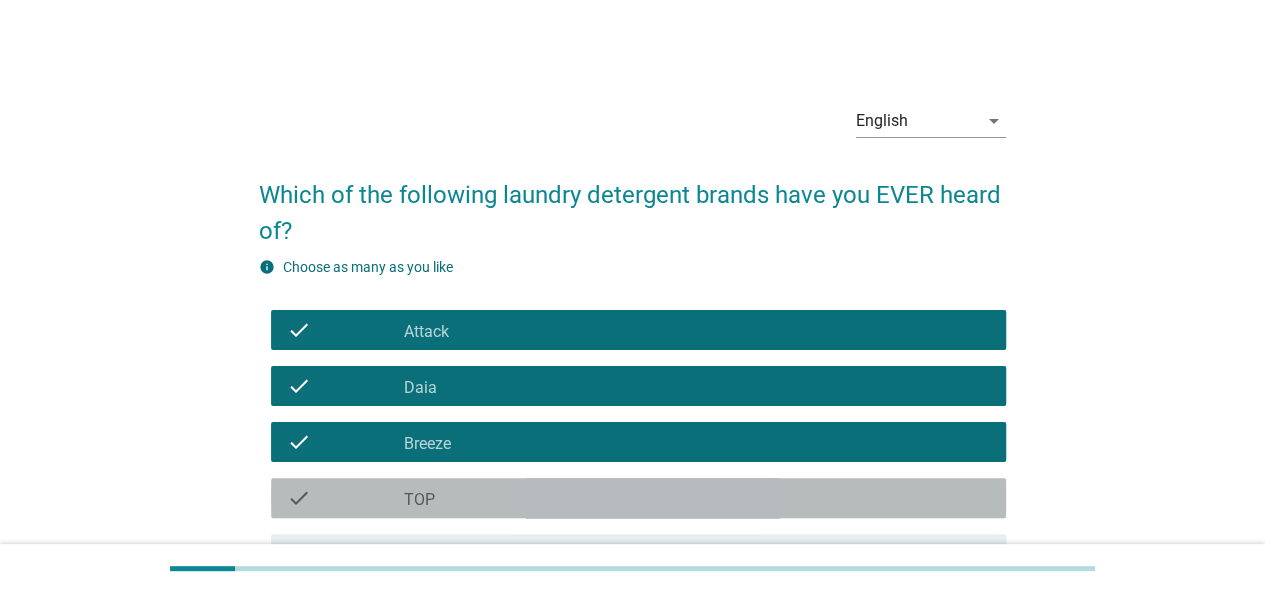 click on "check_box_outline_blank TOP" at bounding box center [697, 498] 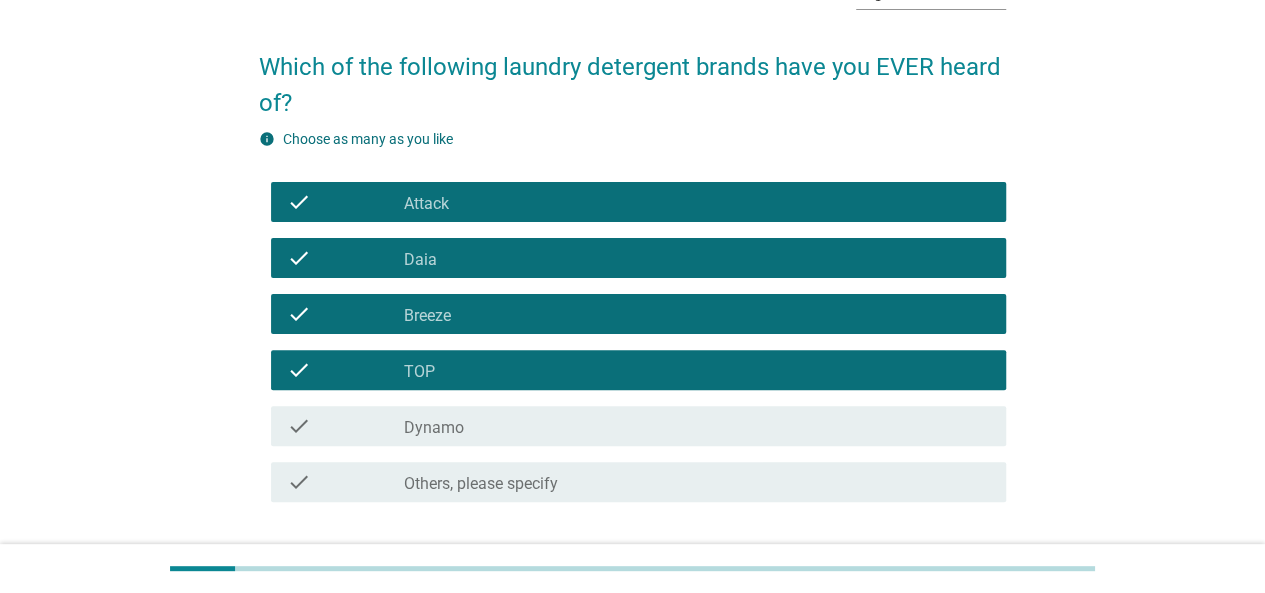 scroll, scrollTop: 200, scrollLeft: 0, axis: vertical 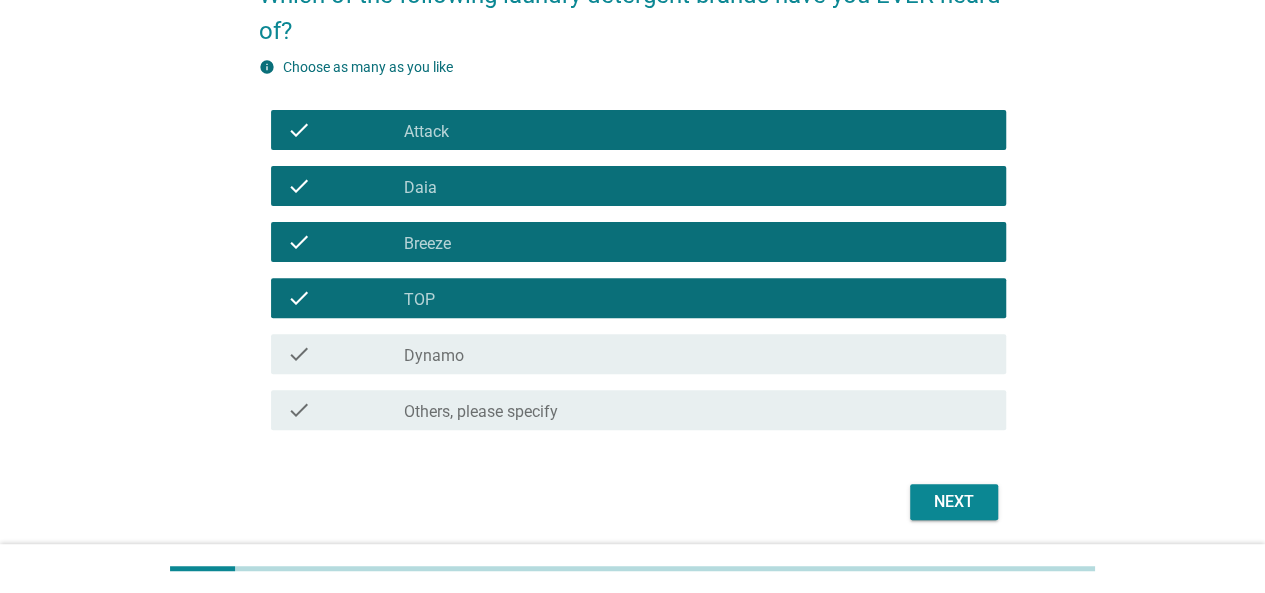 click on "check_box_outline_blank Dynamo" at bounding box center (697, 354) 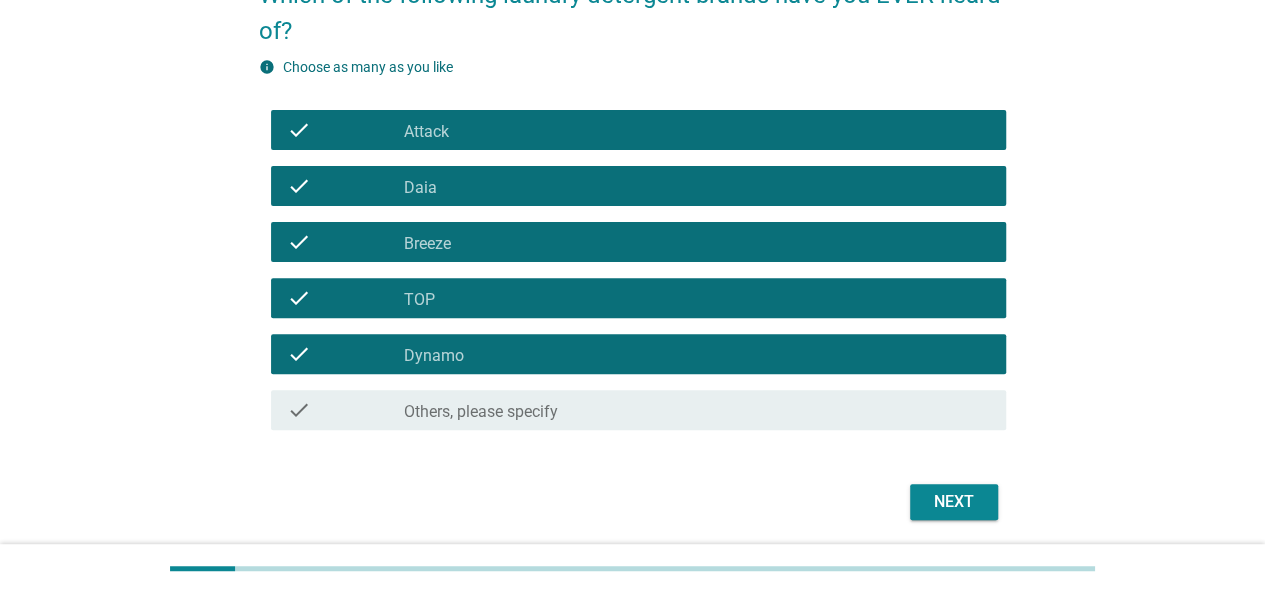 click on "Next" at bounding box center [954, 502] 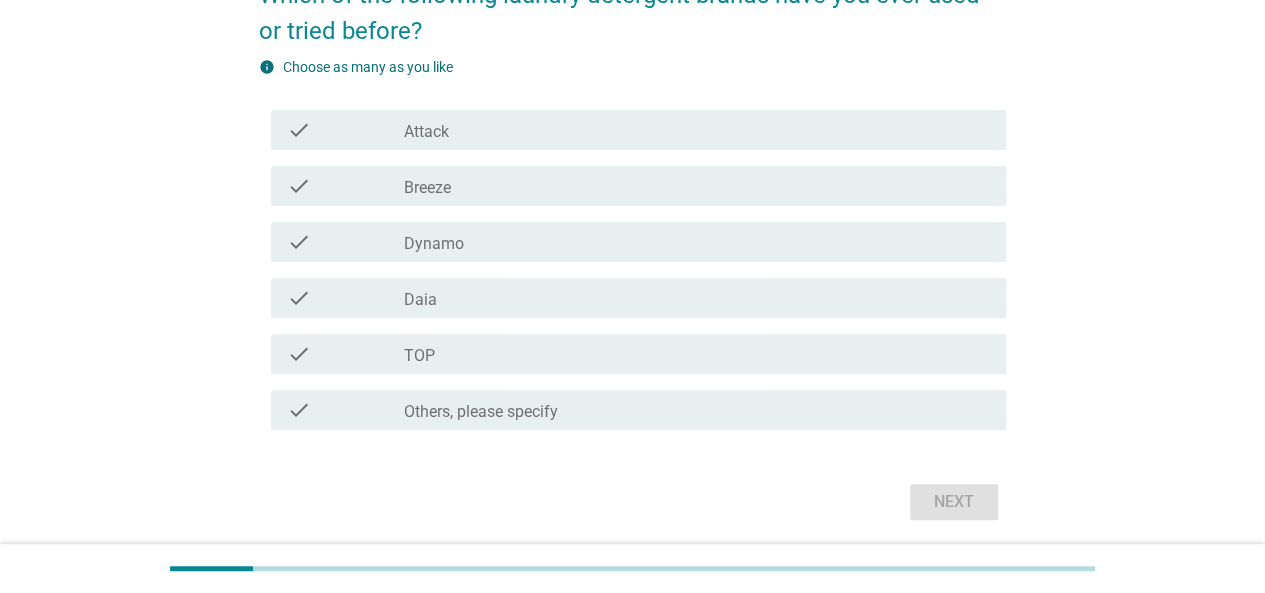 scroll, scrollTop: 0, scrollLeft: 0, axis: both 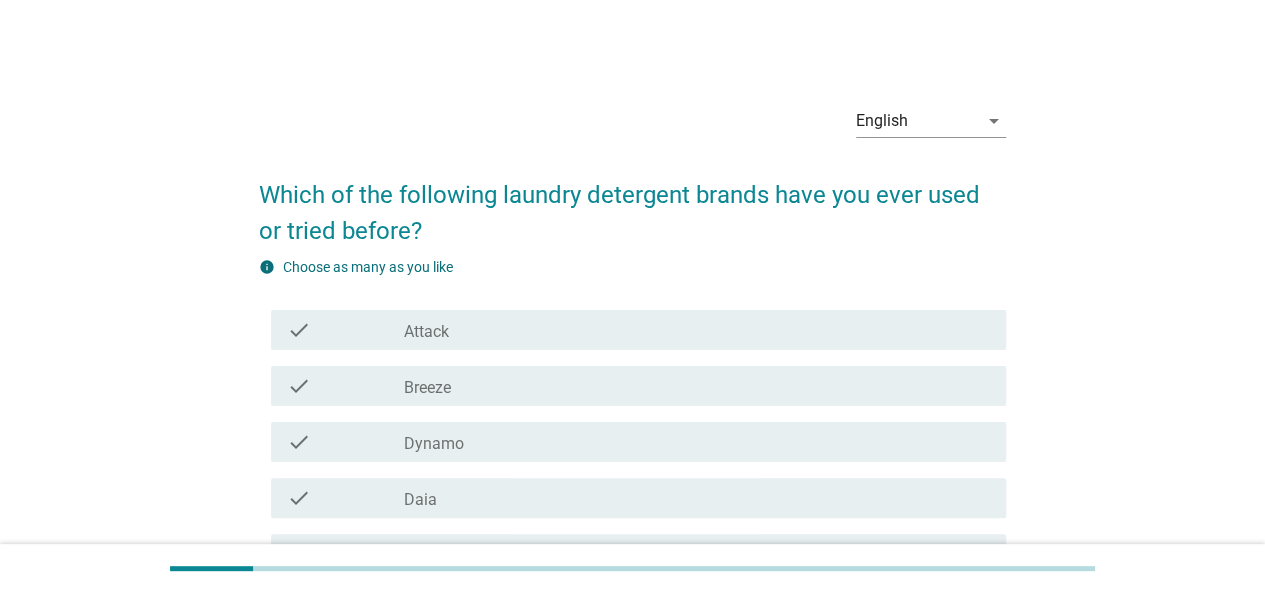 click on "check_box_outline_blank Attack" at bounding box center (697, 330) 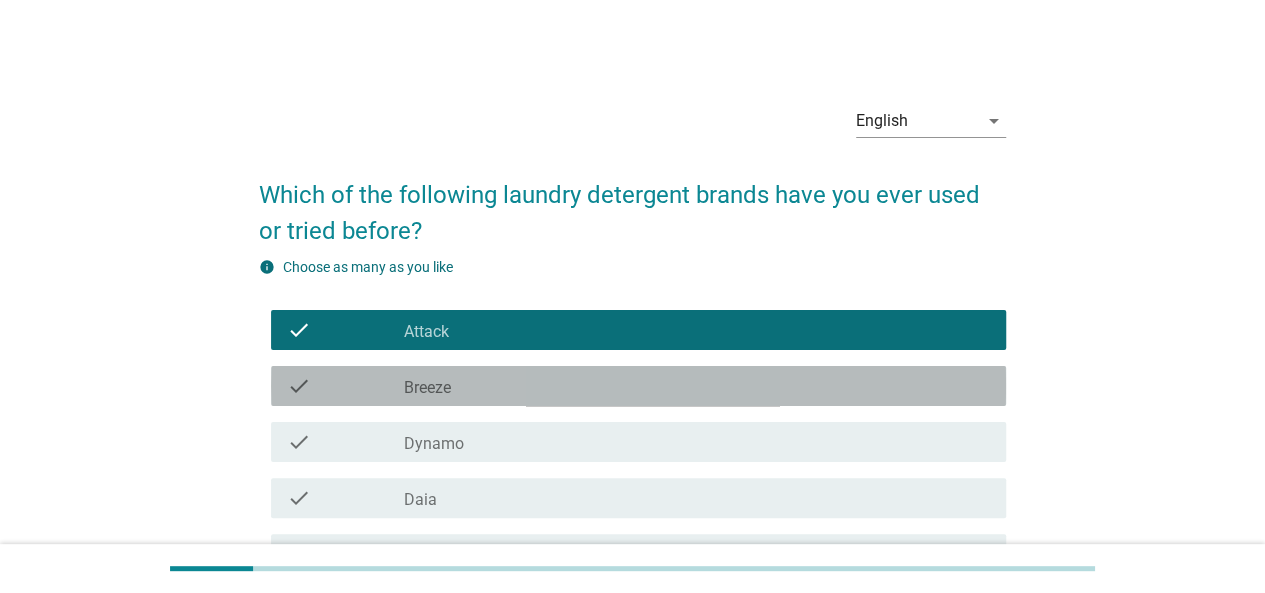 click on "check_box_outline_blank Breeze" at bounding box center (697, 386) 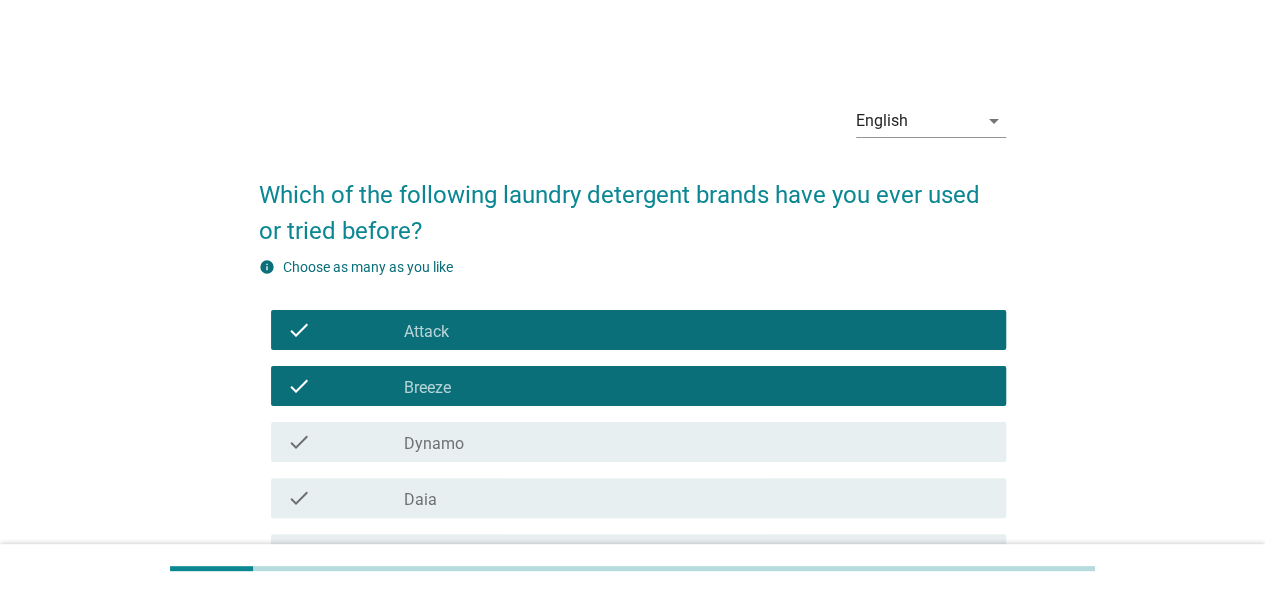 click on "check_box_outline_blank Dynamo" at bounding box center [697, 442] 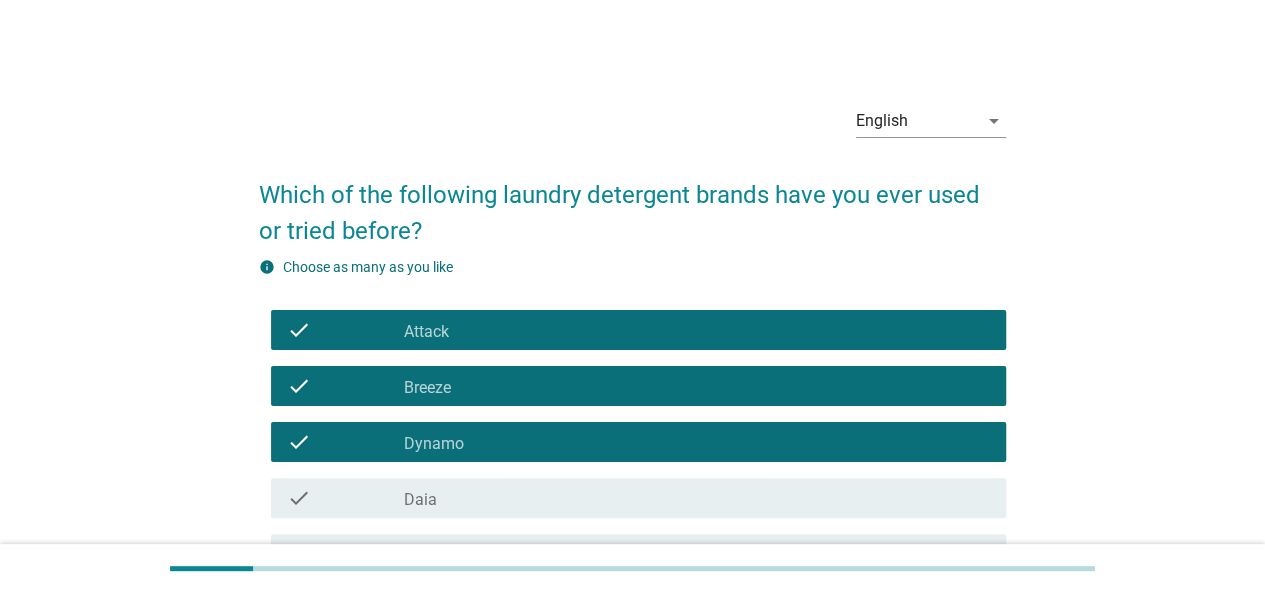 scroll, scrollTop: 100, scrollLeft: 0, axis: vertical 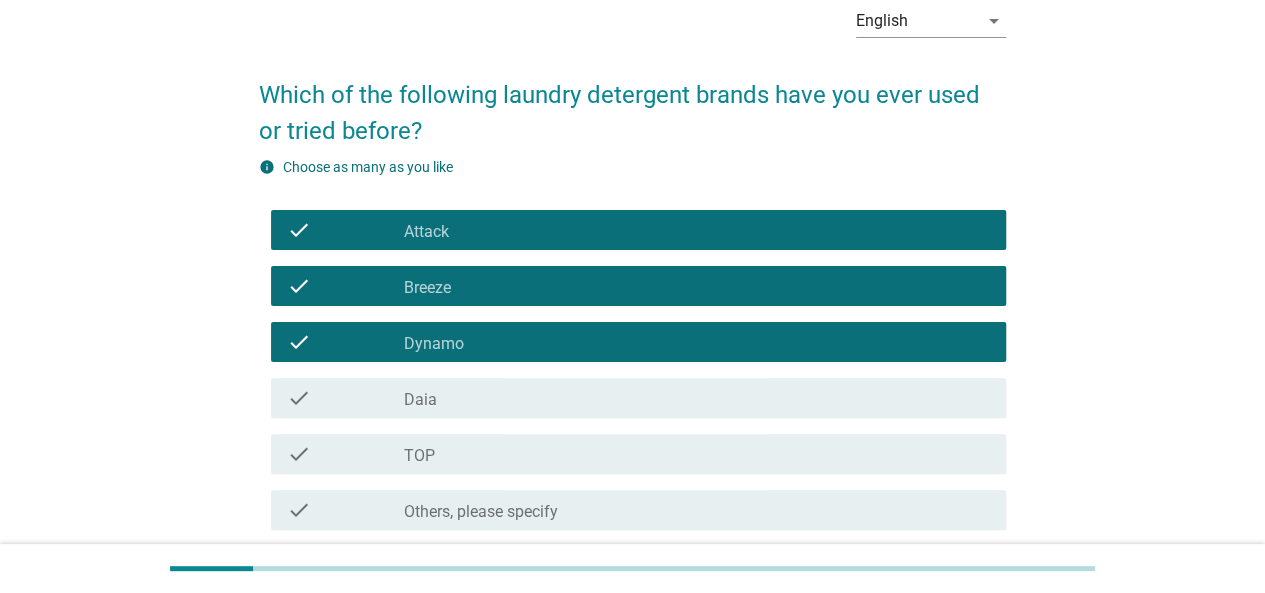 click on "check_box_outline_blank Dynamo" at bounding box center [697, 342] 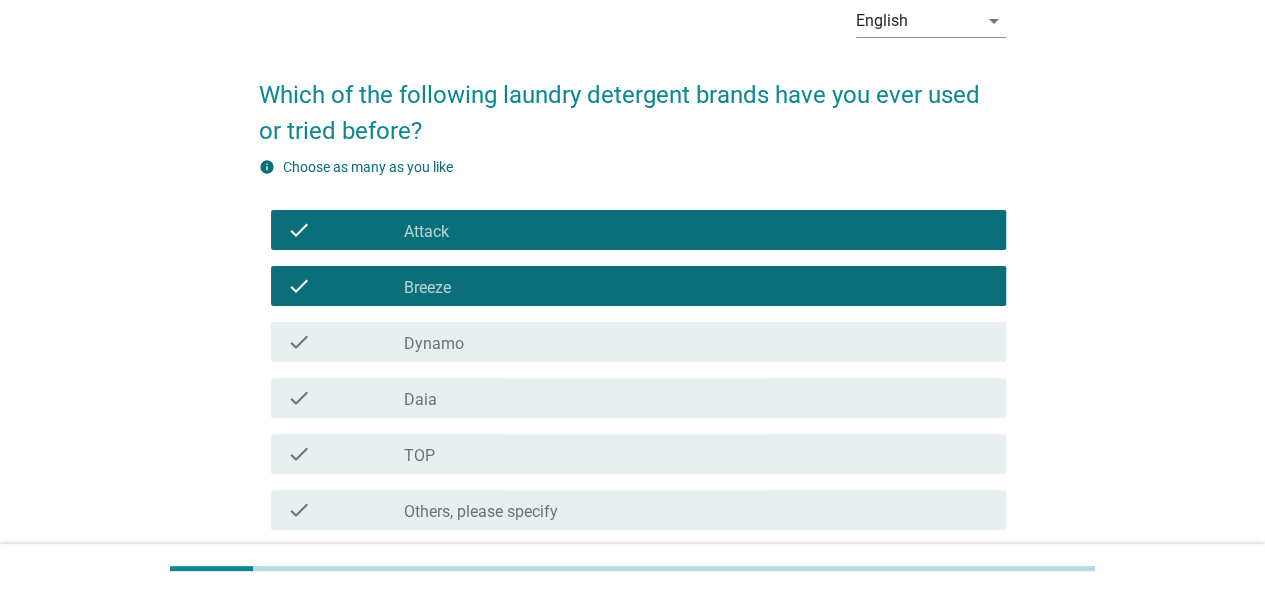 click on "check     check_box_outline_blank TOP" at bounding box center (638, 454) 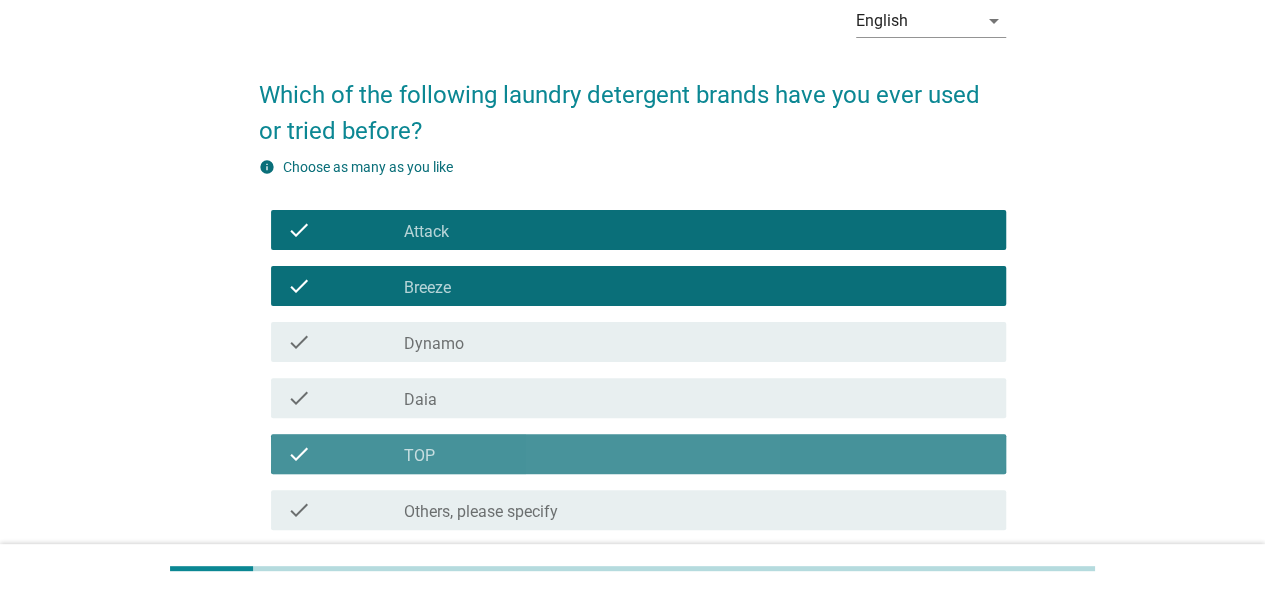 click on "check_box_outline_blank TOP" at bounding box center [697, 454] 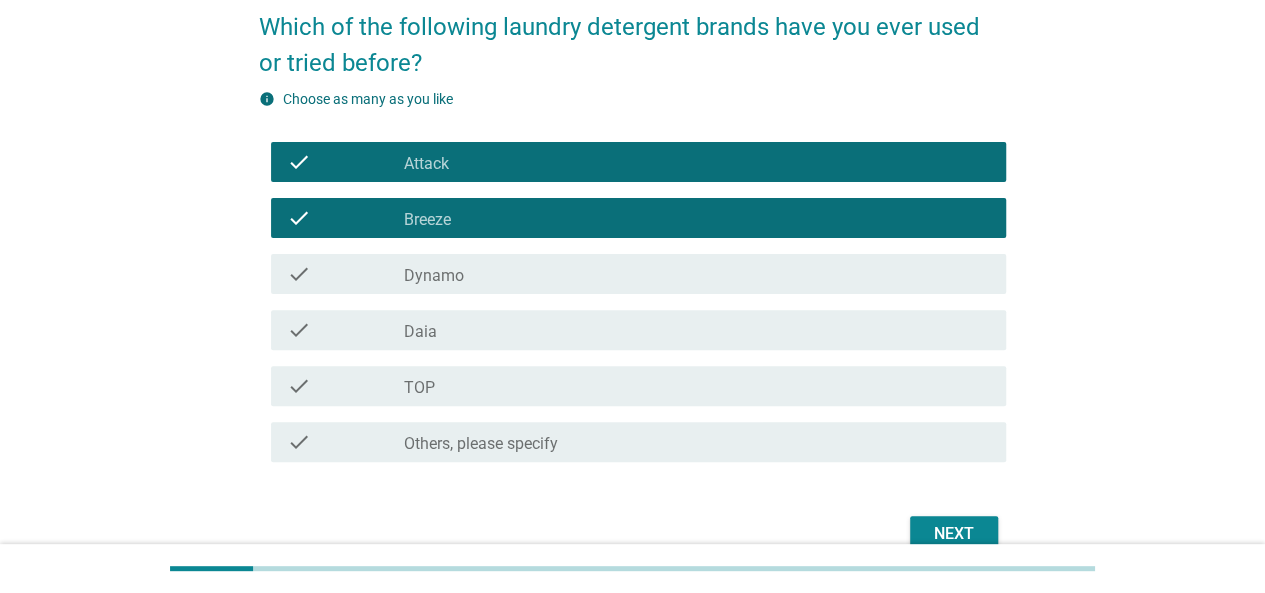 scroll, scrollTop: 200, scrollLeft: 0, axis: vertical 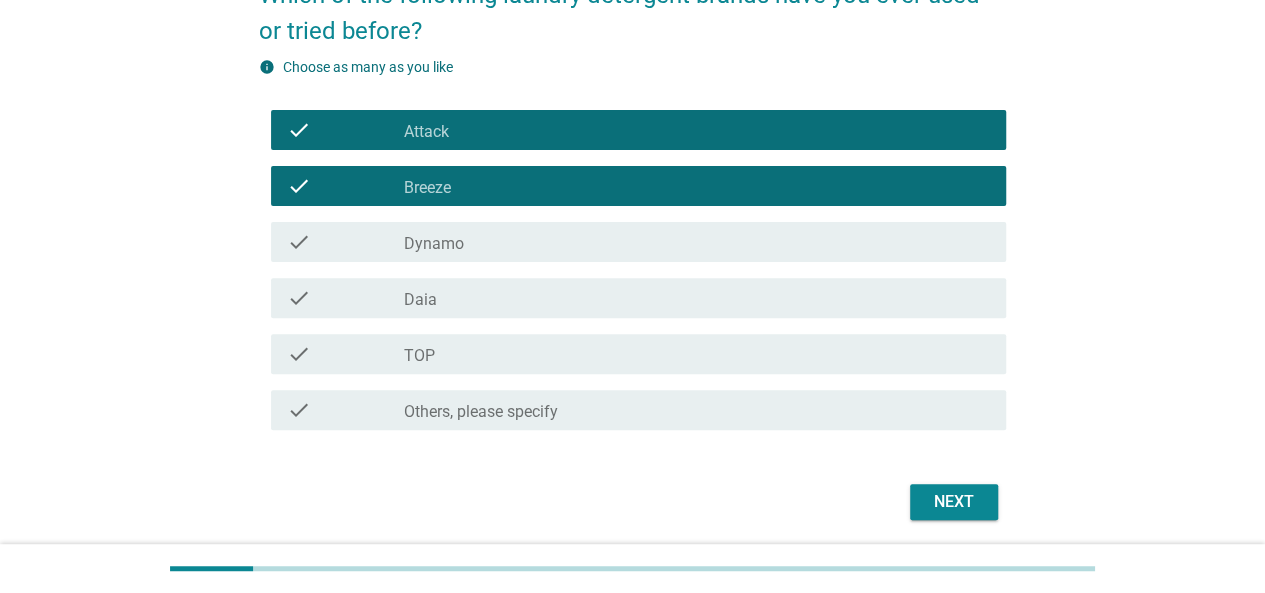 click on "Next" at bounding box center (954, 502) 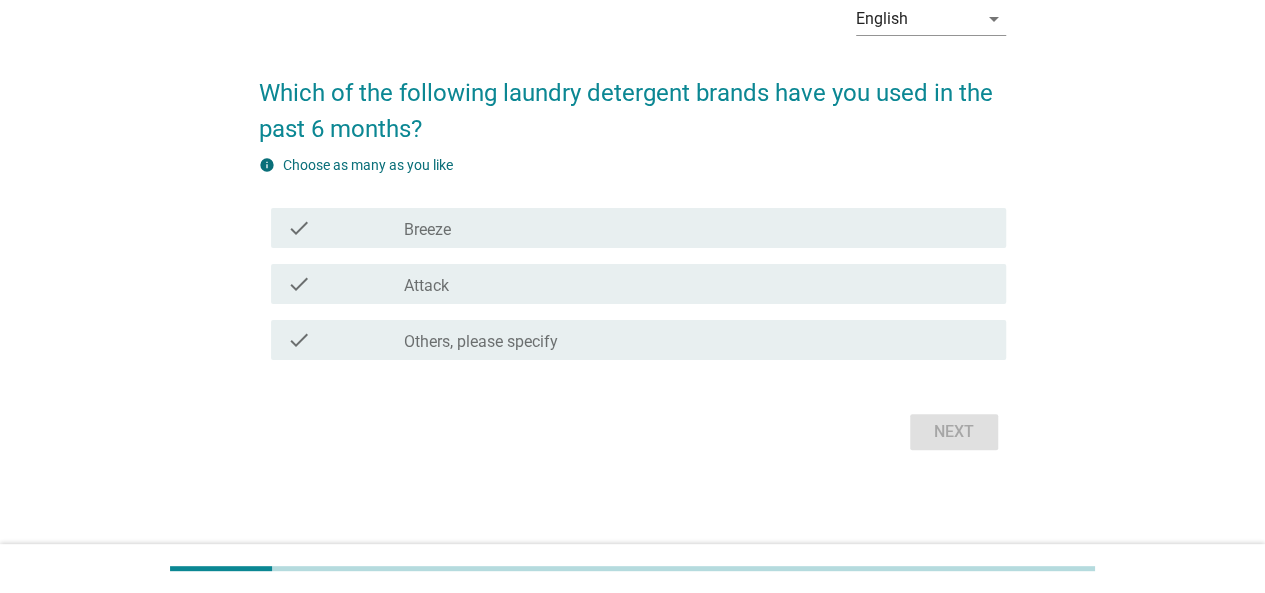 scroll, scrollTop: 0, scrollLeft: 0, axis: both 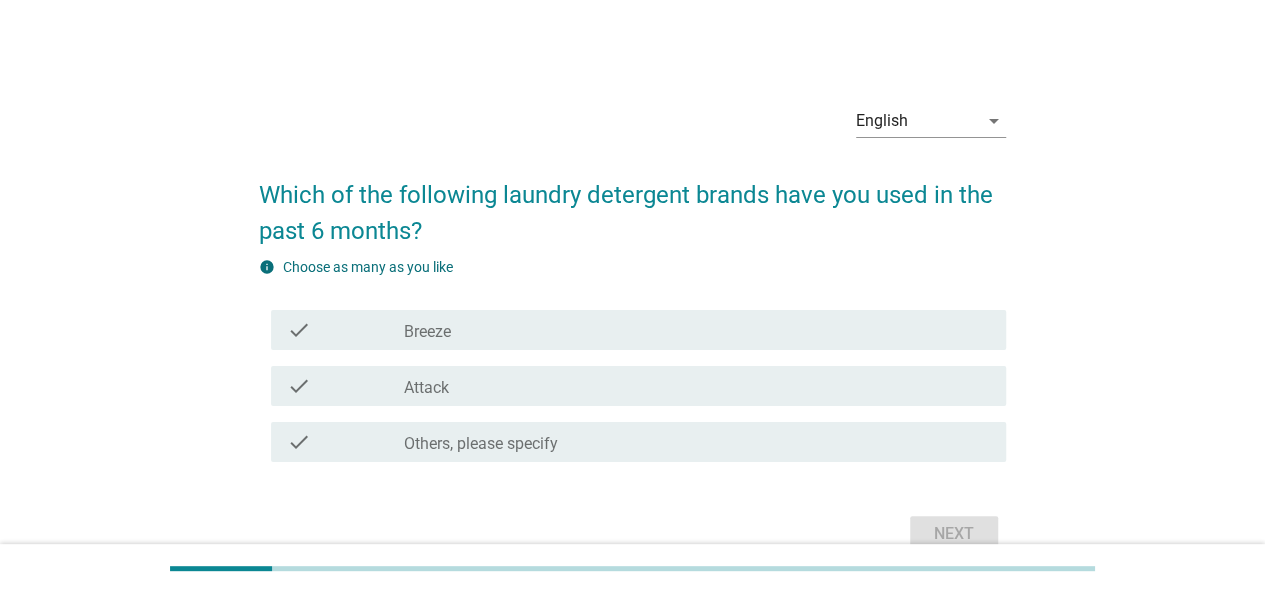 click on "Attack" at bounding box center [426, 388] 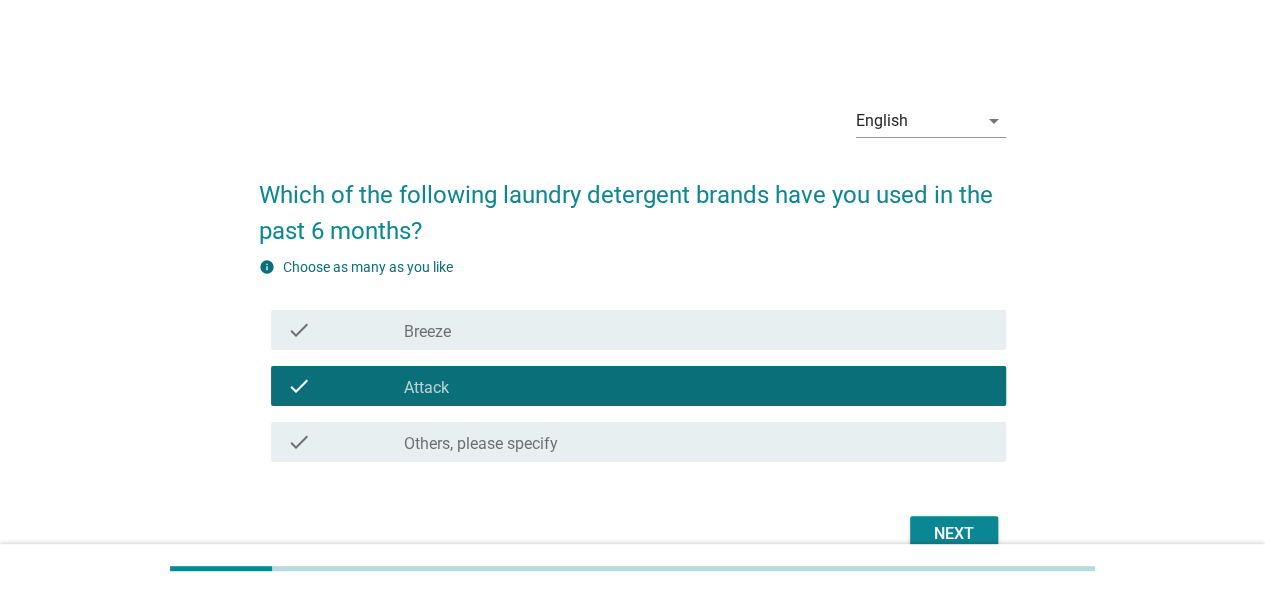 click on "Next" at bounding box center (954, 534) 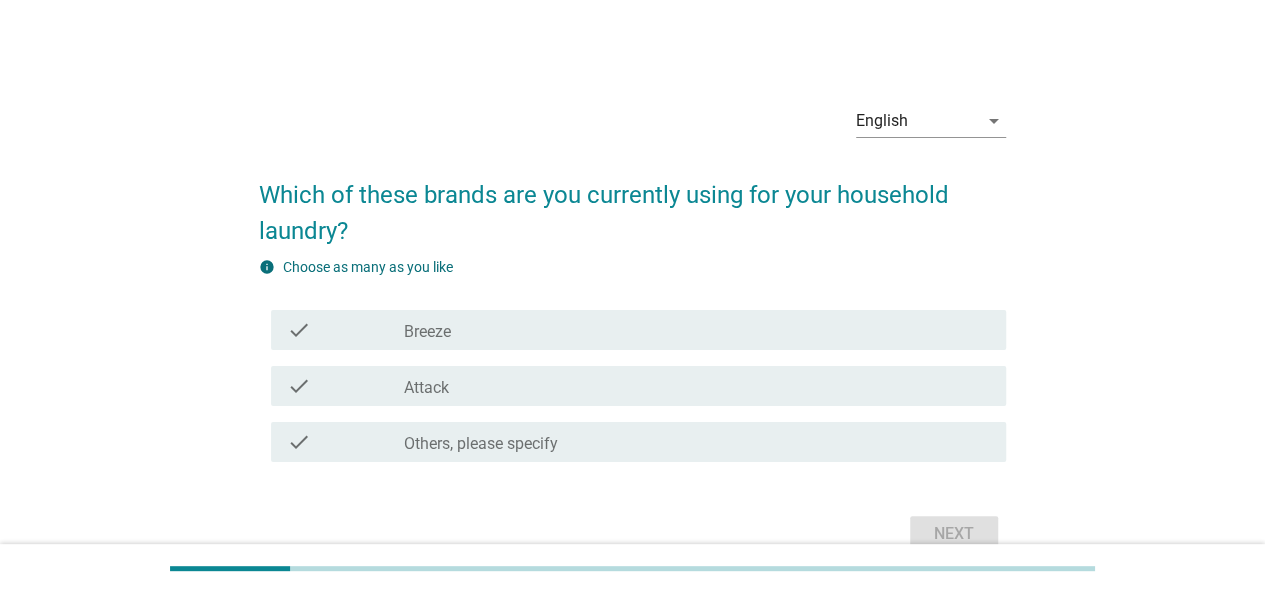 click on "check_box_outline_blank Attack" at bounding box center (697, 386) 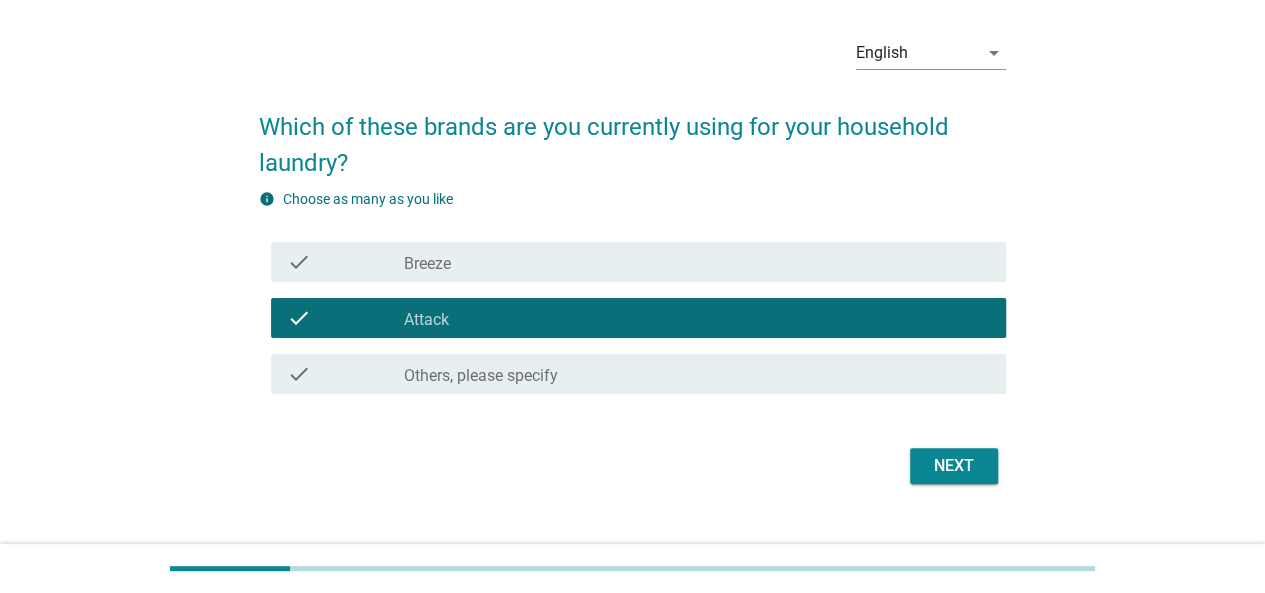 scroll, scrollTop: 100, scrollLeft: 0, axis: vertical 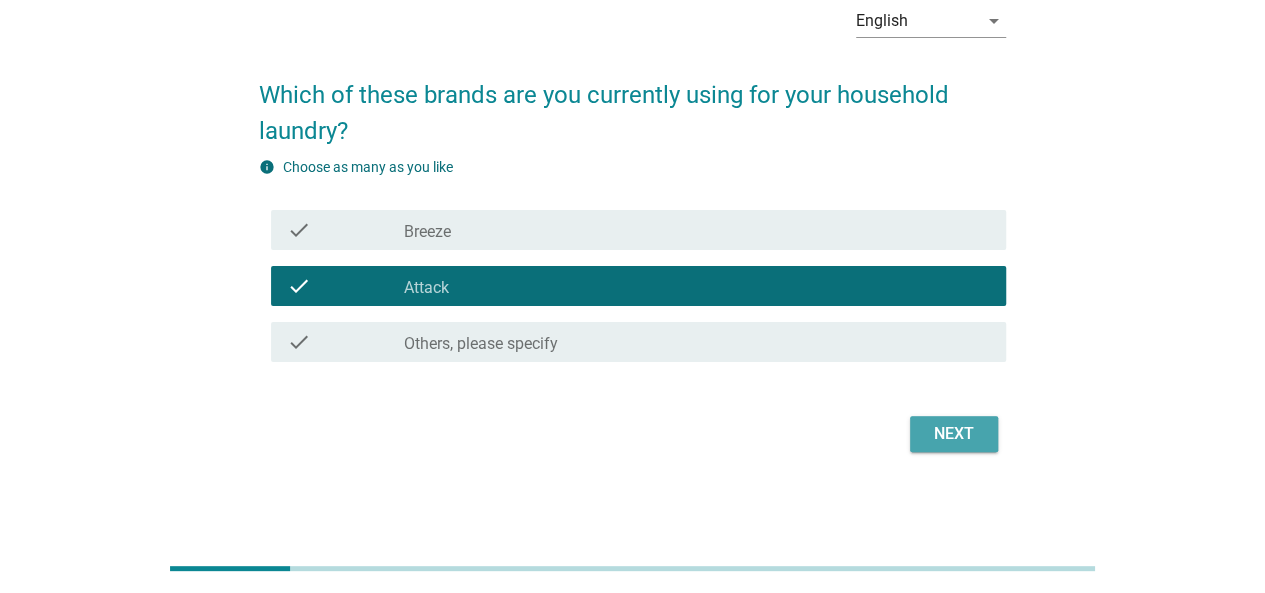 click on "Next" at bounding box center (954, 434) 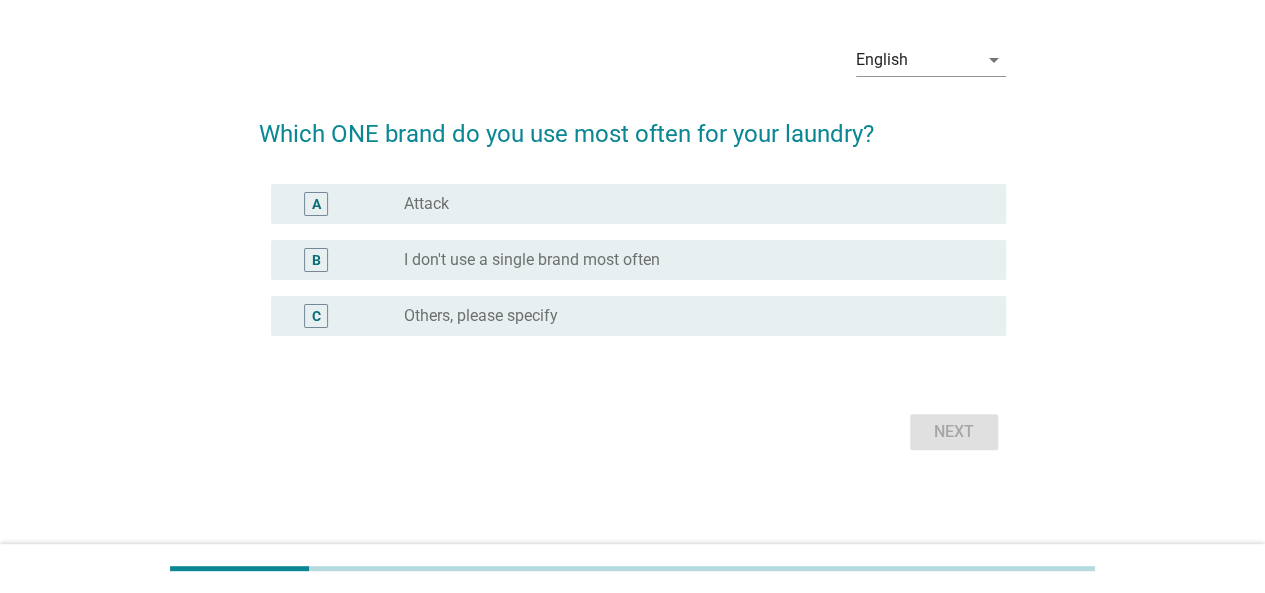 scroll, scrollTop: 0, scrollLeft: 0, axis: both 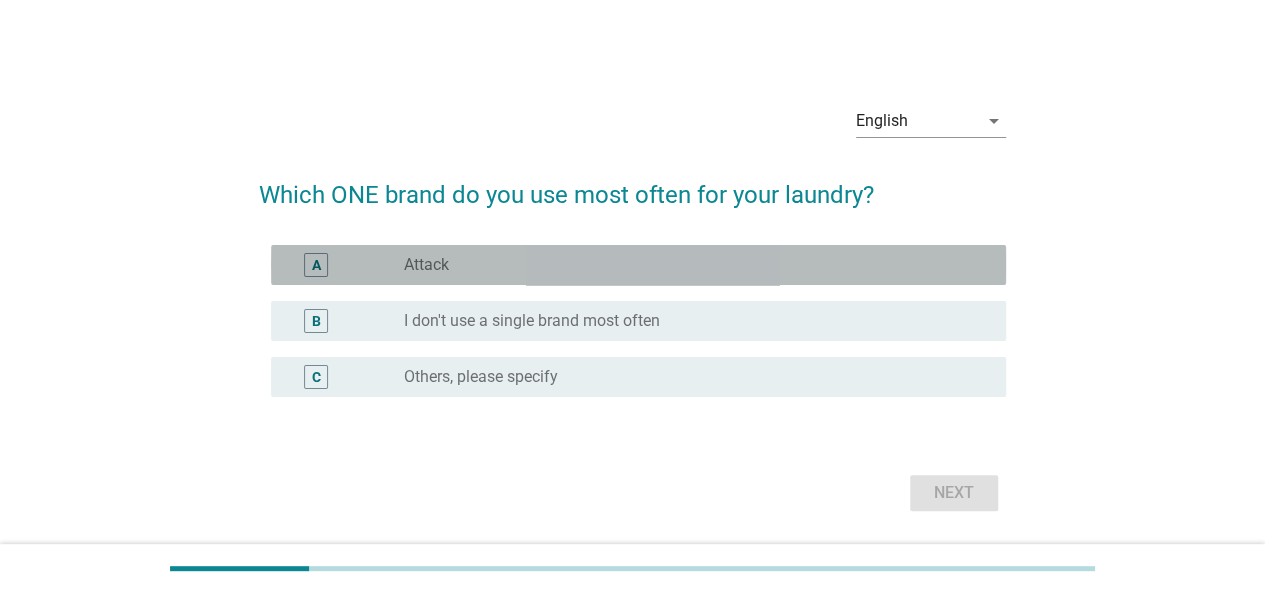 click on "A     radio_button_unchecked Attack" at bounding box center (638, 265) 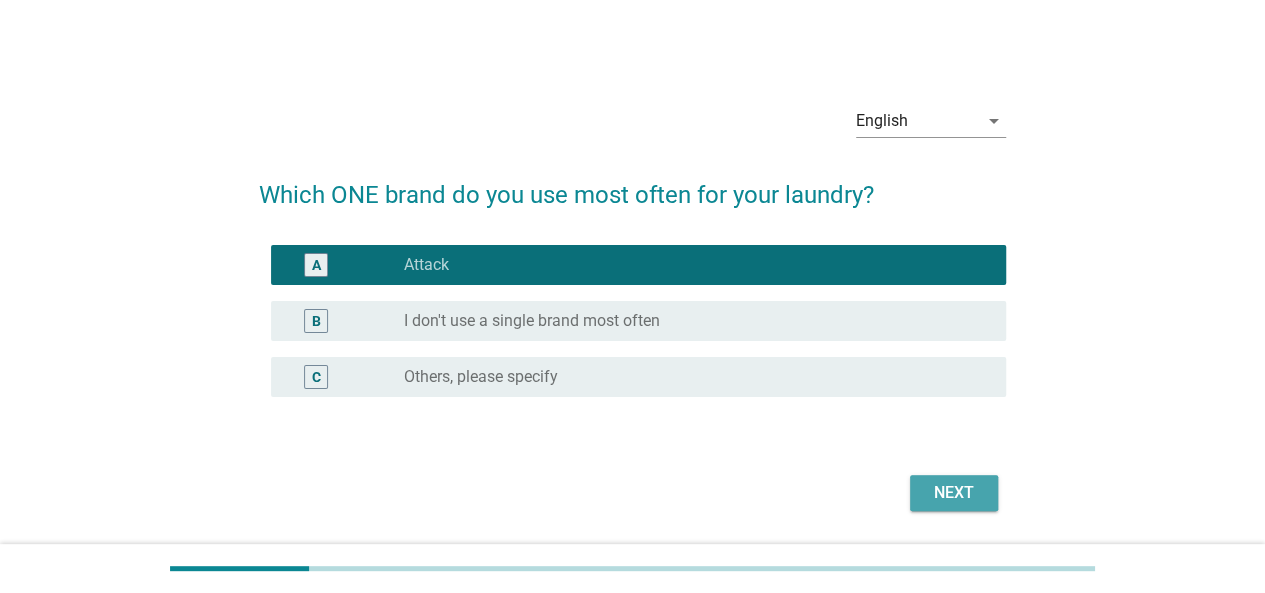 click on "Next" at bounding box center [954, 493] 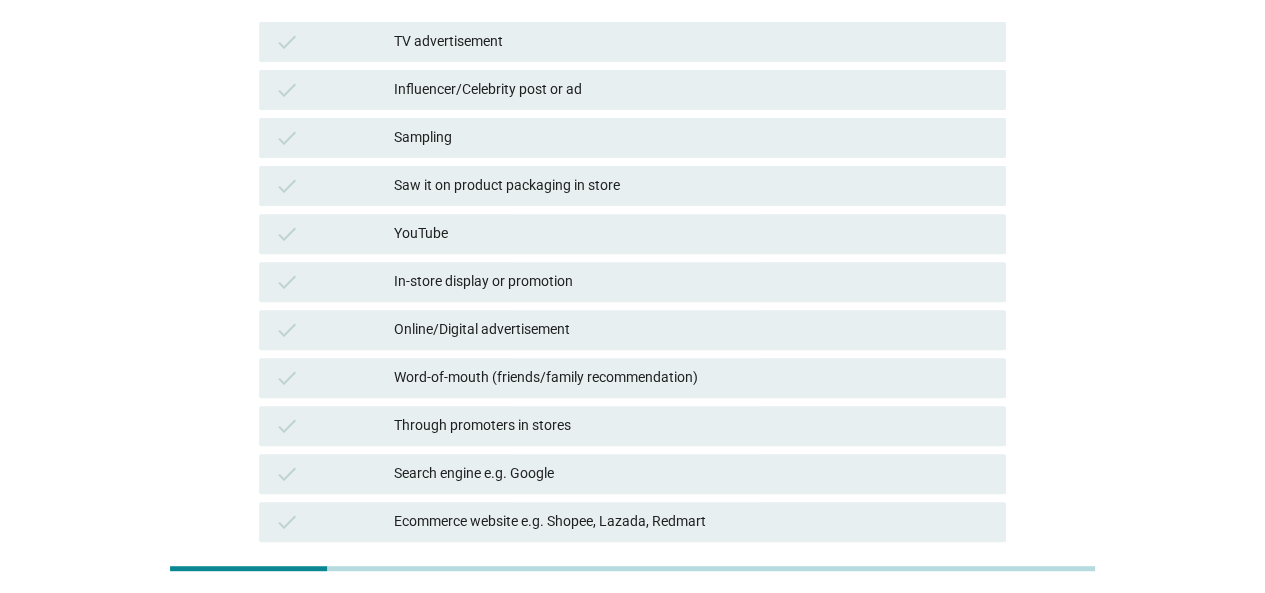scroll, scrollTop: 76, scrollLeft: 0, axis: vertical 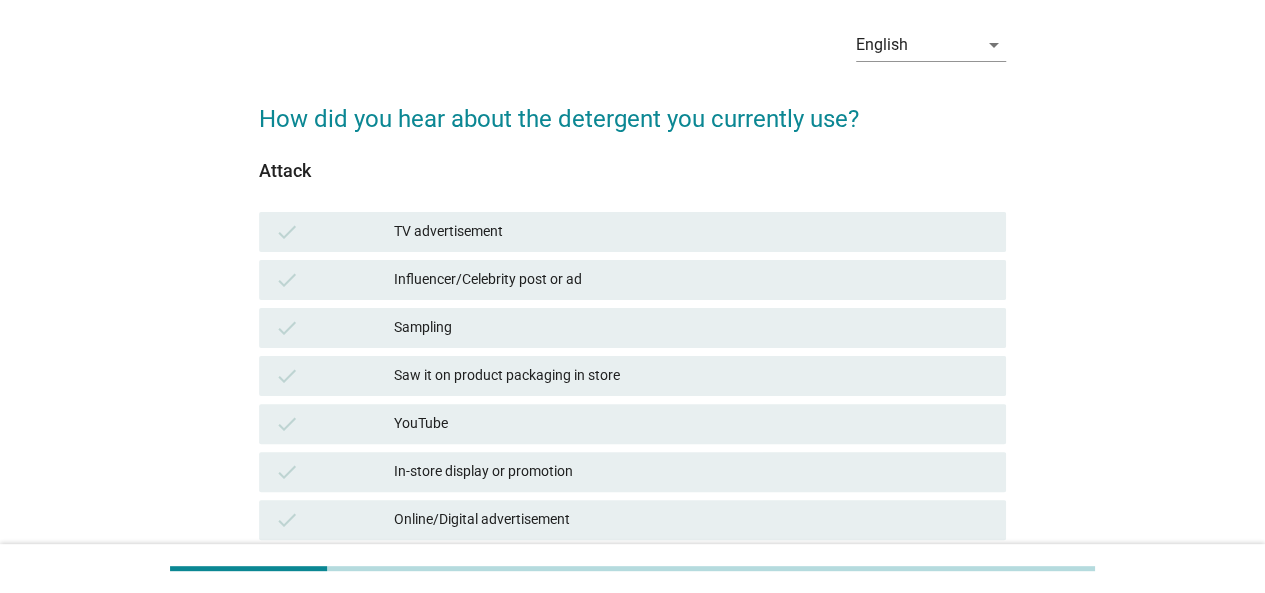 click on "TV advertisement" at bounding box center (692, 232) 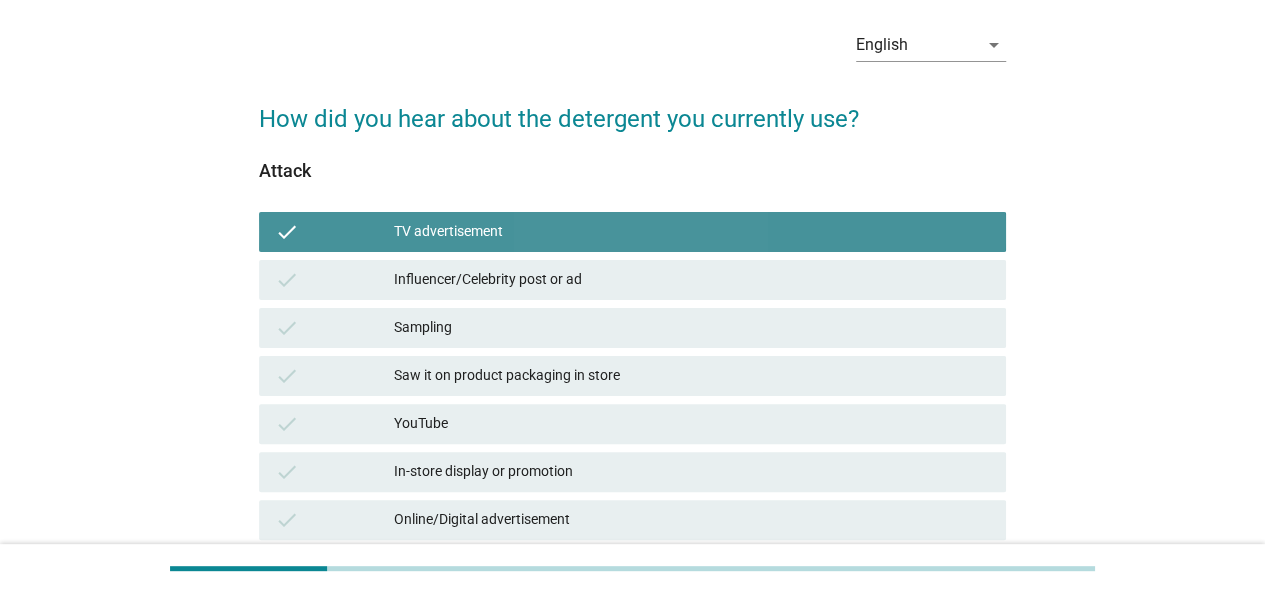 click on "Influencer/Celebrity post or ad" at bounding box center (692, 280) 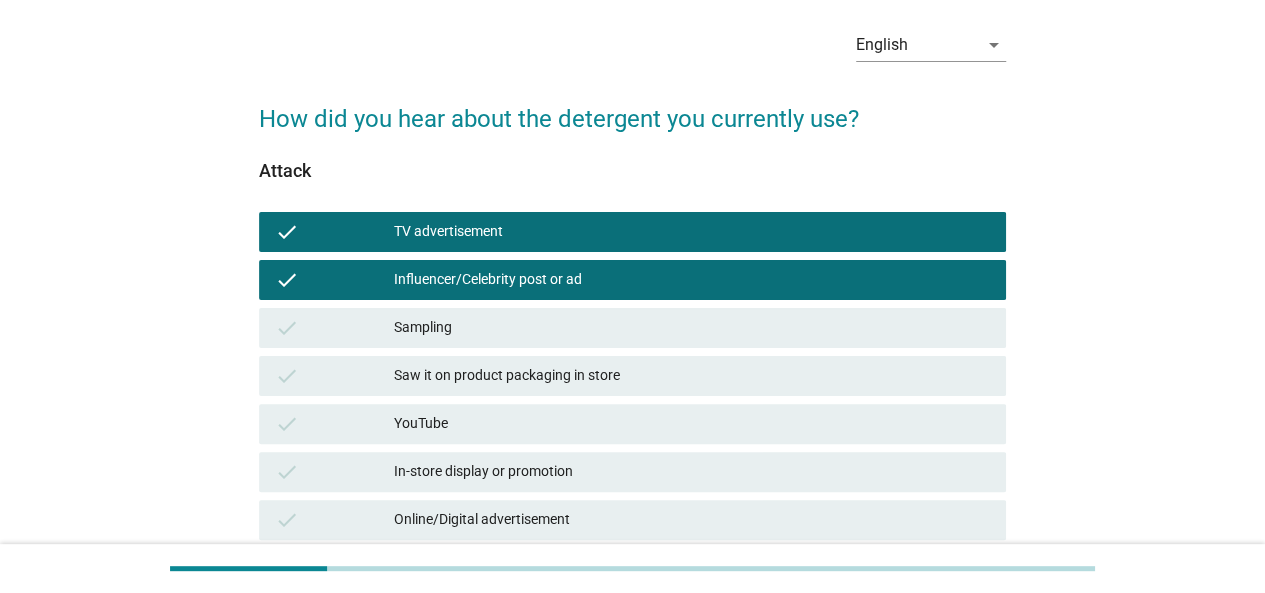 click on "TV advertisement" at bounding box center [692, 232] 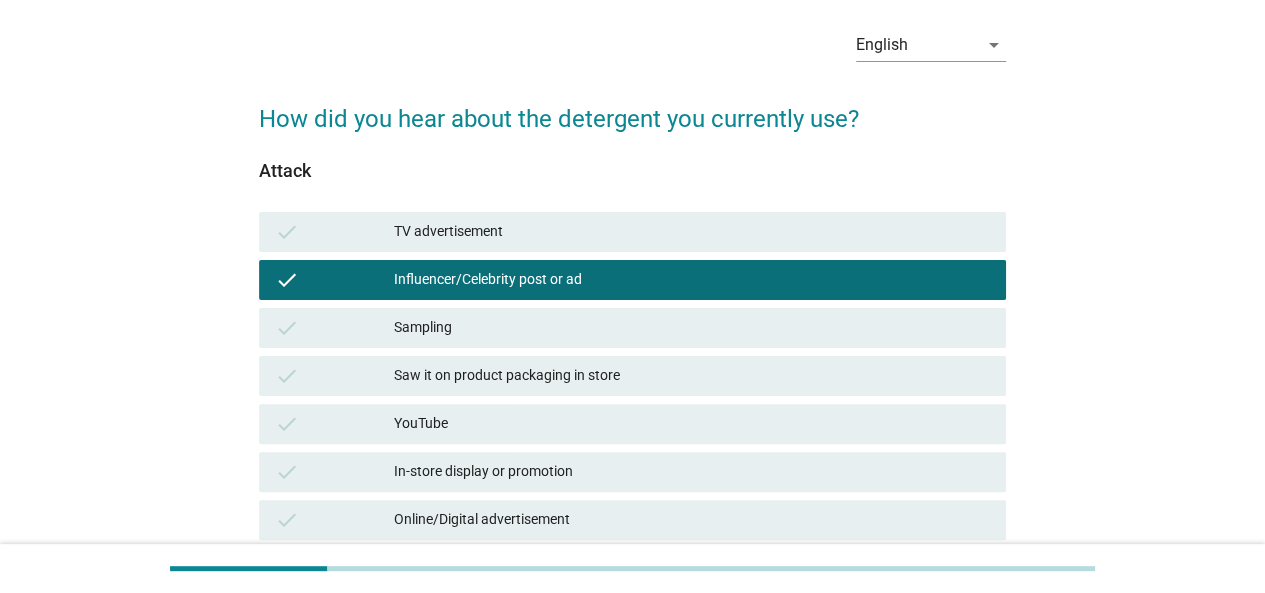 click on "Influencer/Celebrity post or ad" at bounding box center (692, 280) 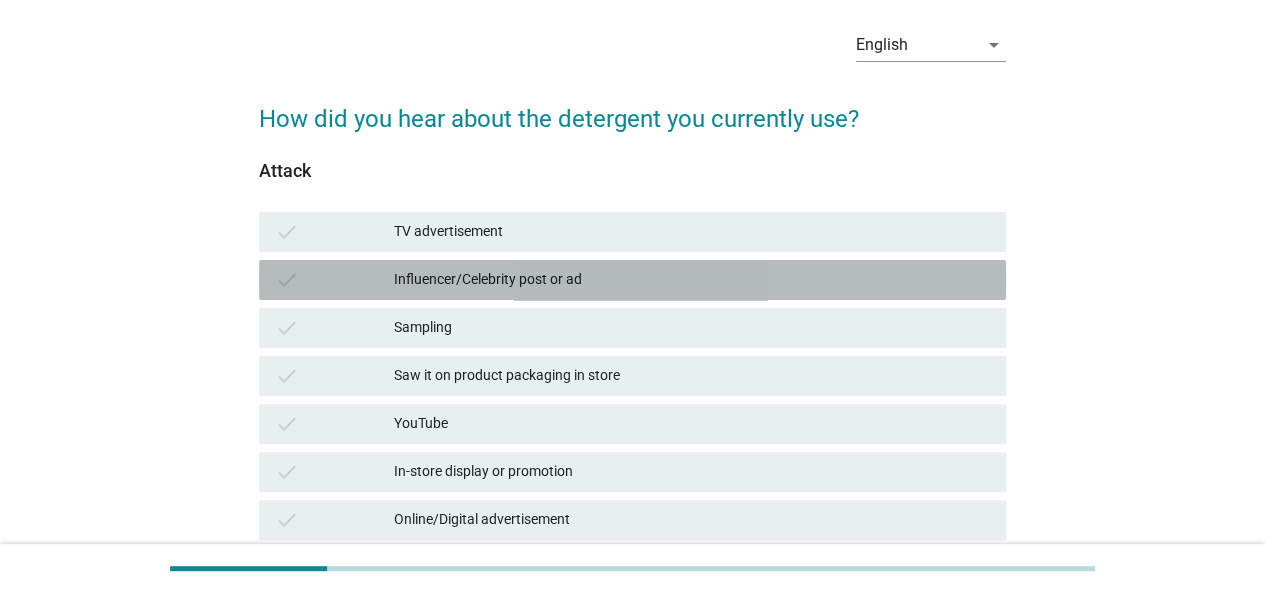 click on "Influencer/Celebrity post or ad" at bounding box center [692, 280] 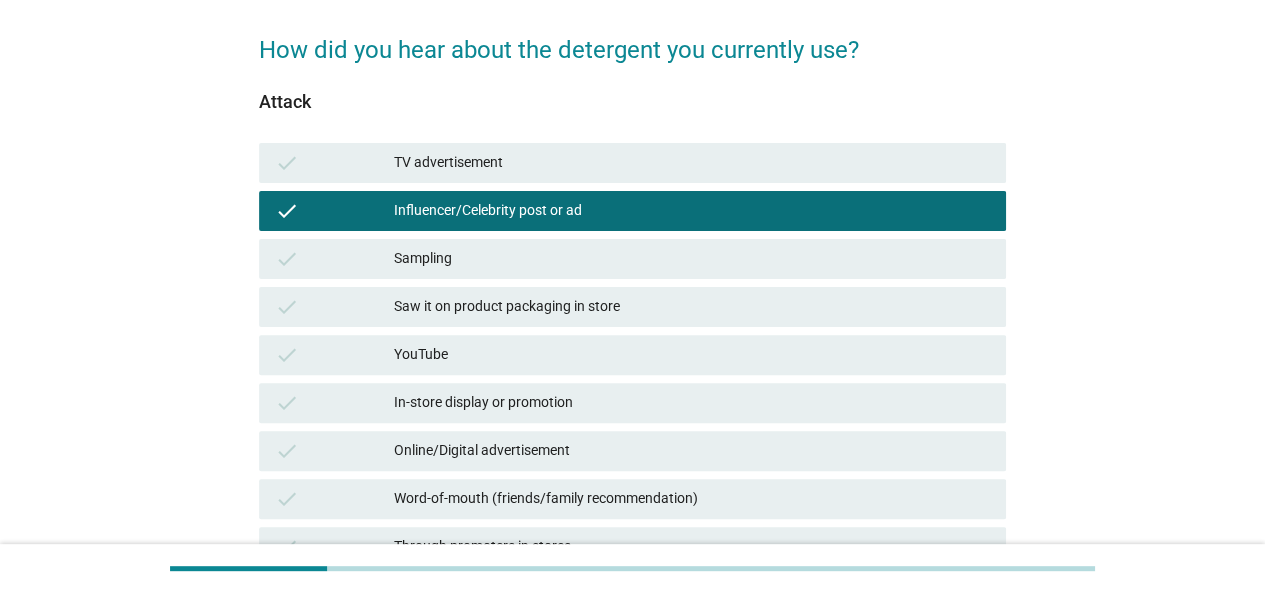 scroll, scrollTop: 176, scrollLeft: 0, axis: vertical 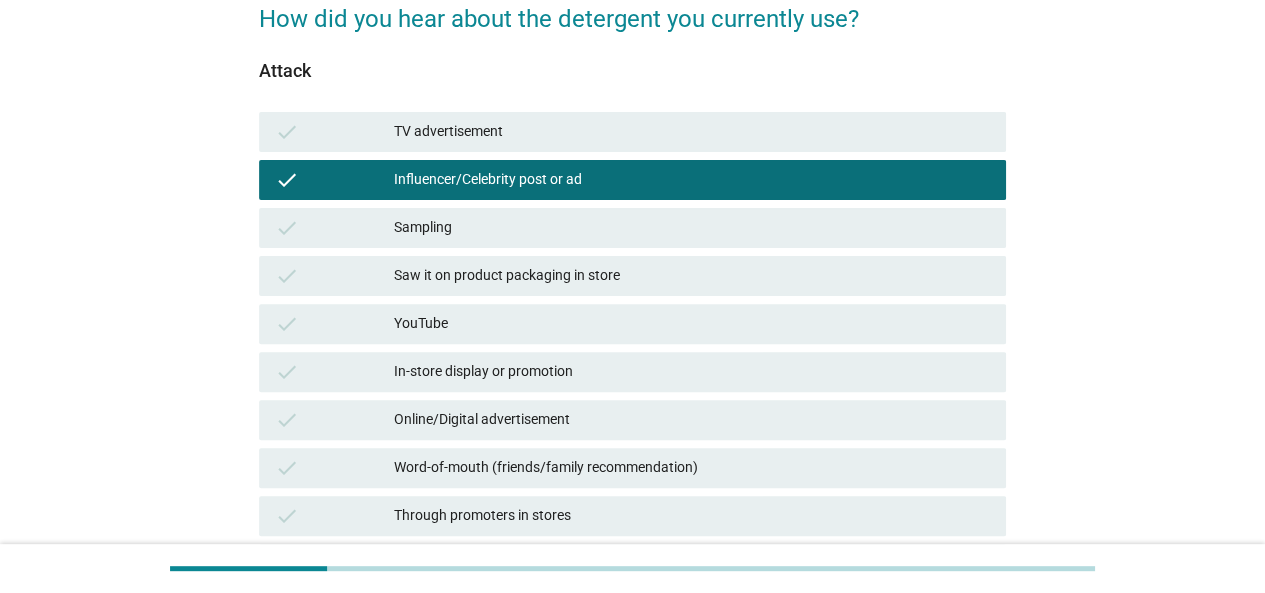 click on "Saw it on product packaging in store" at bounding box center [692, 276] 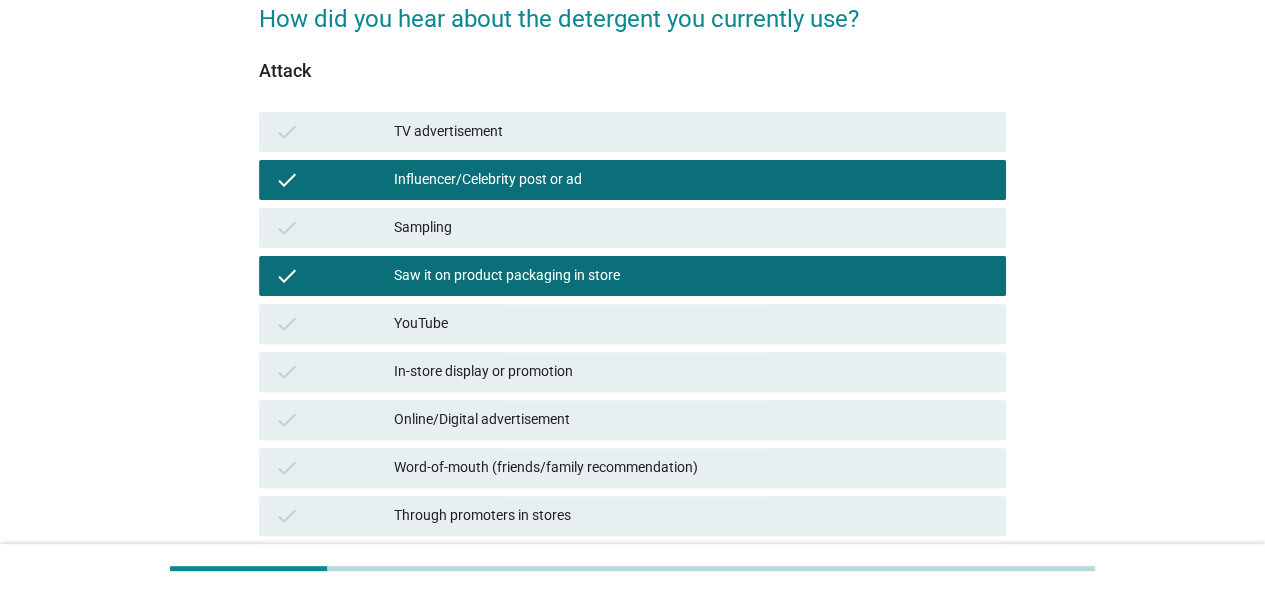 click on "In-store display or promotion" at bounding box center [692, 372] 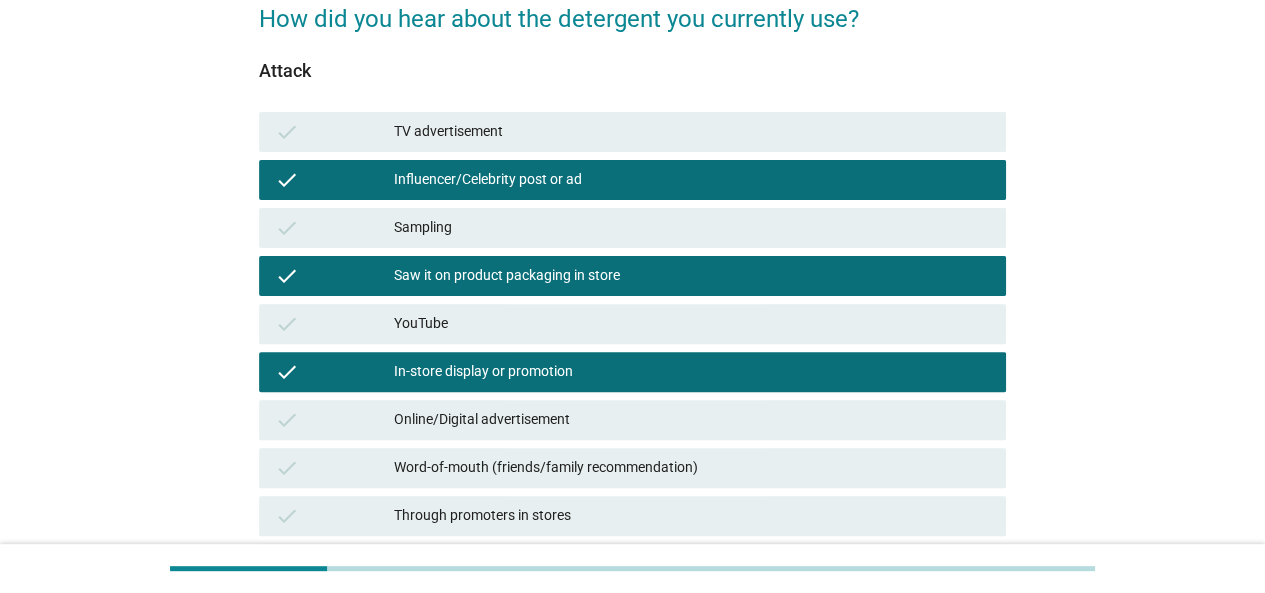 click on "Word-of-mouth (friends/family recommendation)" at bounding box center [692, 468] 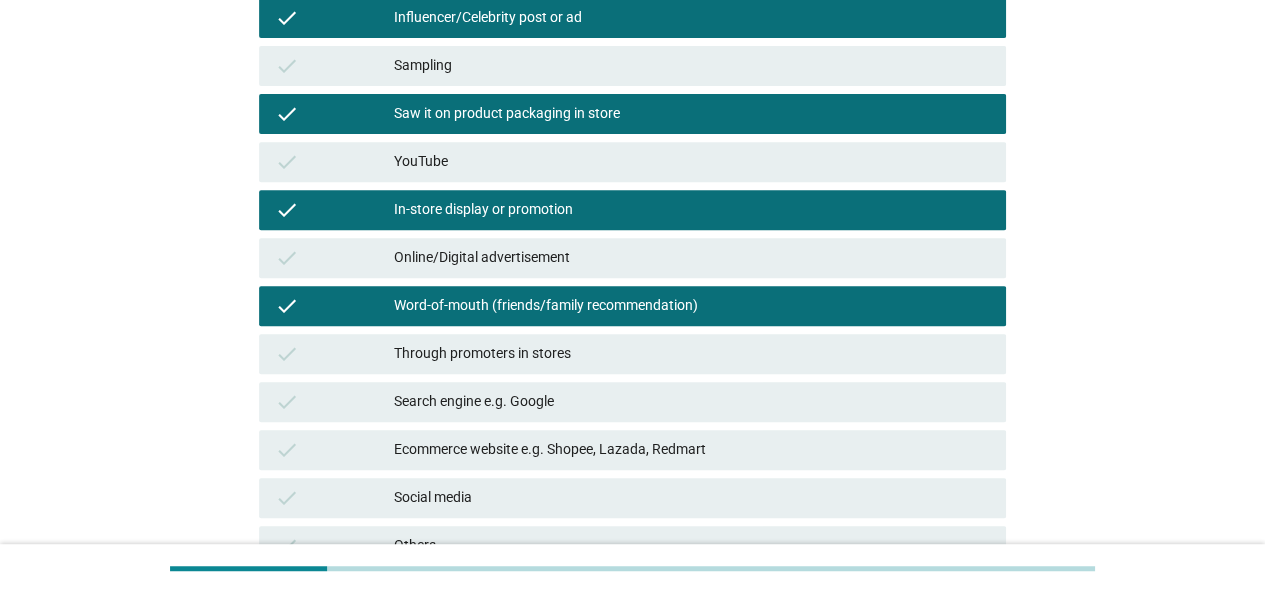 scroll, scrollTop: 376, scrollLeft: 0, axis: vertical 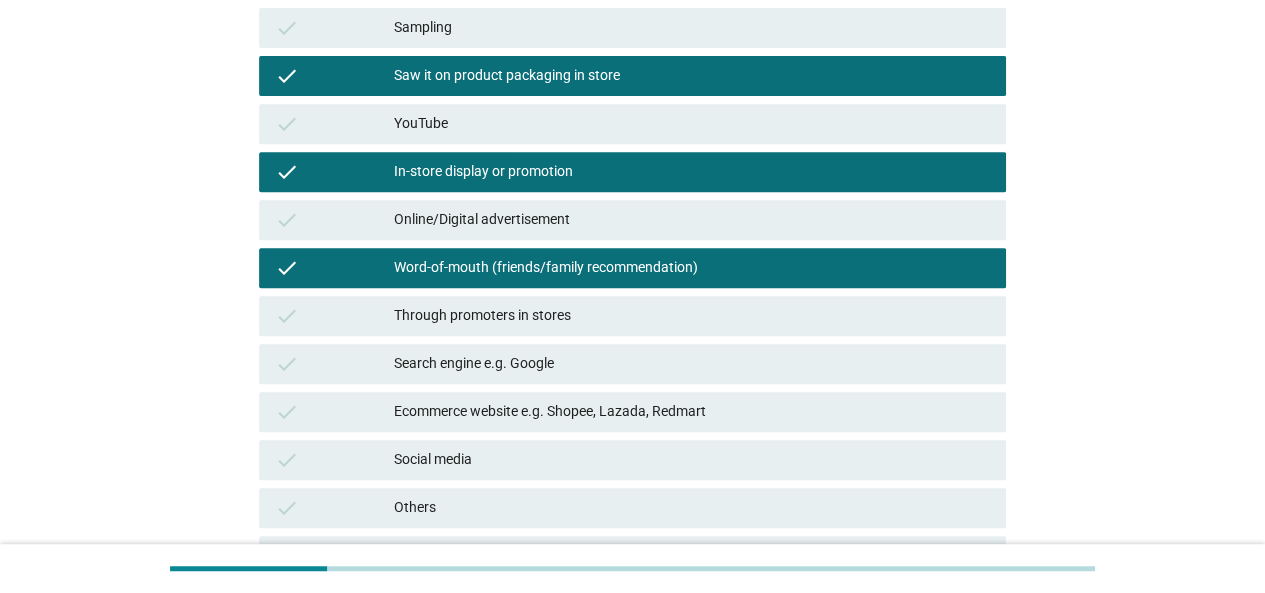 click on "Through promoters in stores" at bounding box center [692, 316] 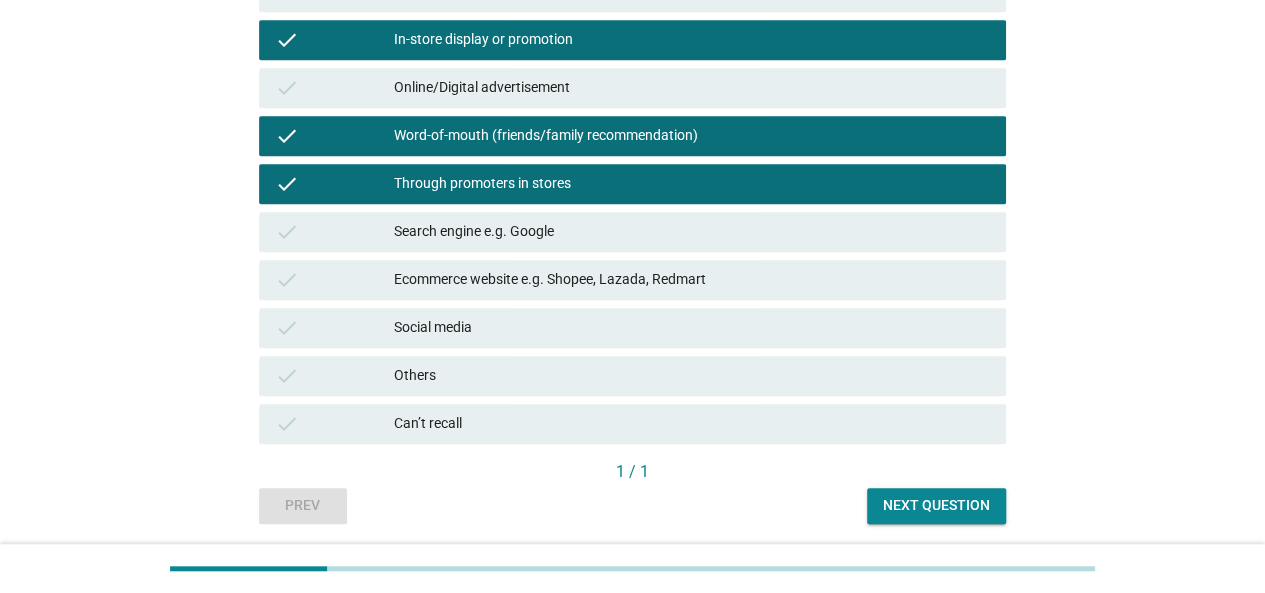 scroll, scrollTop: 576, scrollLeft: 0, axis: vertical 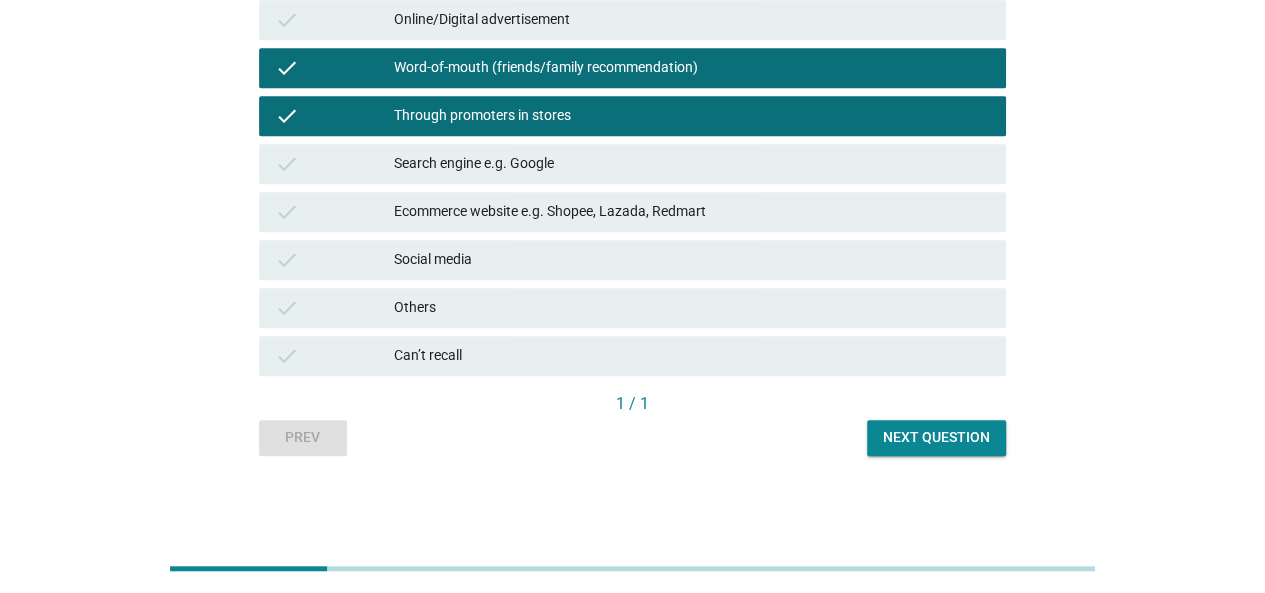 click on "Next question" at bounding box center [936, 438] 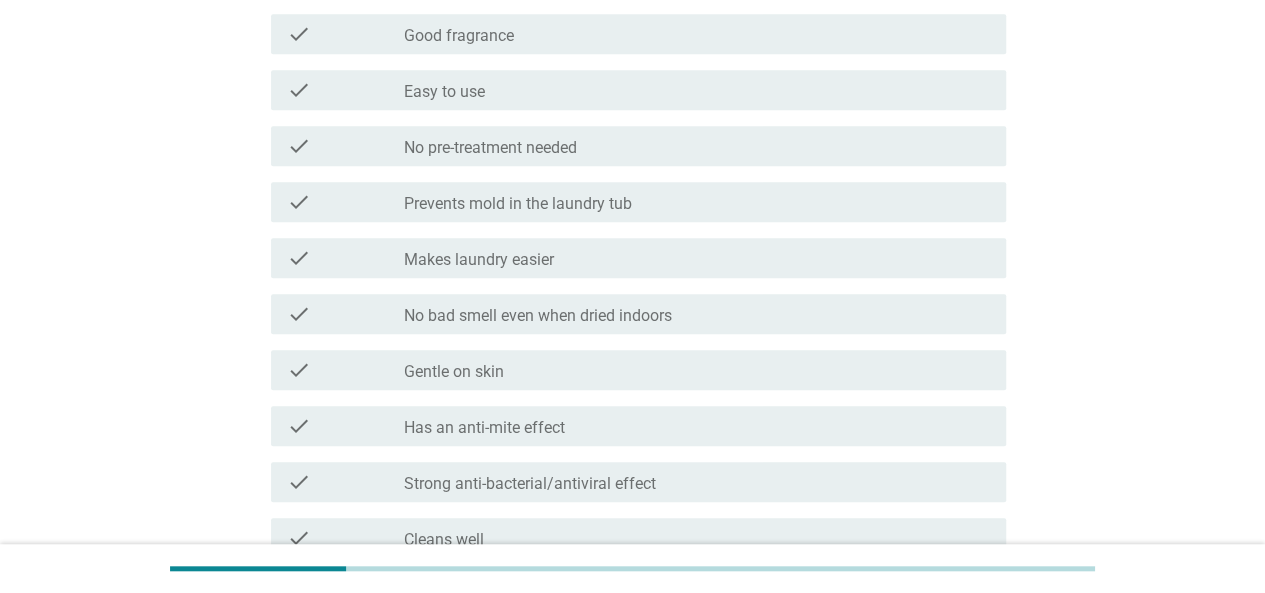 scroll, scrollTop: 0, scrollLeft: 0, axis: both 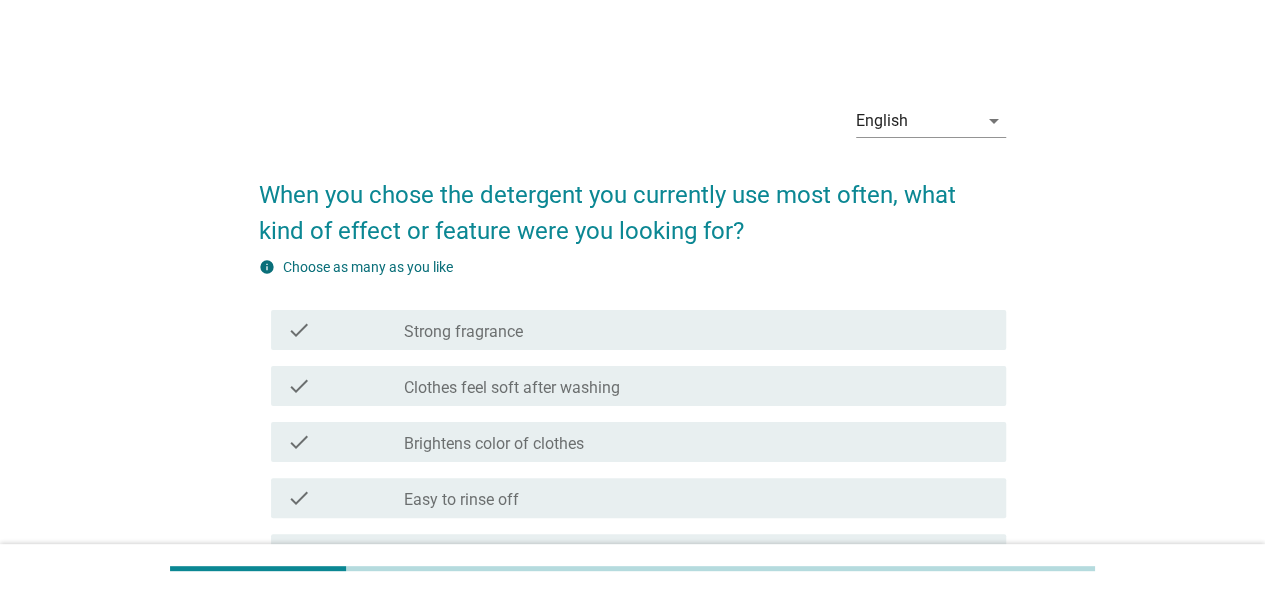 click on "check_box_outline_blank Strong fragrance" at bounding box center (697, 330) 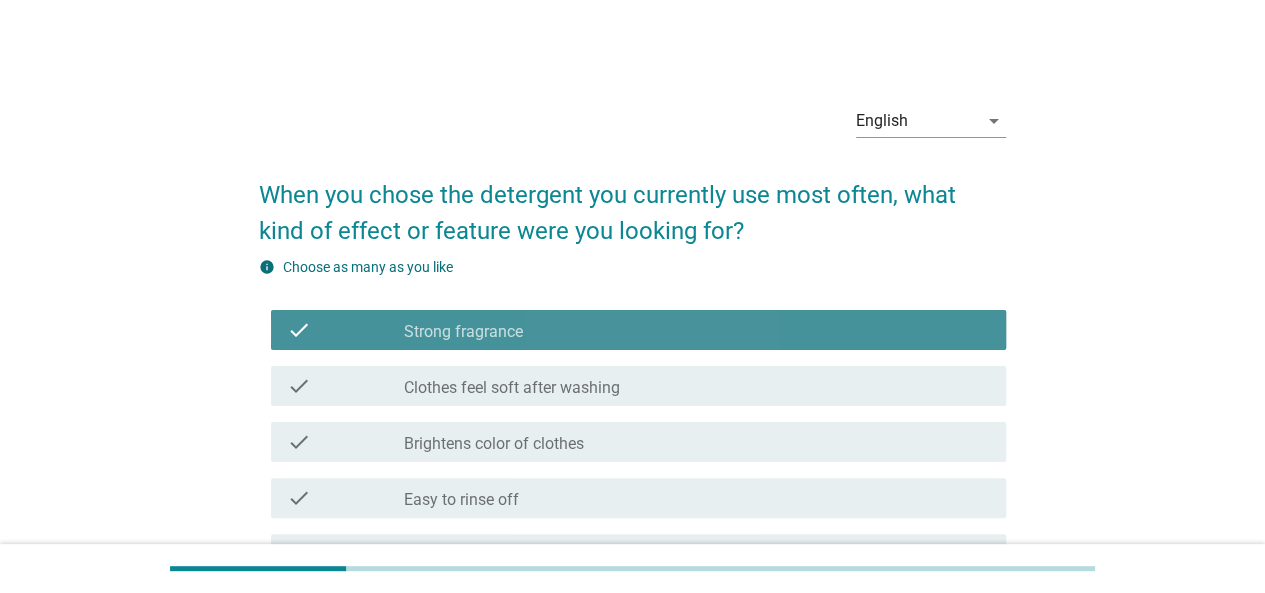 click on "check_box_outline_blank Strong fragrance" at bounding box center (697, 330) 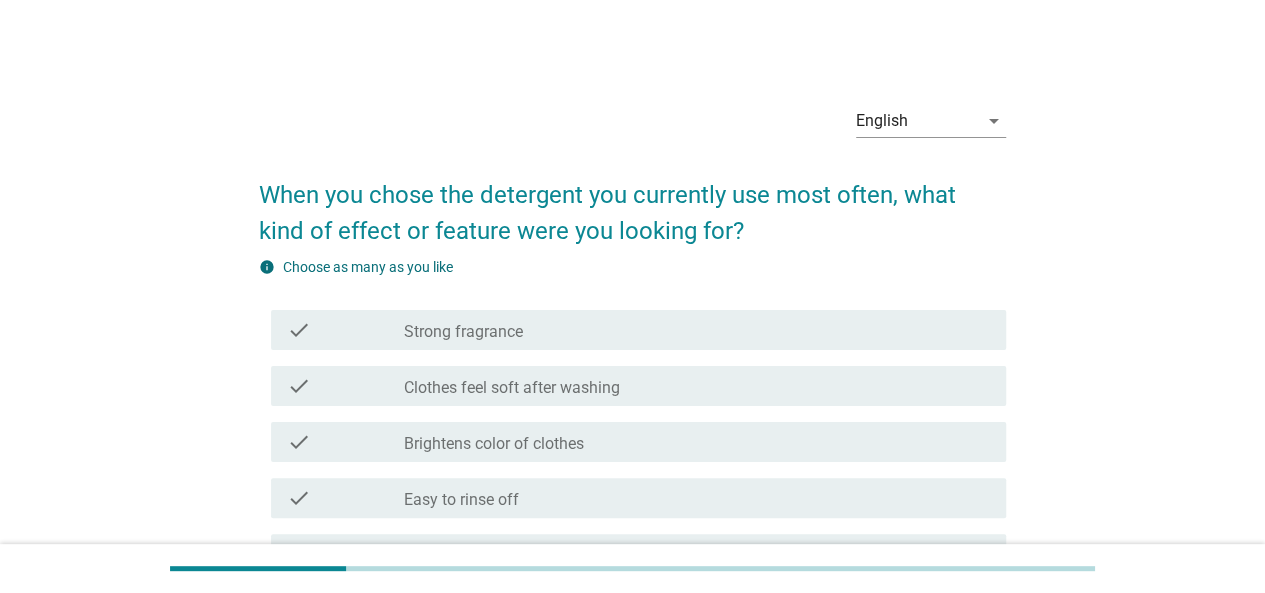 click on "check_box_outline_blank Strong fragrance" at bounding box center [697, 330] 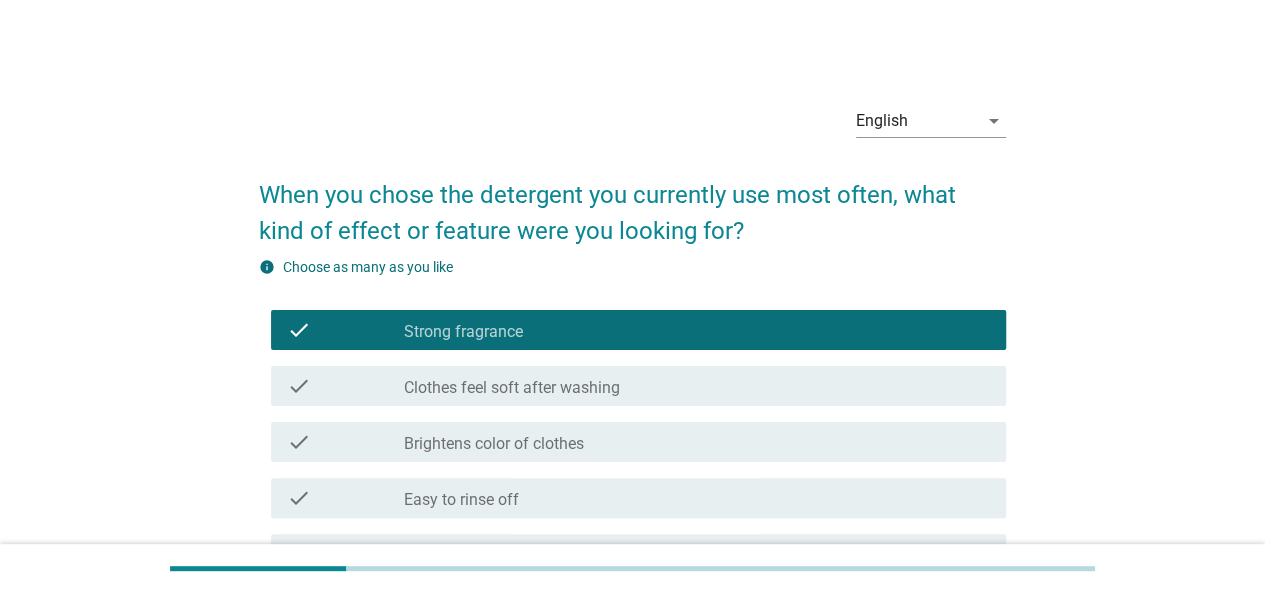 click on "Clothes feel soft after washing" at bounding box center (512, 388) 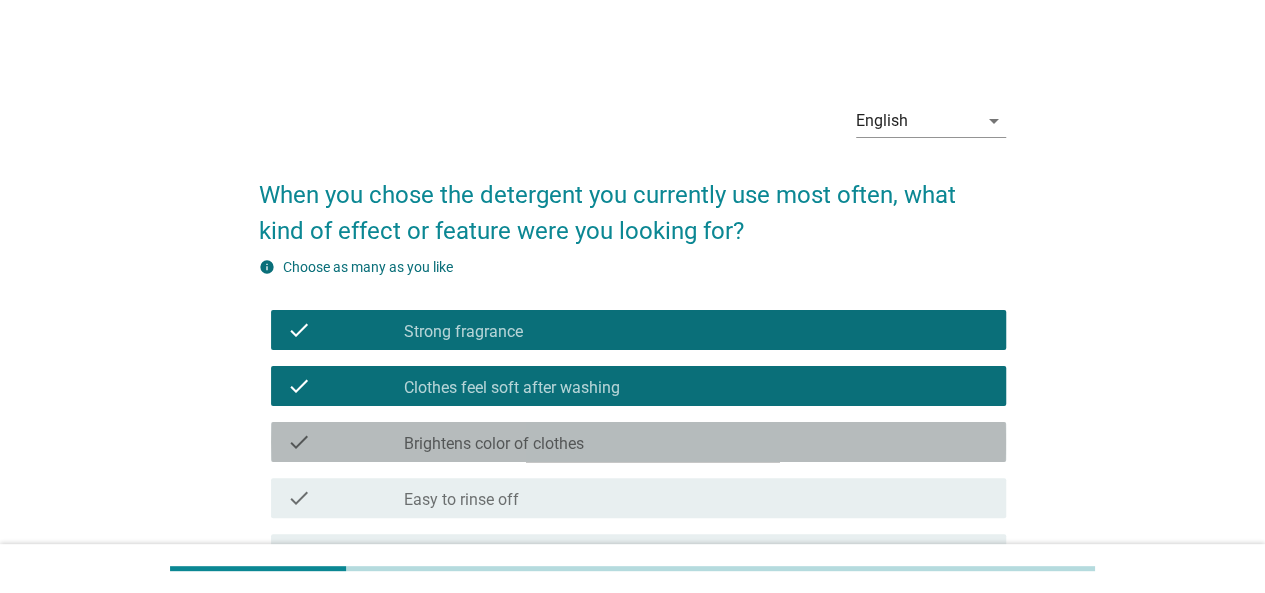 click on "check_box_outline_blank Brightens color of clothes" at bounding box center (697, 442) 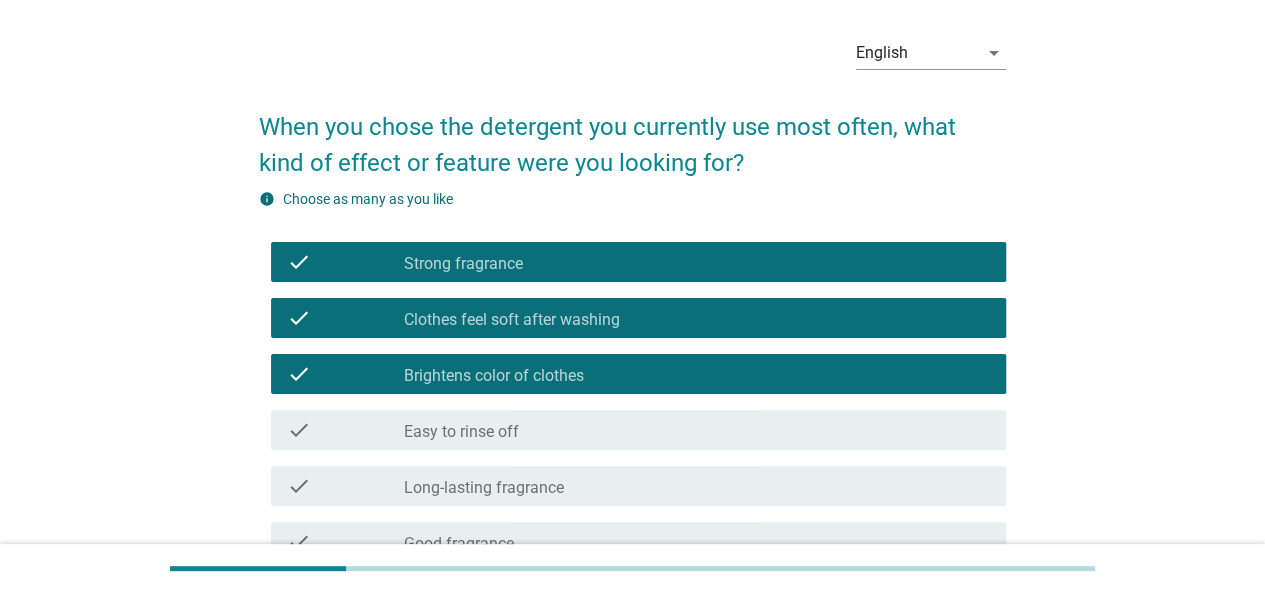 scroll, scrollTop: 100, scrollLeft: 0, axis: vertical 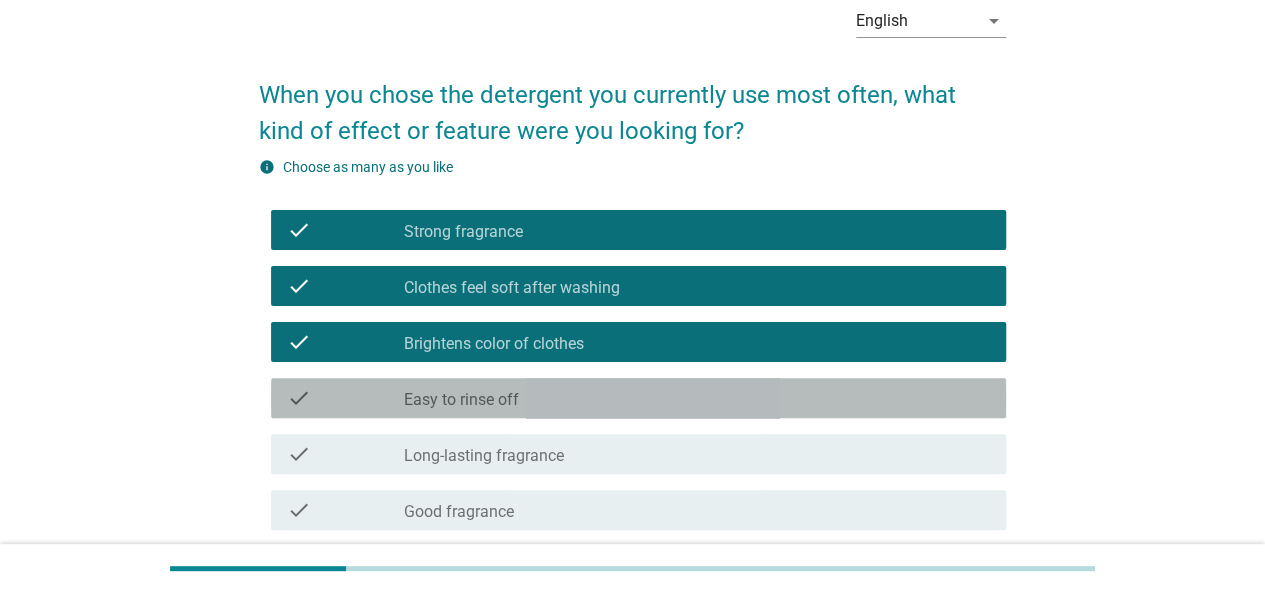 click on "check_box_outline_blank Easy to rinse off" at bounding box center (697, 398) 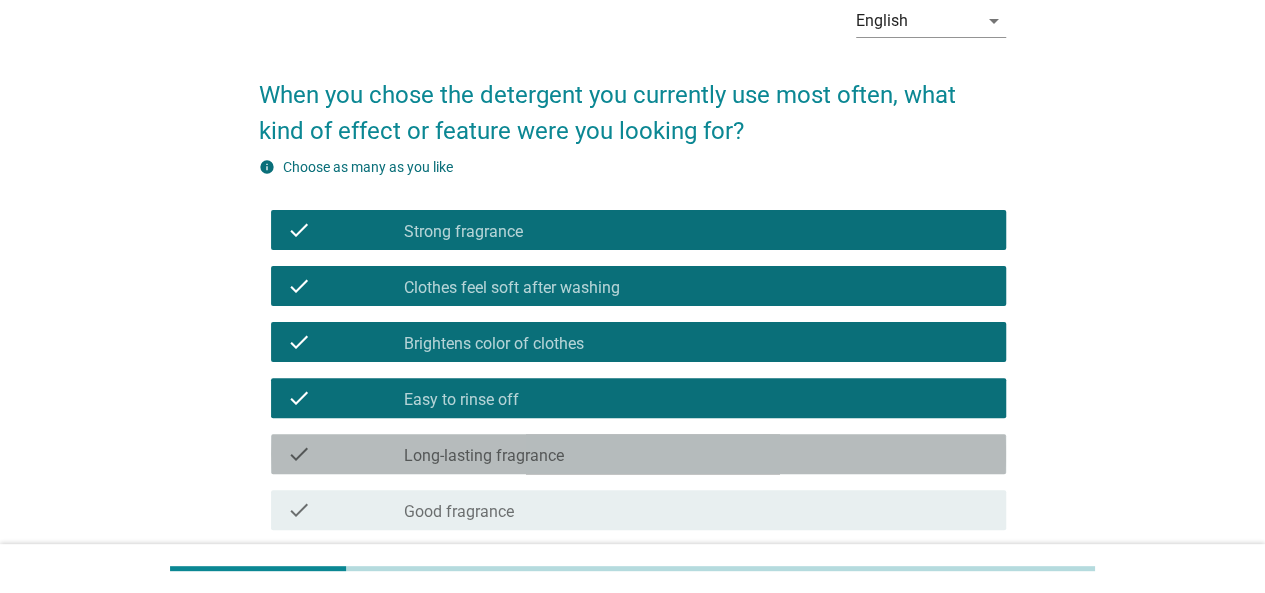 click on "check     check_box_outline_blank Long-lasting fragrance" at bounding box center [638, 454] 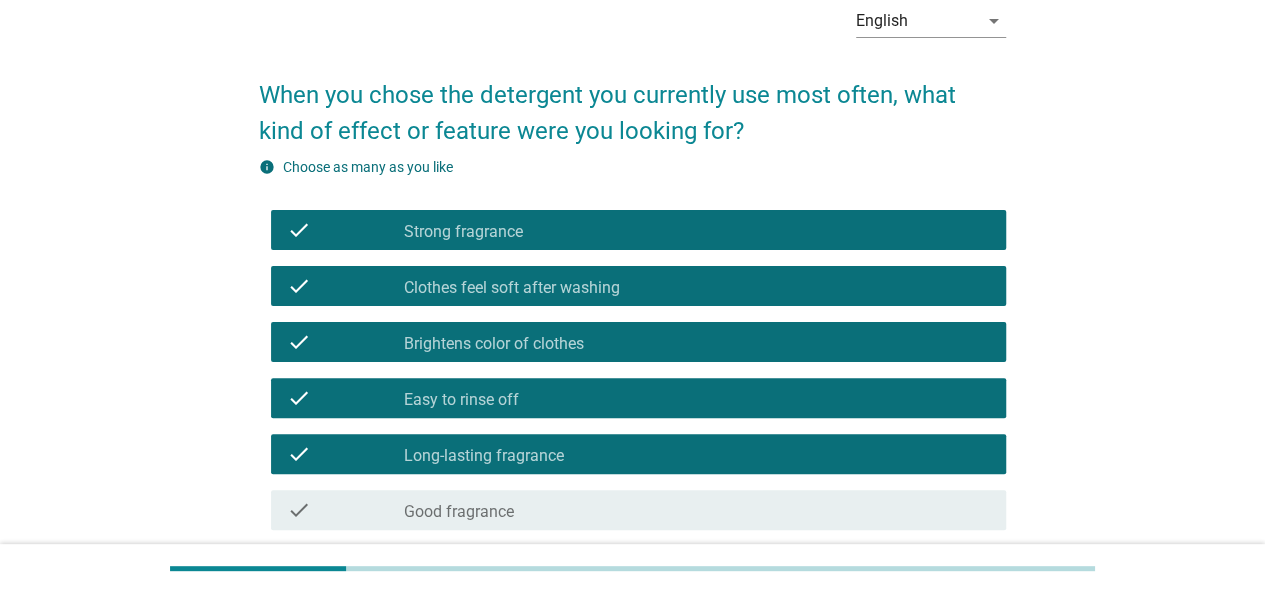 scroll, scrollTop: 200, scrollLeft: 0, axis: vertical 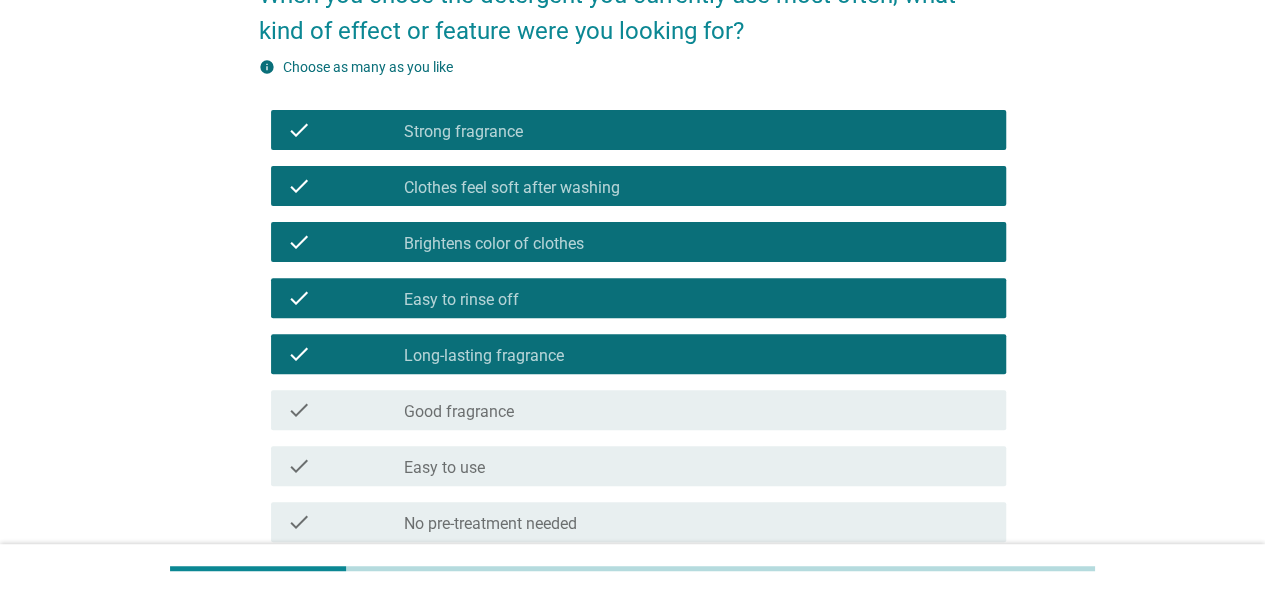 click on "check_box_outline_blank Good fragrance" at bounding box center [697, 410] 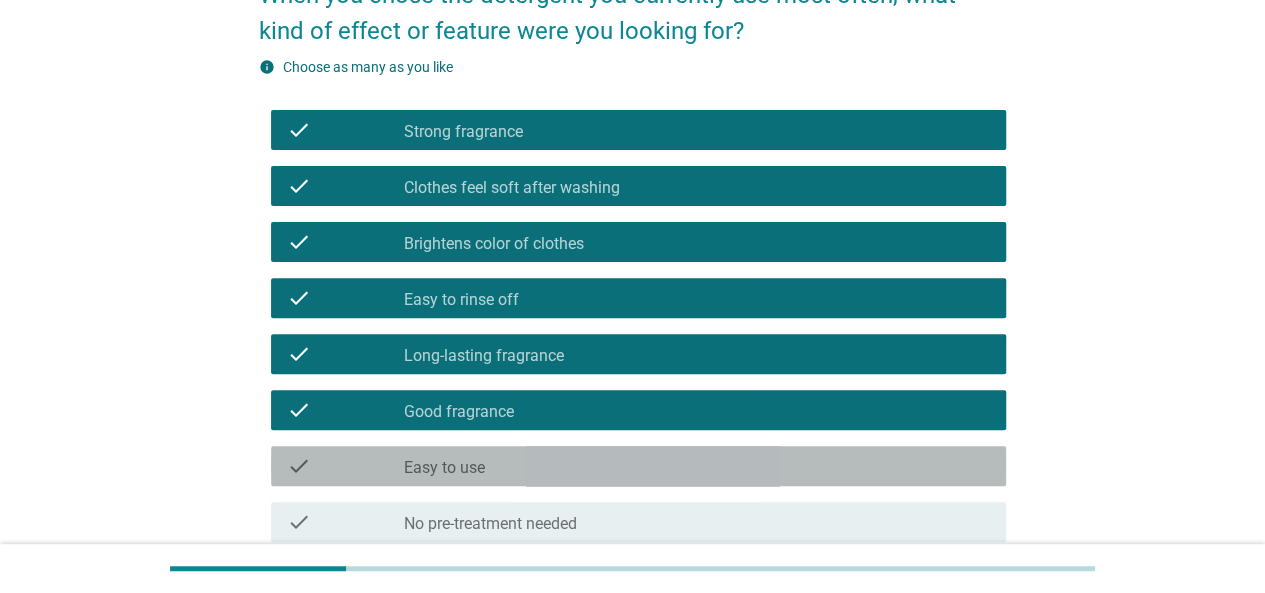 click on "check     check_box_outline_blank Easy to use" at bounding box center (638, 466) 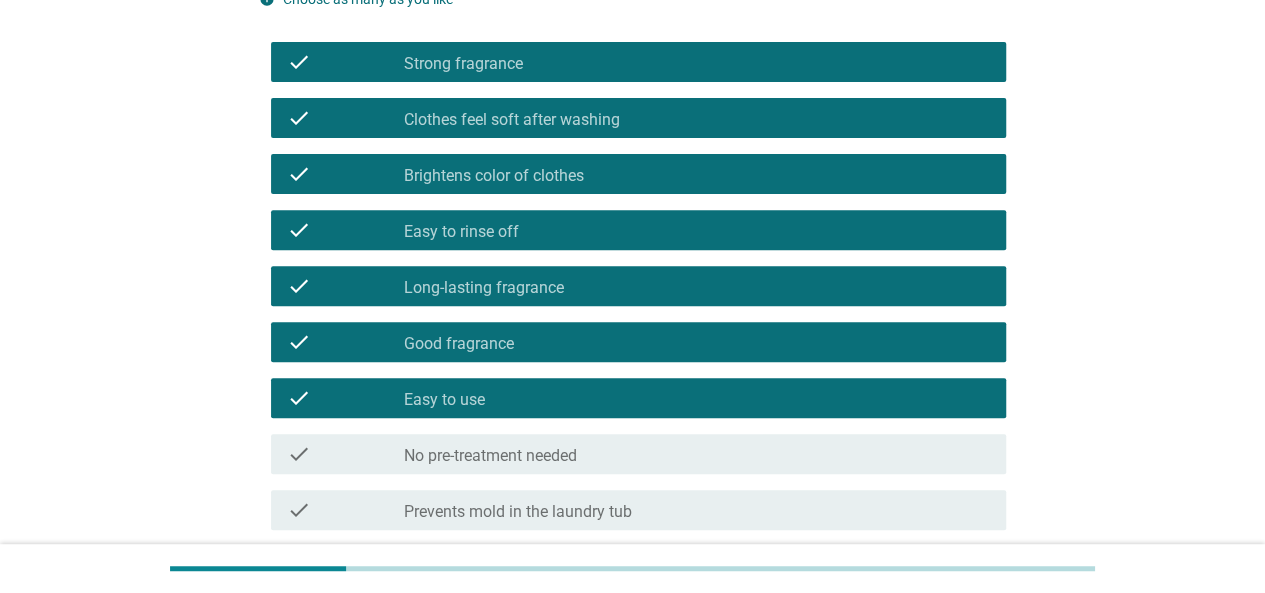 scroll, scrollTop: 300, scrollLeft: 0, axis: vertical 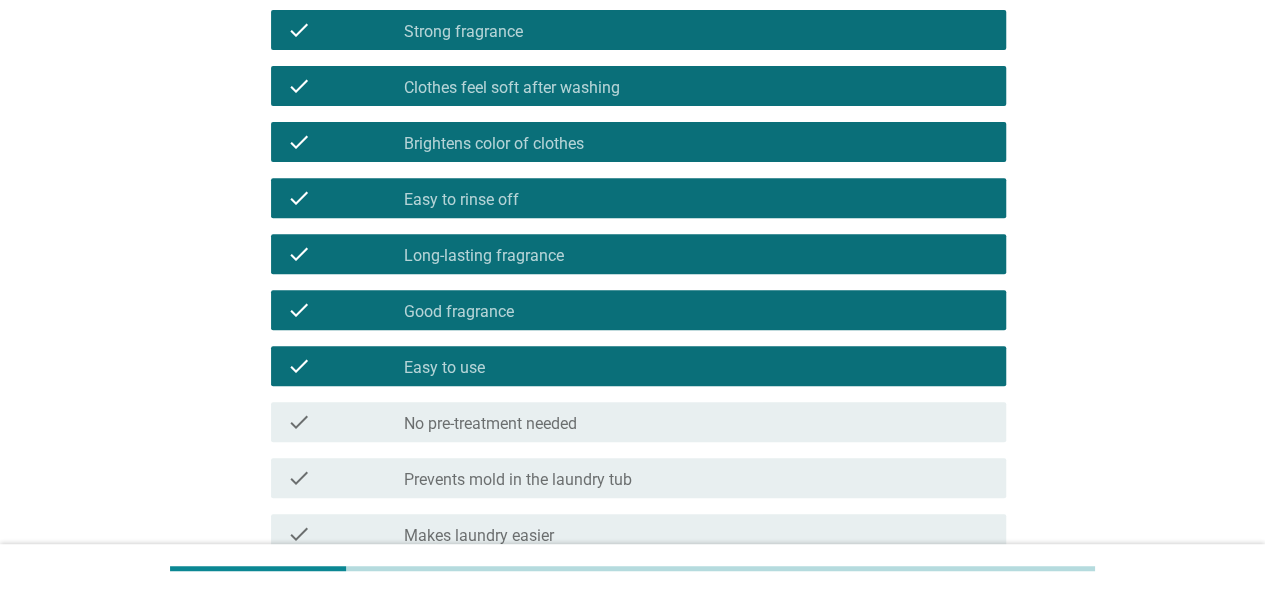 click on "check_box_outline_blank No pre-treatment needed" at bounding box center (697, 422) 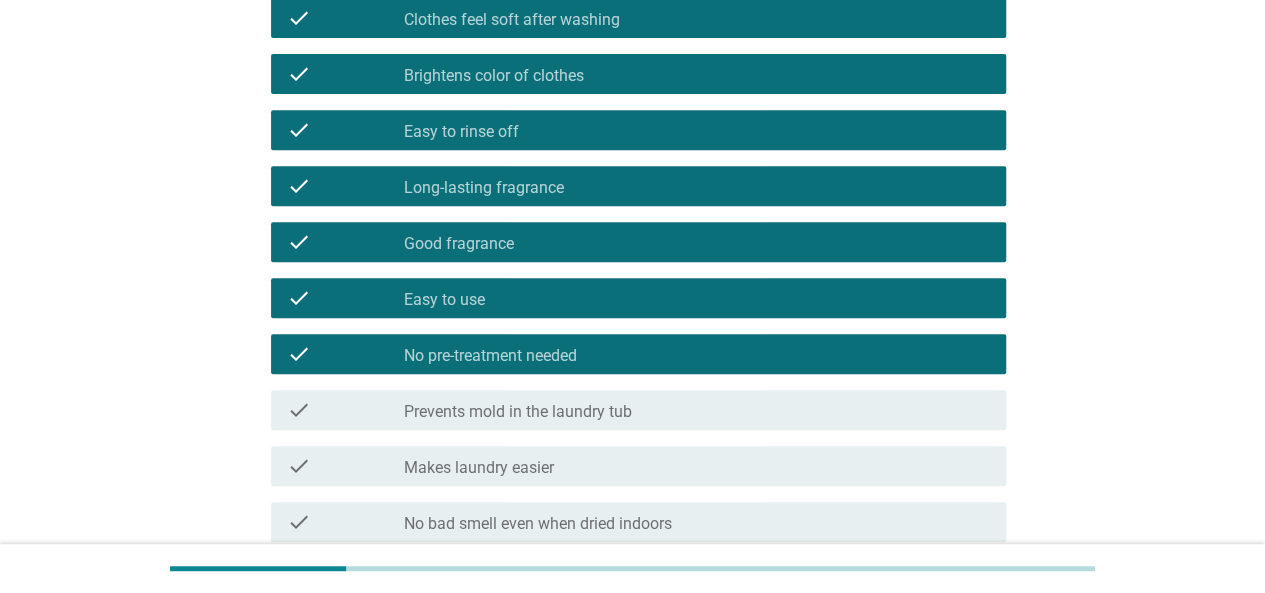 scroll, scrollTop: 400, scrollLeft: 0, axis: vertical 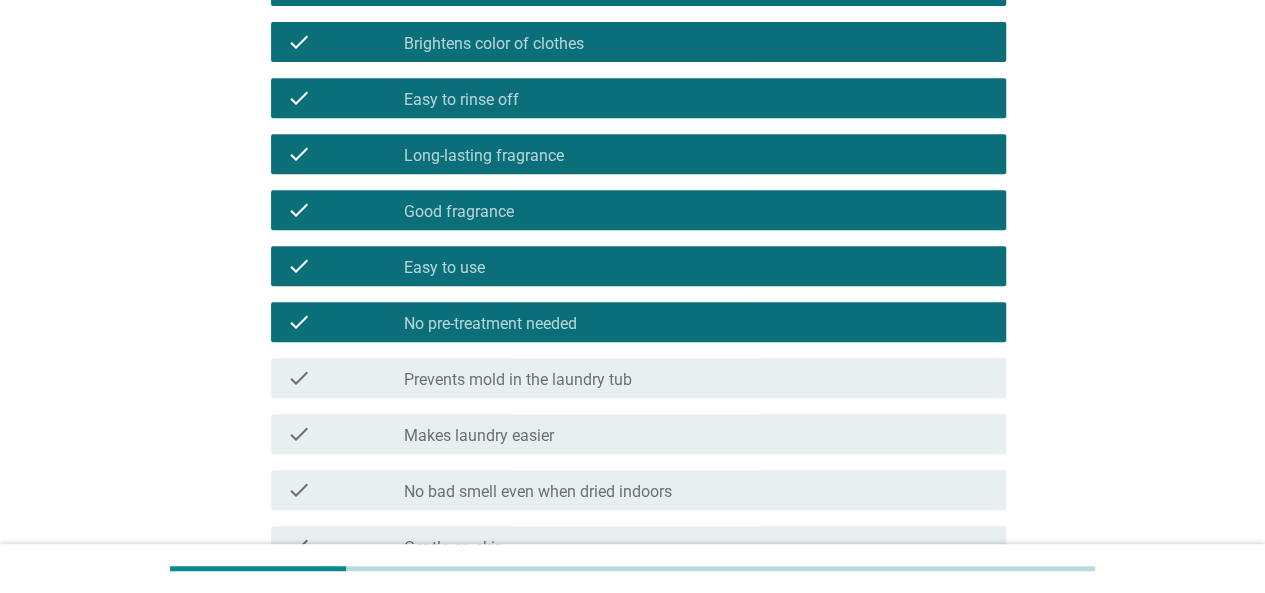 click on "check_box_outline_blank Prevents mold in the laundry tub" at bounding box center (697, 378) 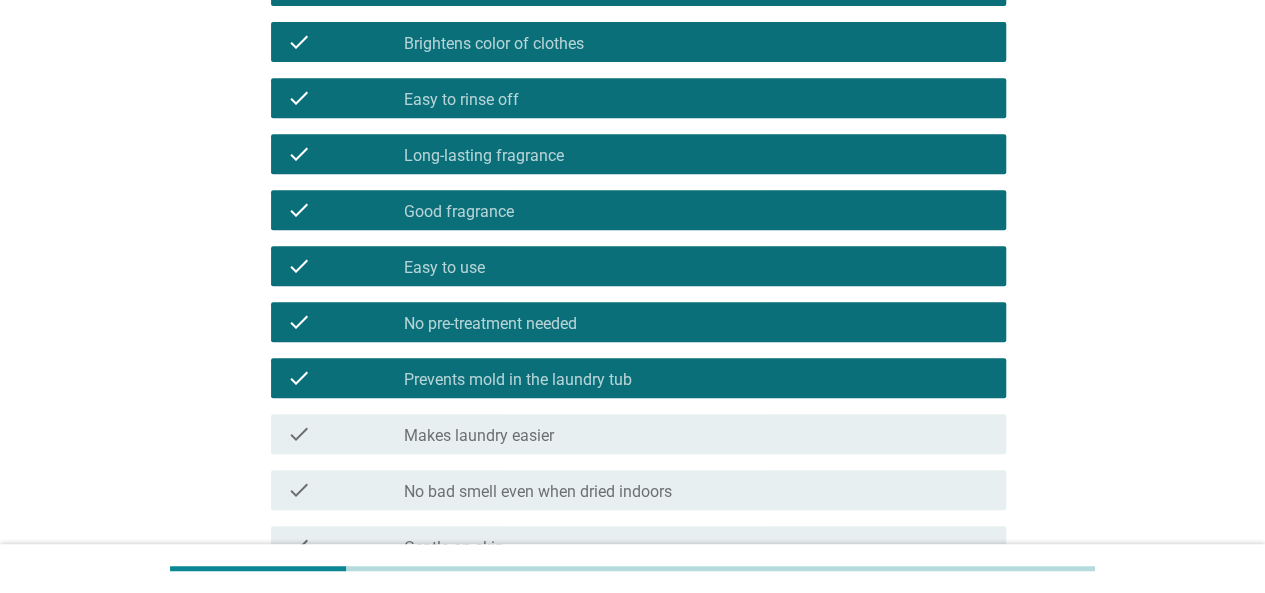 click on "check_box_outline_blank Makes laundry easier" at bounding box center (697, 434) 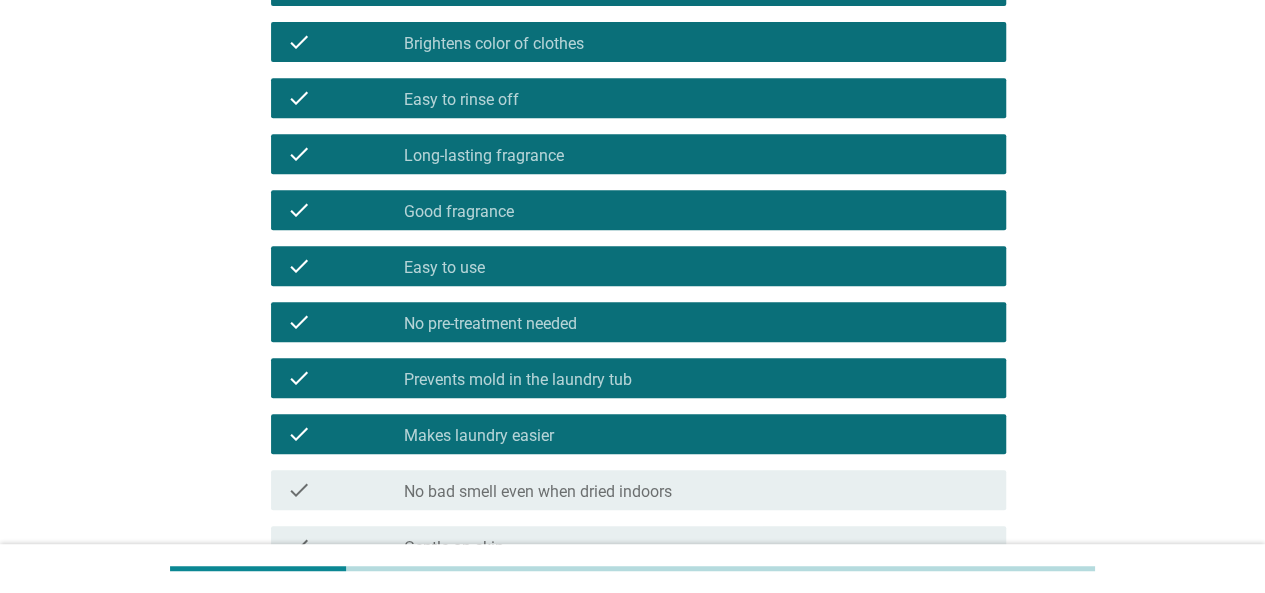 scroll, scrollTop: 500, scrollLeft: 0, axis: vertical 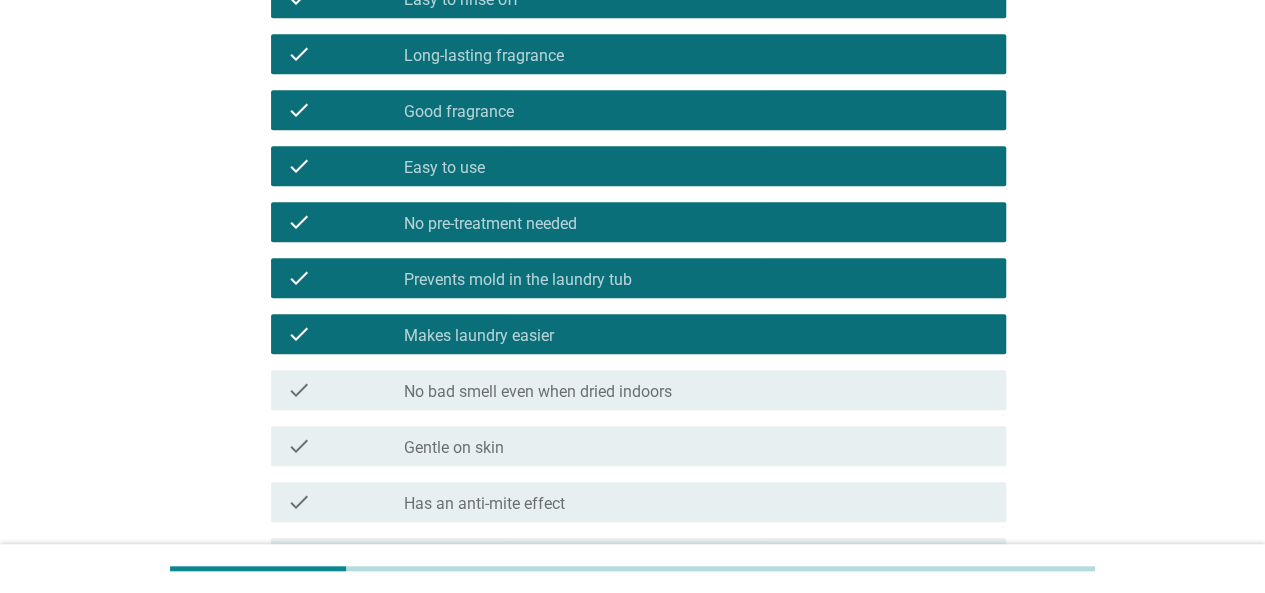 click on "No bad smell even when dried indoors" at bounding box center (538, 392) 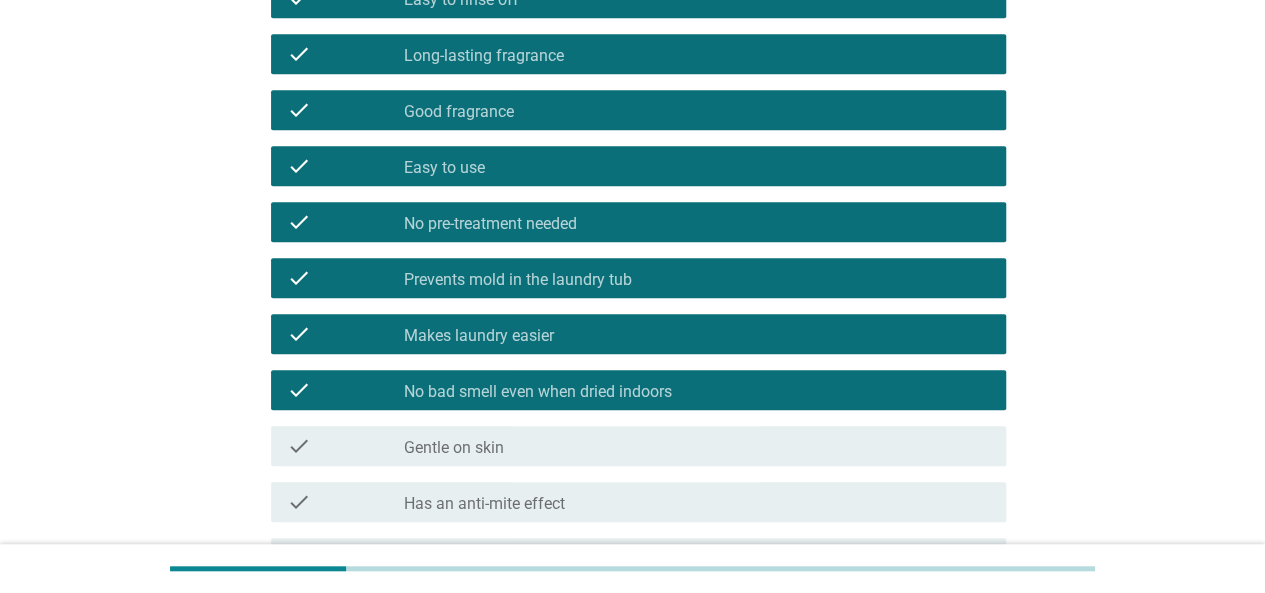 click on "check_box_outline_blank Gentle on skin" at bounding box center [697, 446] 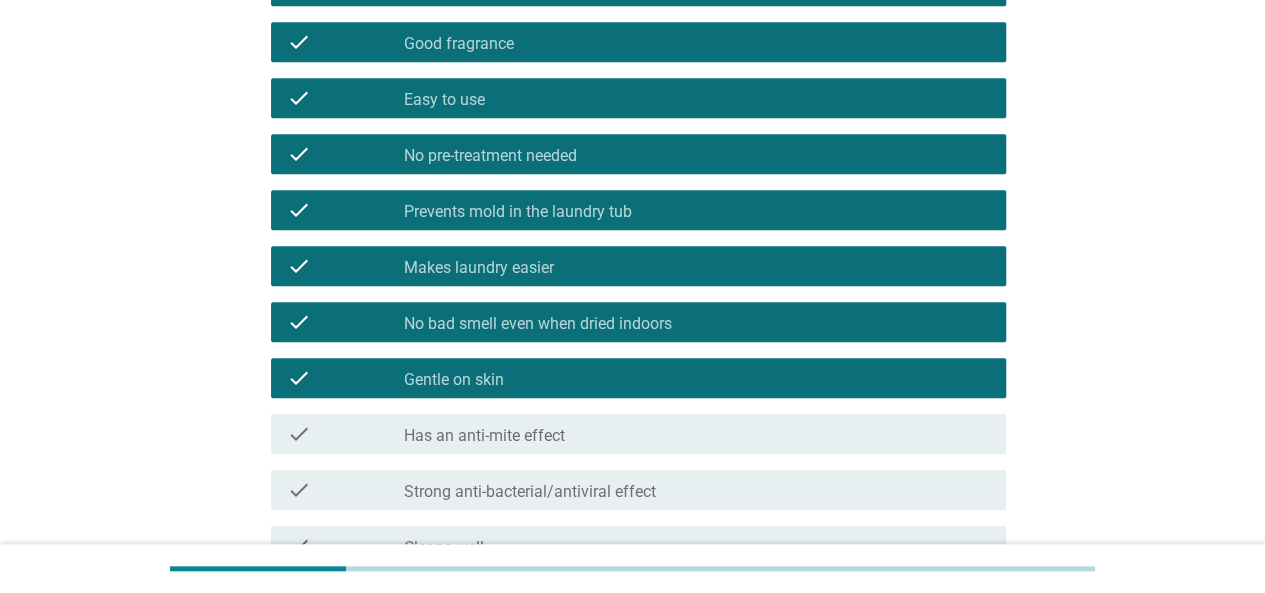 scroll, scrollTop: 600, scrollLeft: 0, axis: vertical 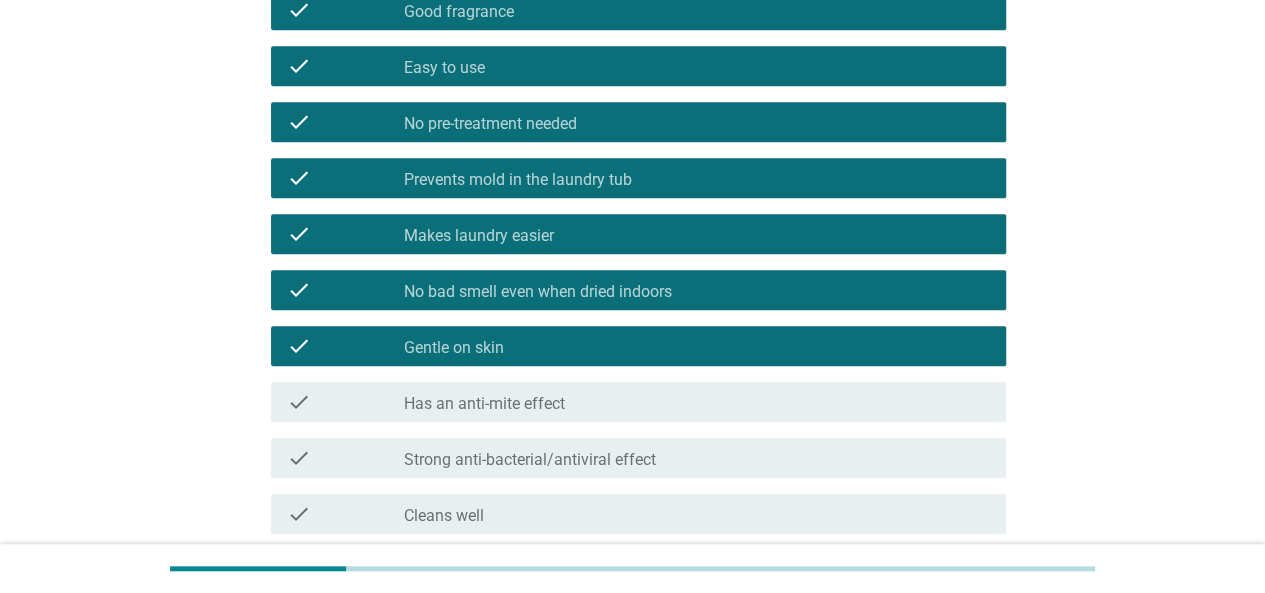 click on "check_box_outline_blank Has an anti-mite effect" at bounding box center (697, 402) 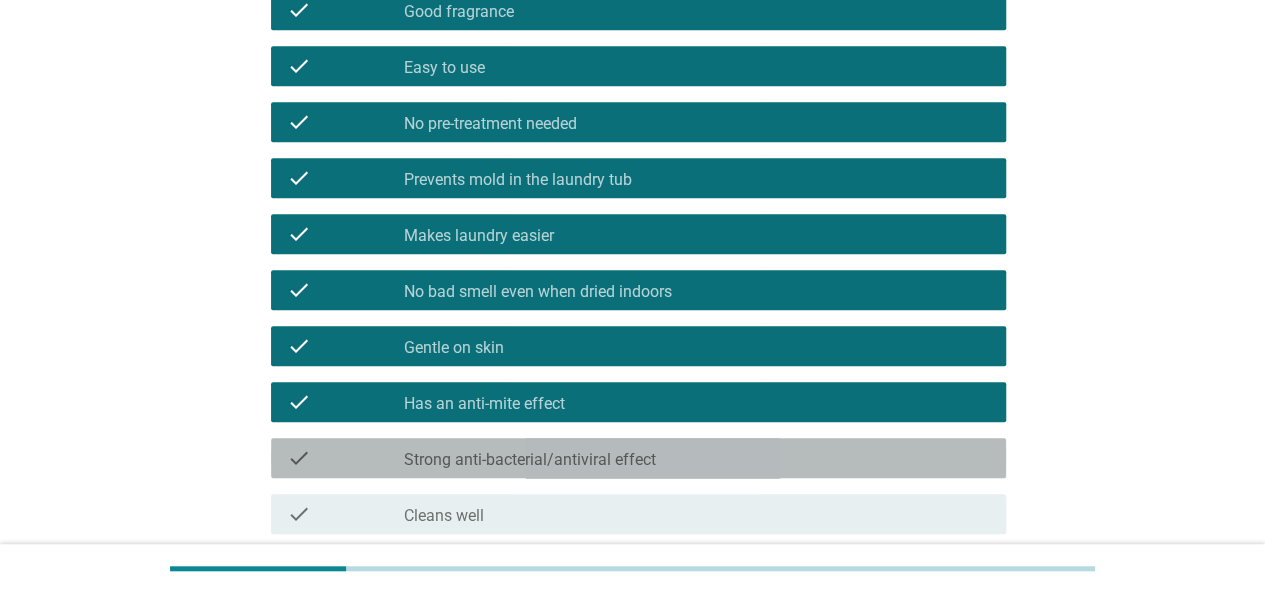 click on "check     check_box_outline_blank Strong anti-bacterial/antiviral effect" at bounding box center (638, 458) 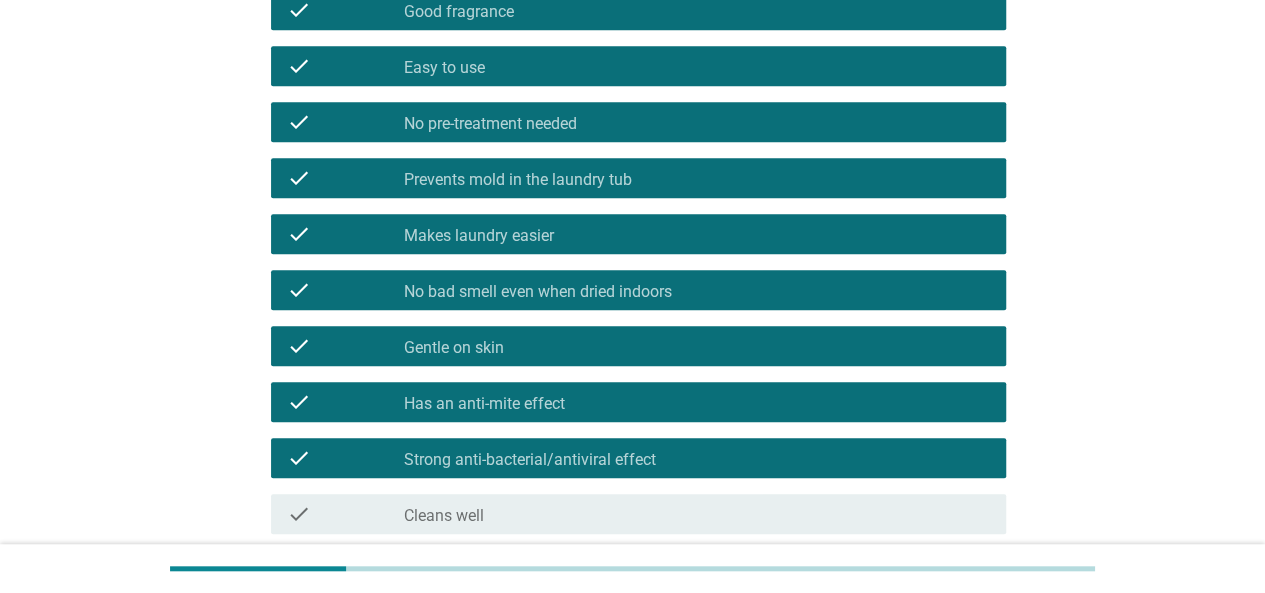 scroll, scrollTop: 700, scrollLeft: 0, axis: vertical 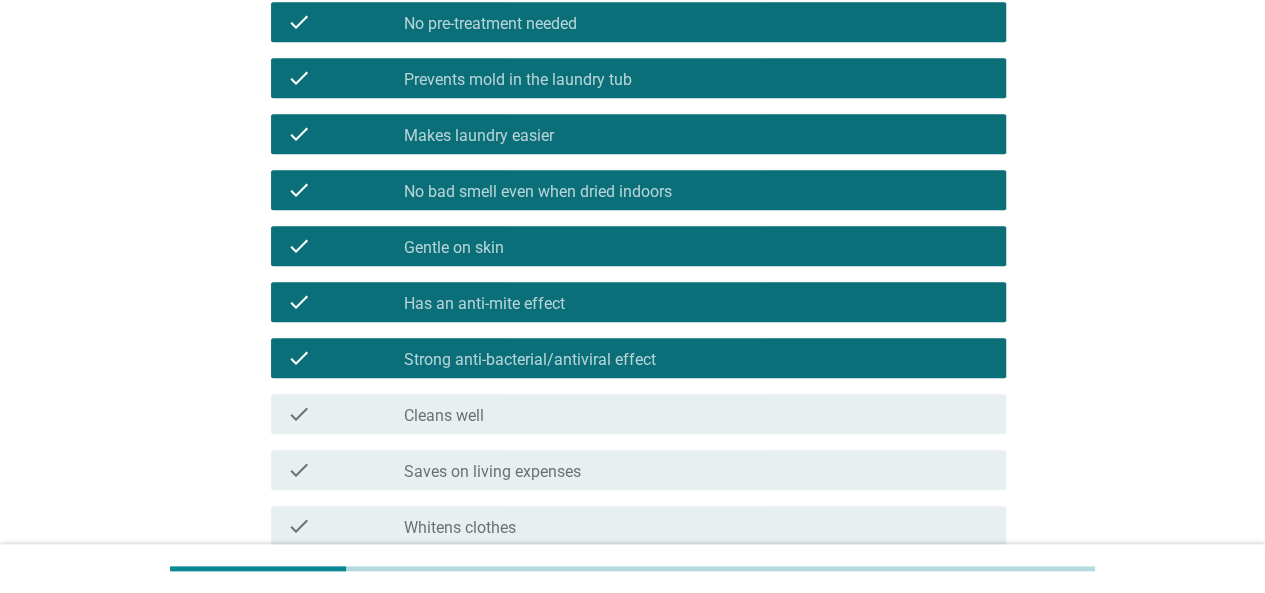 click on "check_box_outline_blank Cleans well" at bounding box center (697, 414) 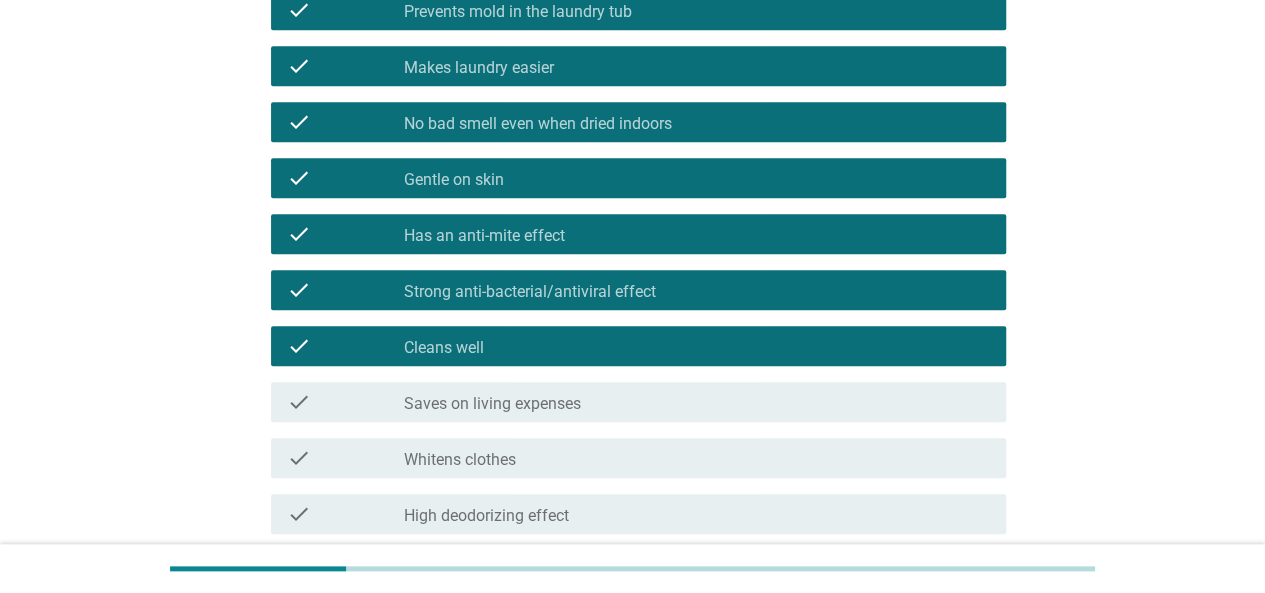 scroll, scrollTop: 800, scrollLeft: 0, axis: vertical 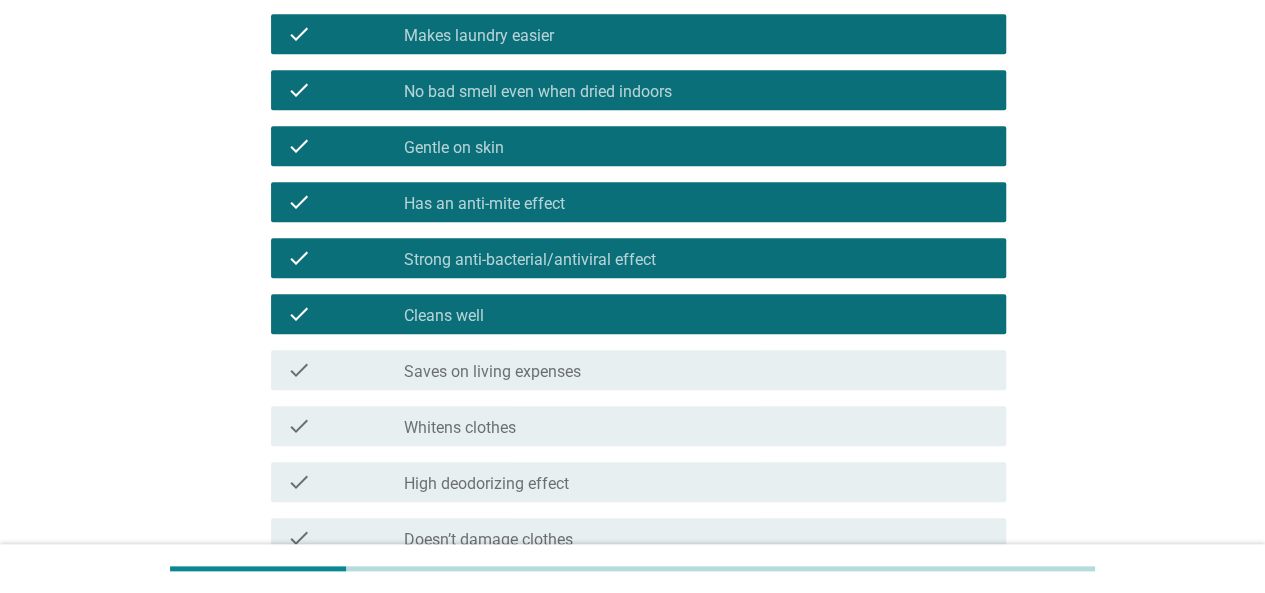 click on "check     check_box_outline_blank Saves on living expenses" at bounding box center [638, 370] 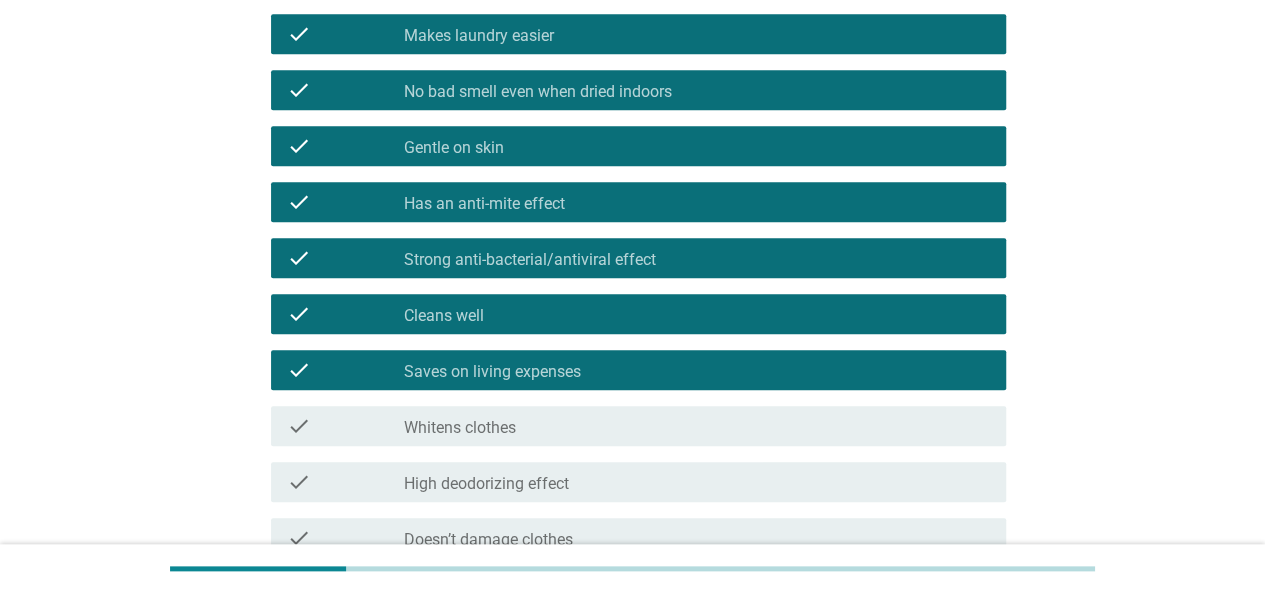 click on "check     check_box_outline_blank Whitens clothes" at bounding box center [638, 426] 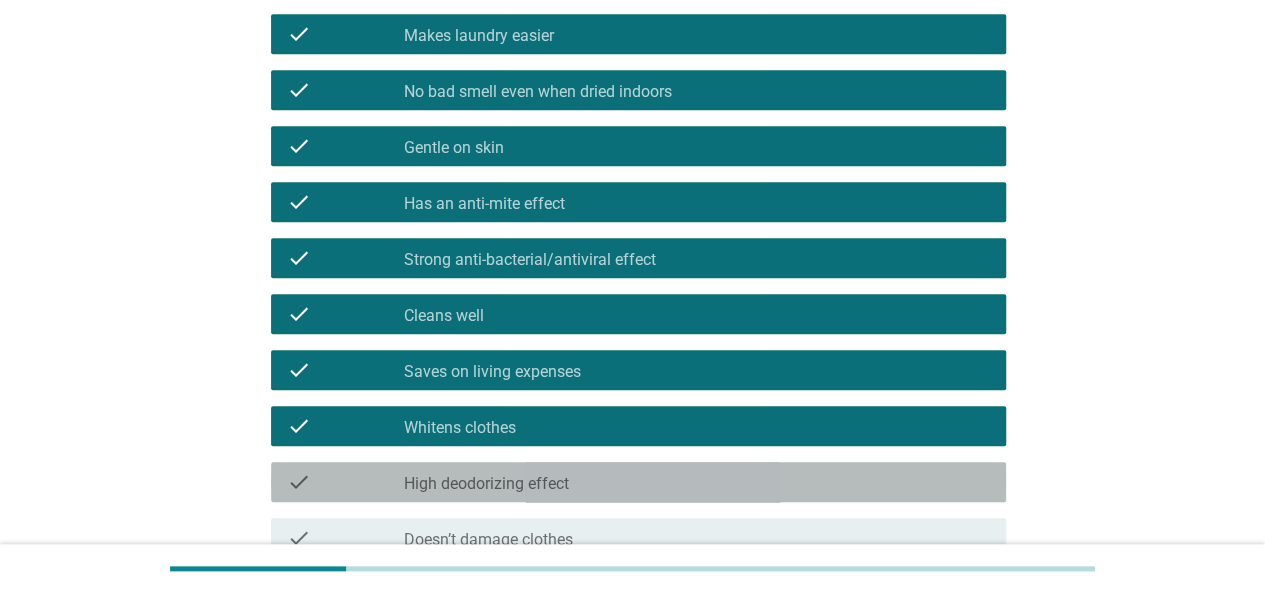 click on "check_box_outline_blank High deodorizing effect" at bounding box center [697, 482] 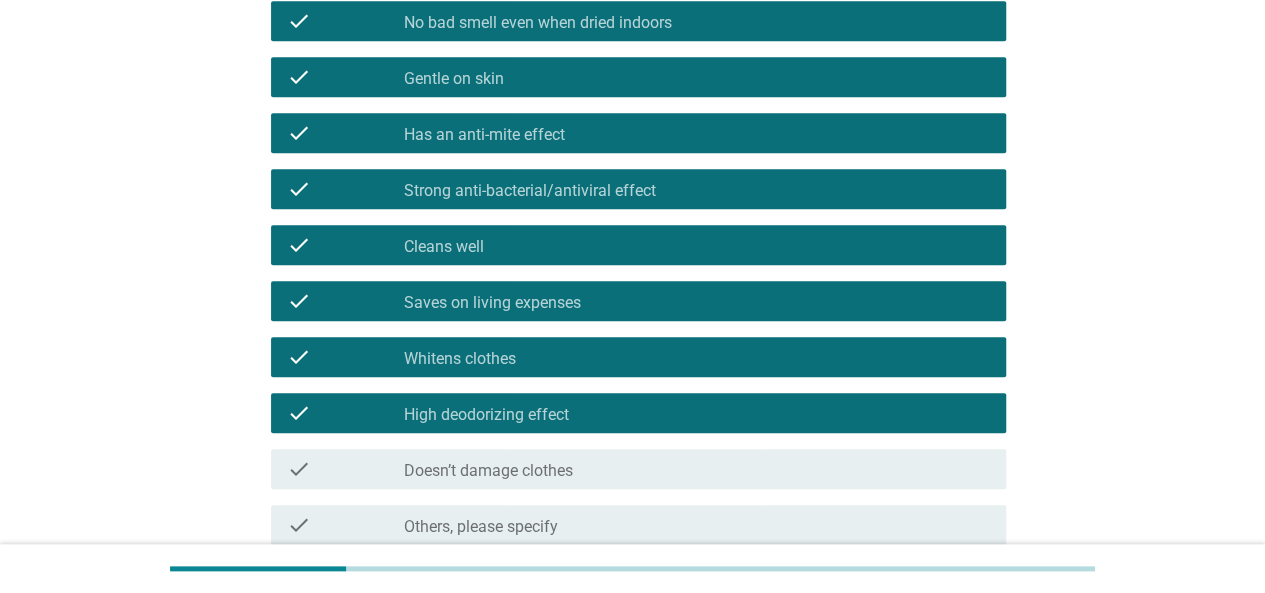 scroll, scrollTop: 900, scrollLeft: 0, axis: vertical 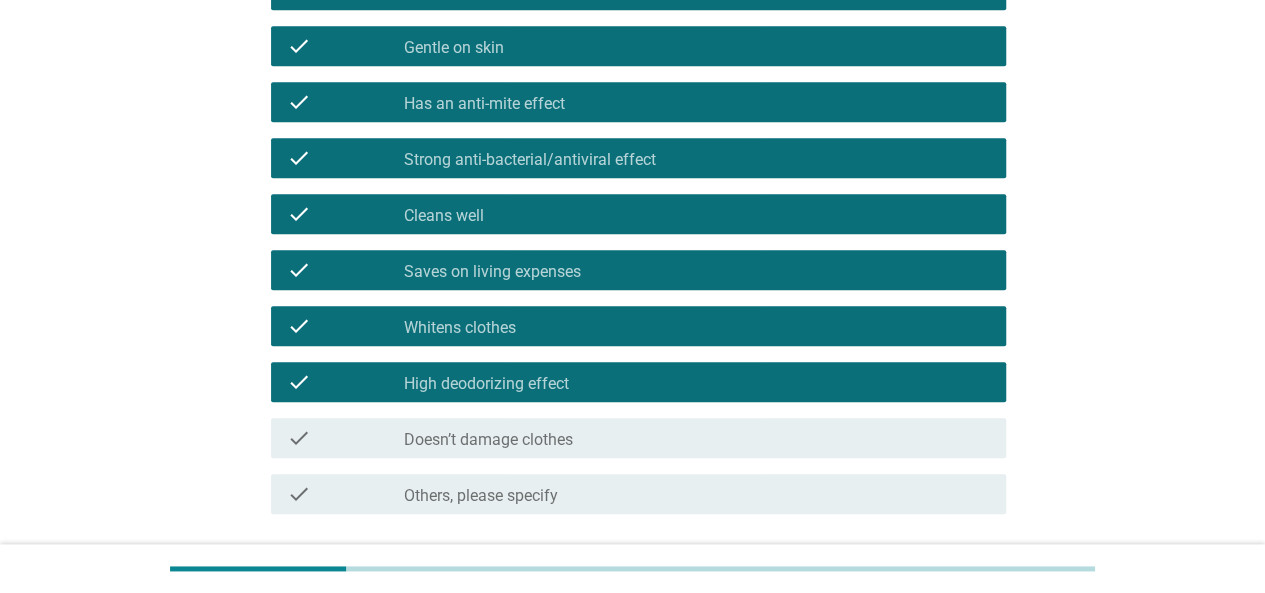 click on "Doesn’t damage clothes" at bounding box center (488, 440) 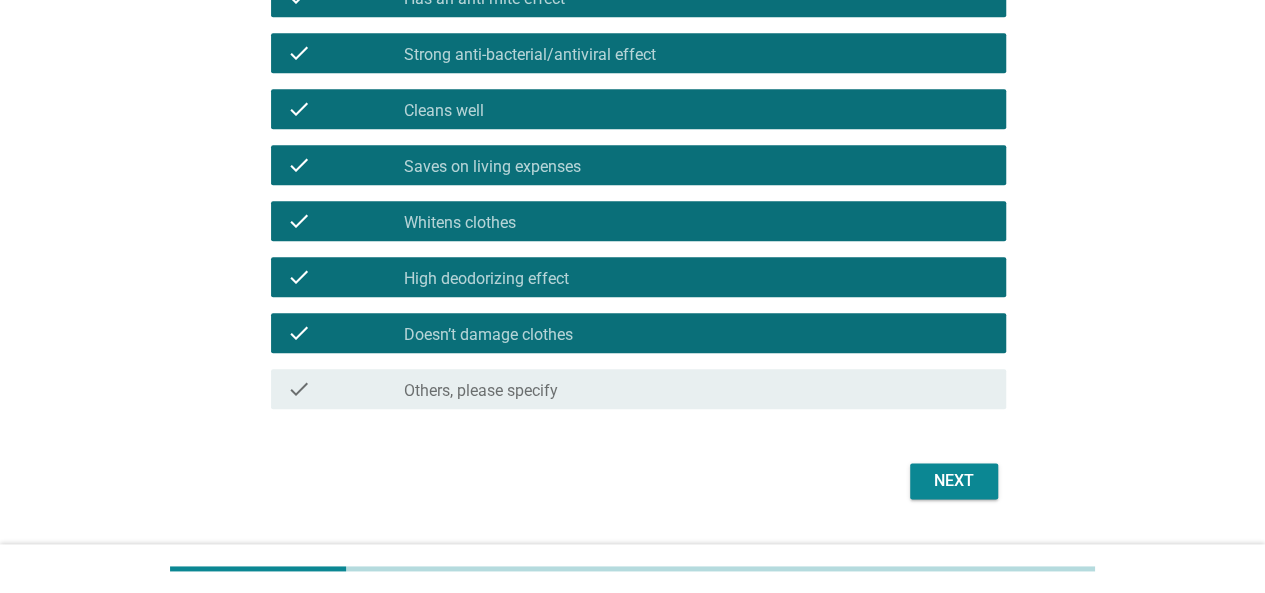 scroll, scrollTop: 1054, scrollLeft: 0, axis: vertical 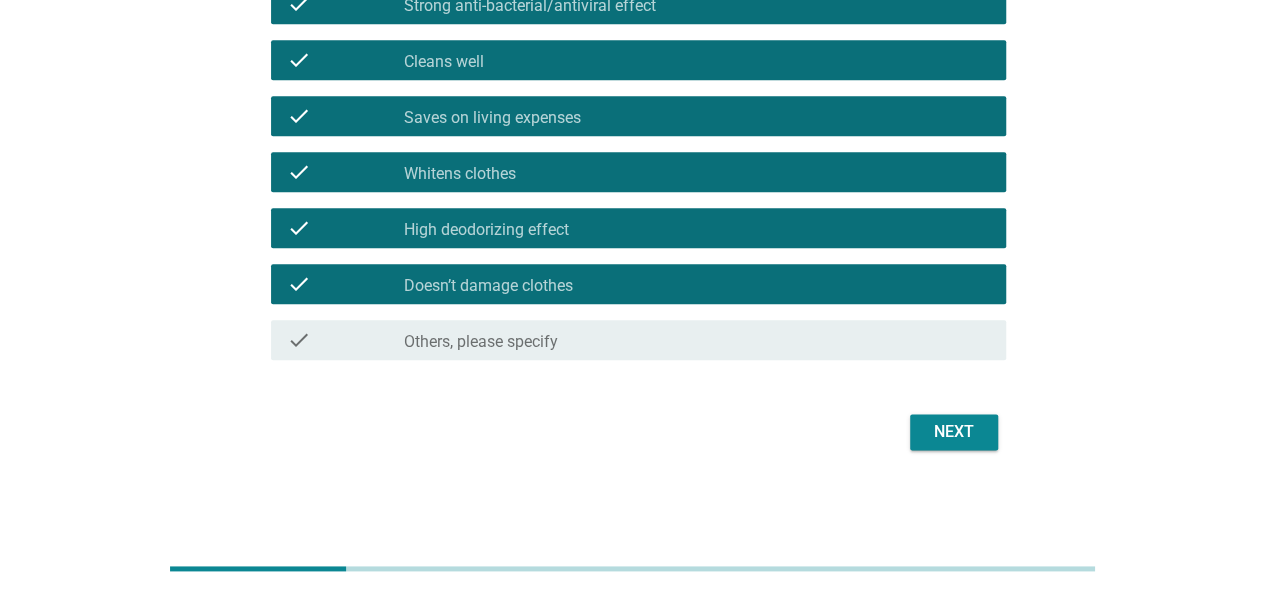 click on "Next" at bounding box center (954, 432) 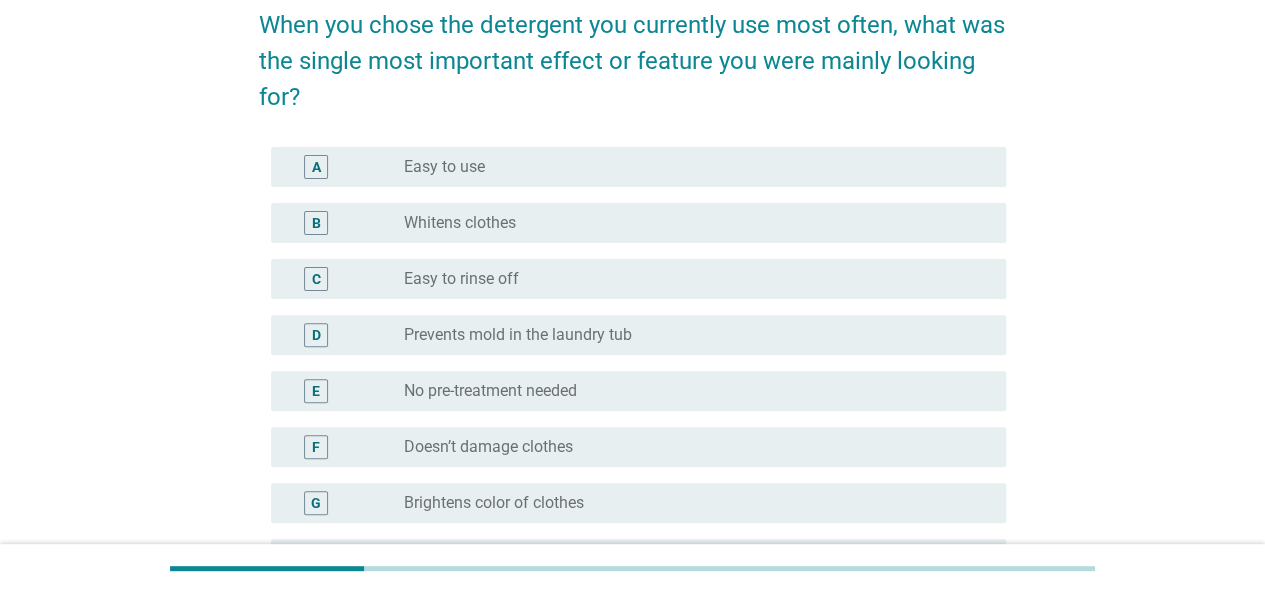 scroll, scrollTop: 500, scrollLeft: 0, axis: vertical 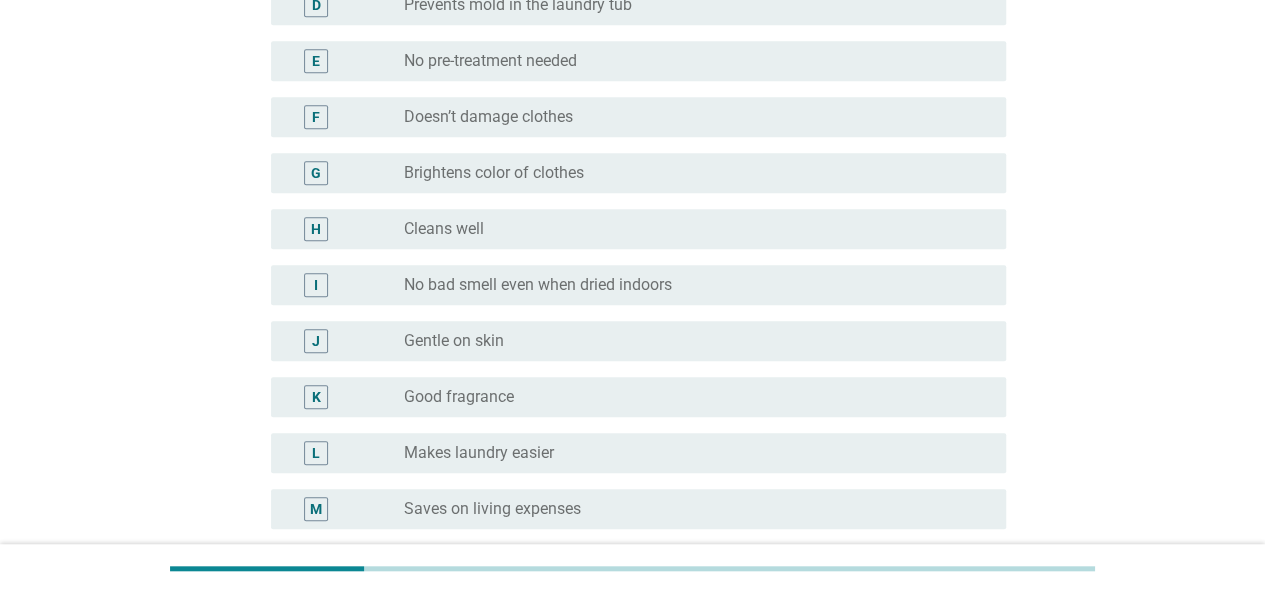 click on "No bad smell even when dried indoors" at bounding box center [538, 285] 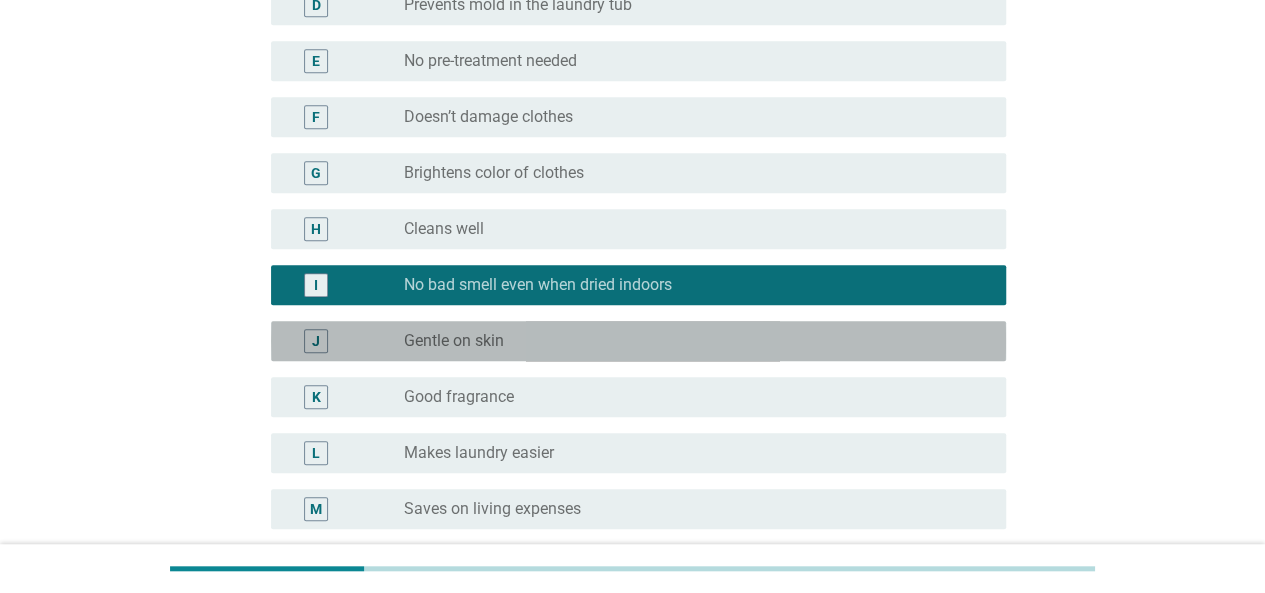 click on "J     radio_button_unchecked Gentle on skin" at bounding box center (638, 341) 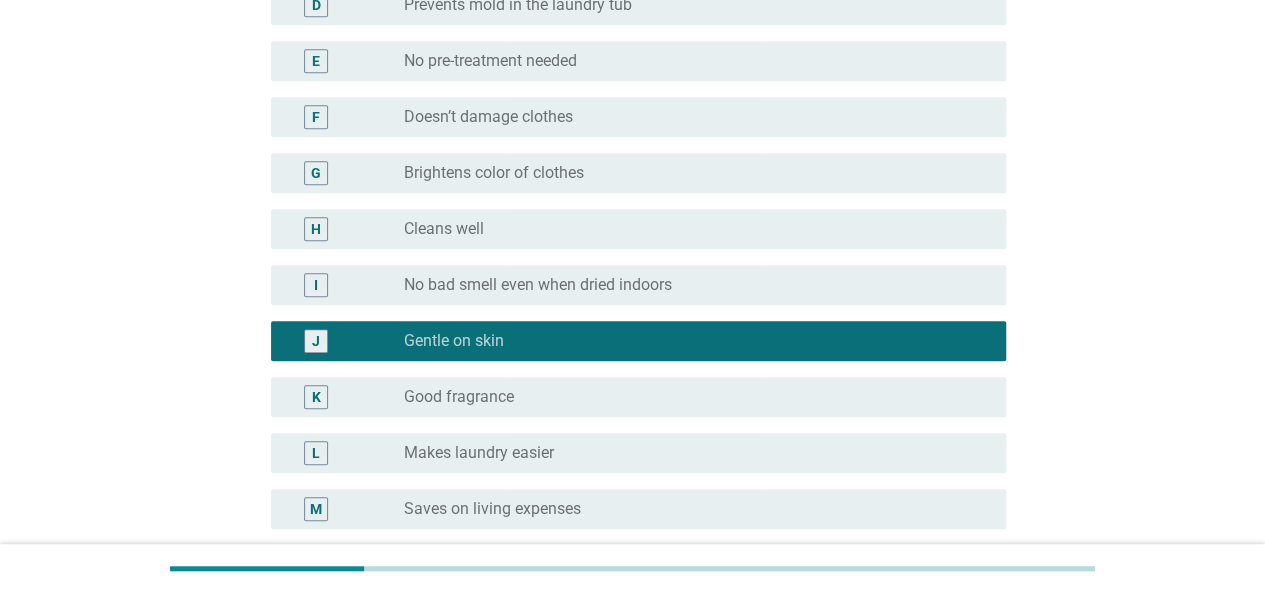 click on "No bad smell even when dried indoors" at bounding box center [538, 285] 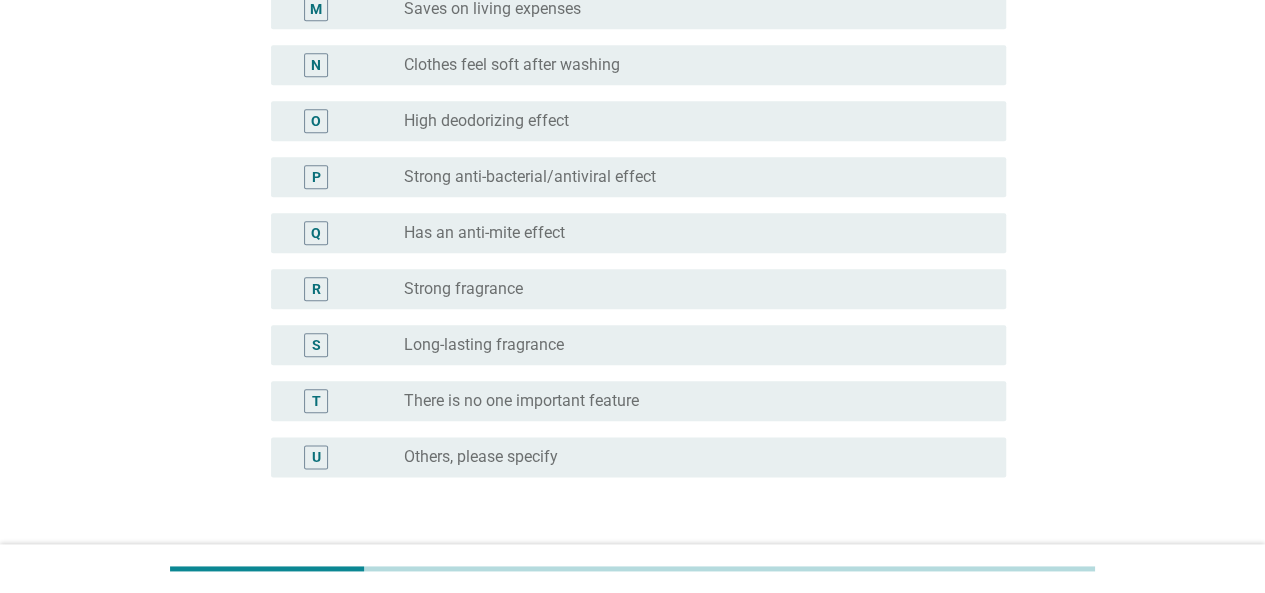 scroll, scrollTop: 1140, scrollLeft: 0, axis: vertical 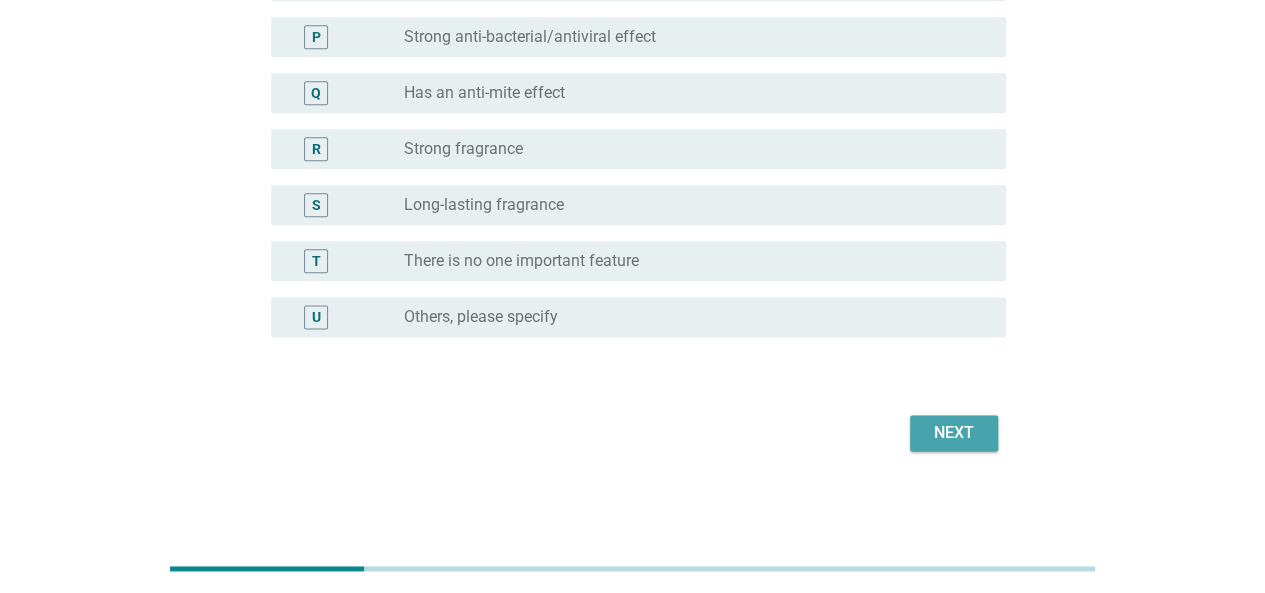 click on "Next" at bounding box center (954, 433) 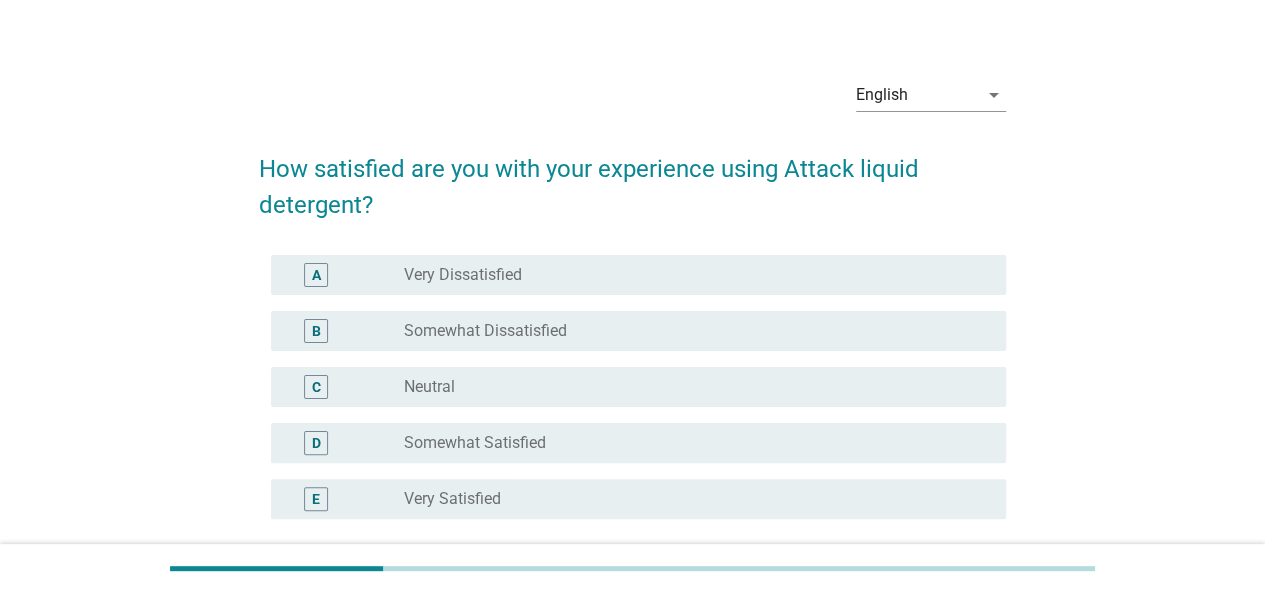 scroll, scrollTop: 100, scrollLeft: 0, axis: vertical 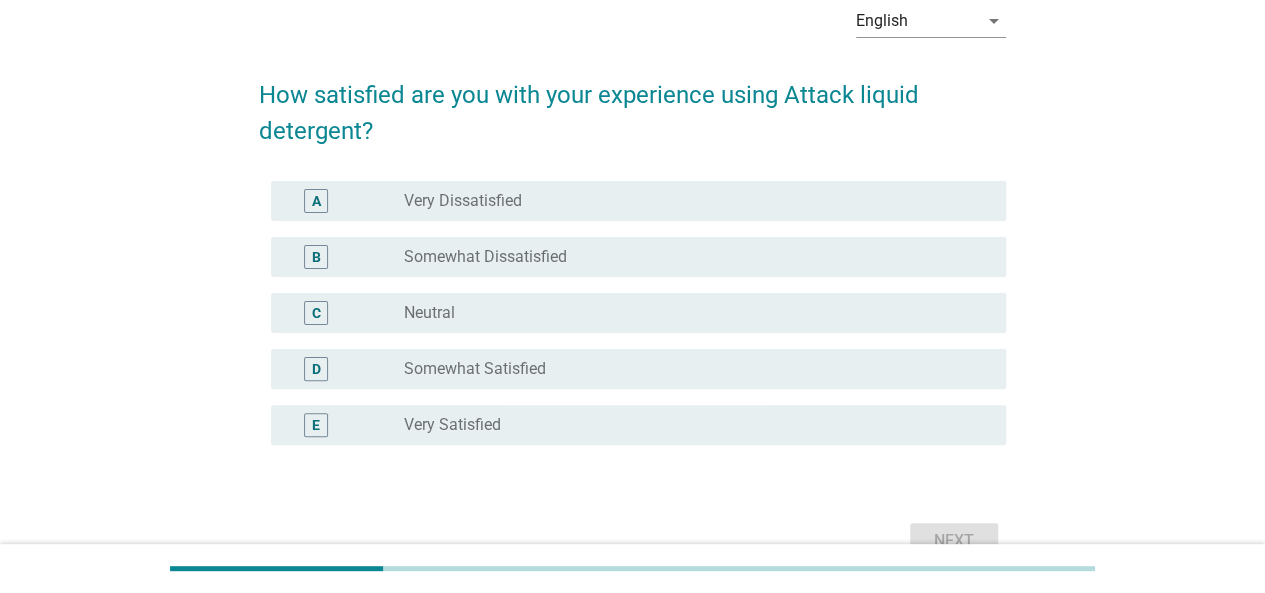 click on "radio_button_unchecked Very Satisfied" at bounding box center (689, 425) 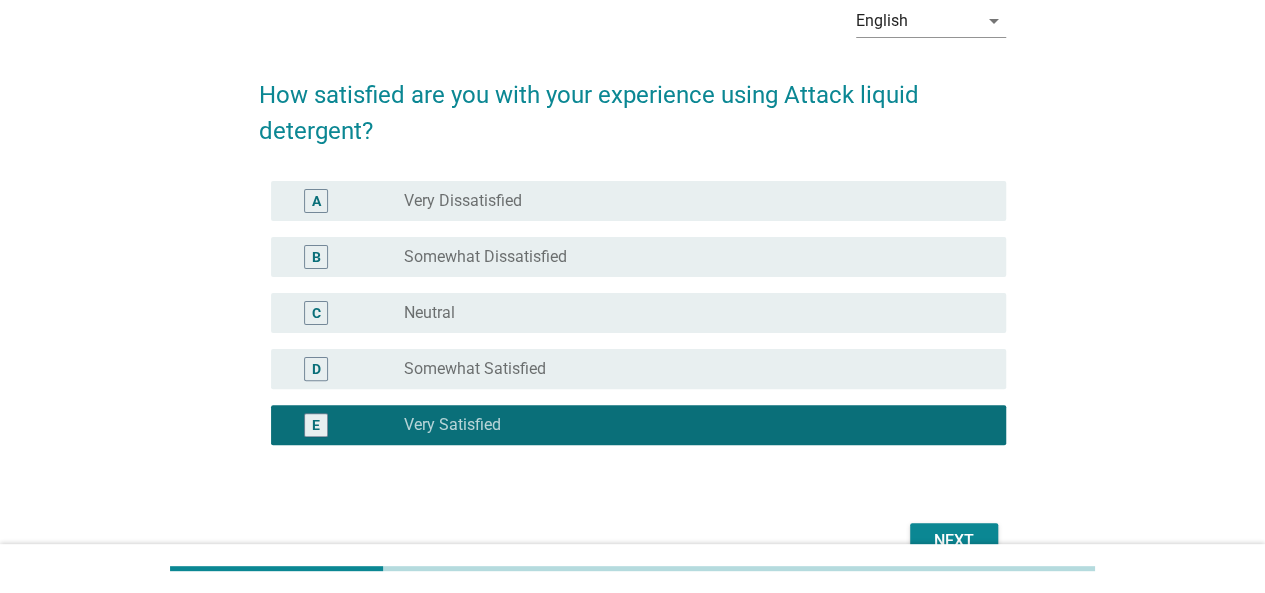 click on "Next" at bounding box center [954, 541] 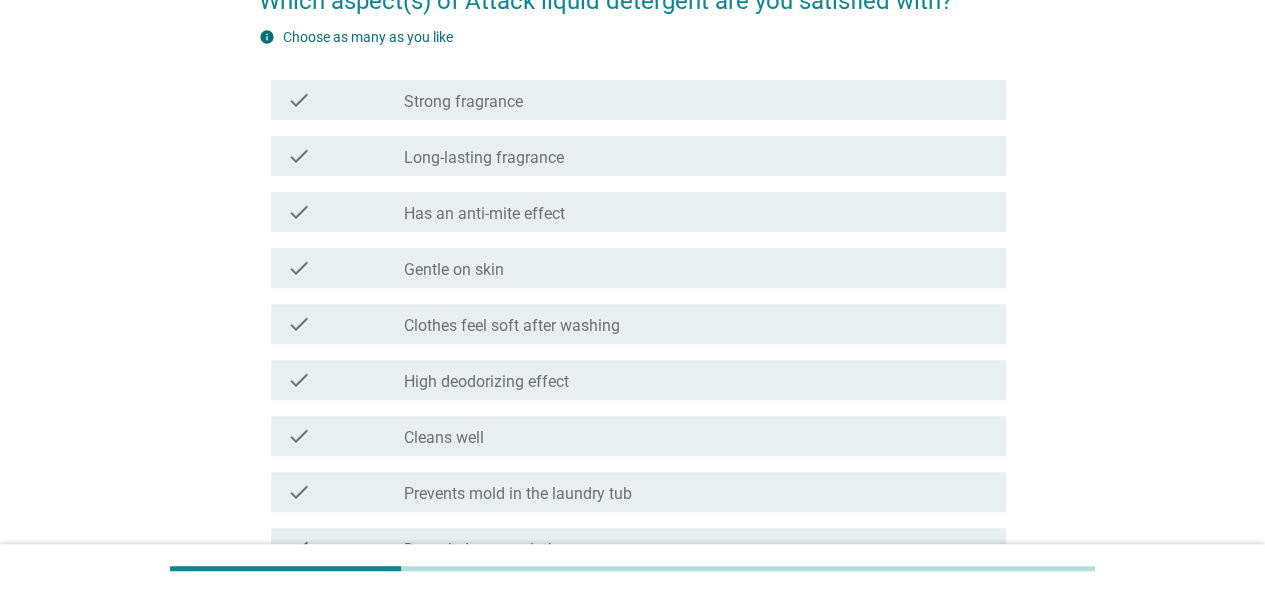 scroll, scrollTop: 200, scrollLeft: 0, axis: vertical 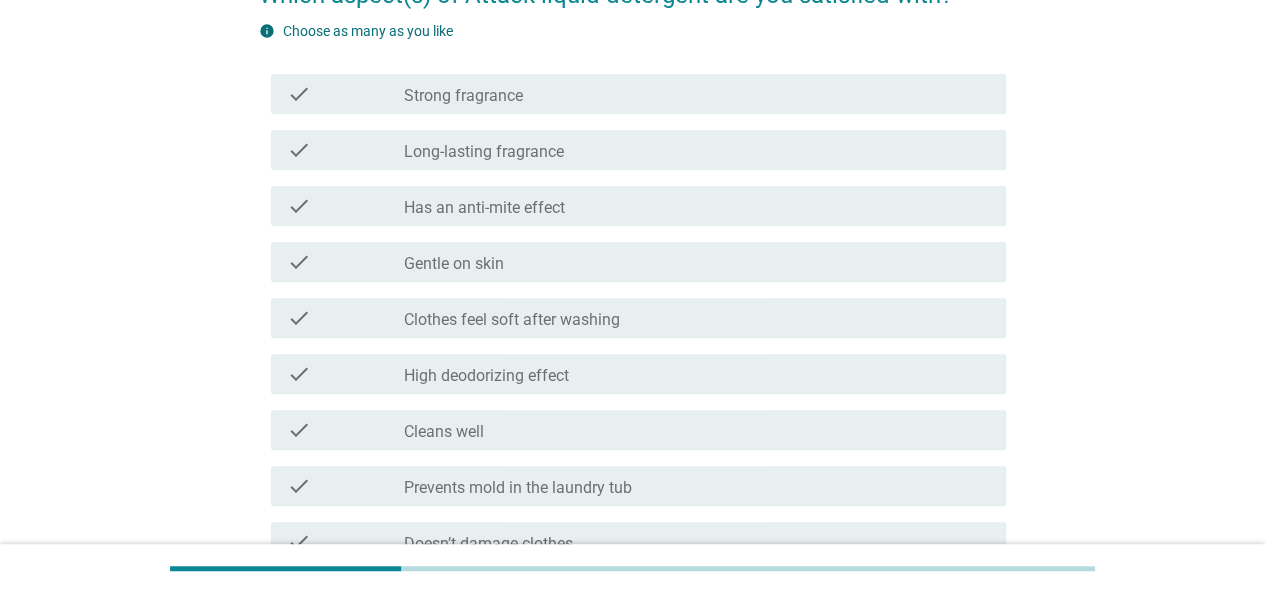 click on "Clothes feel soft after washing" at bounding box center (512, 320) 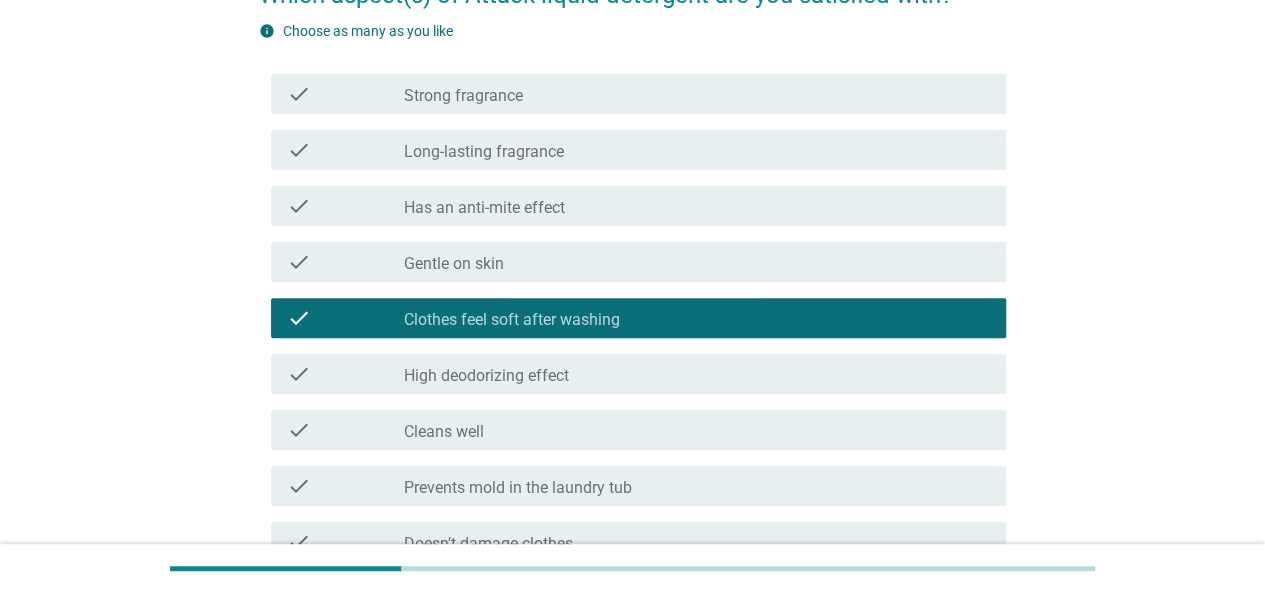 click on "check_box_outline_blank Gentle on skin" at bounding box center [697, 262] 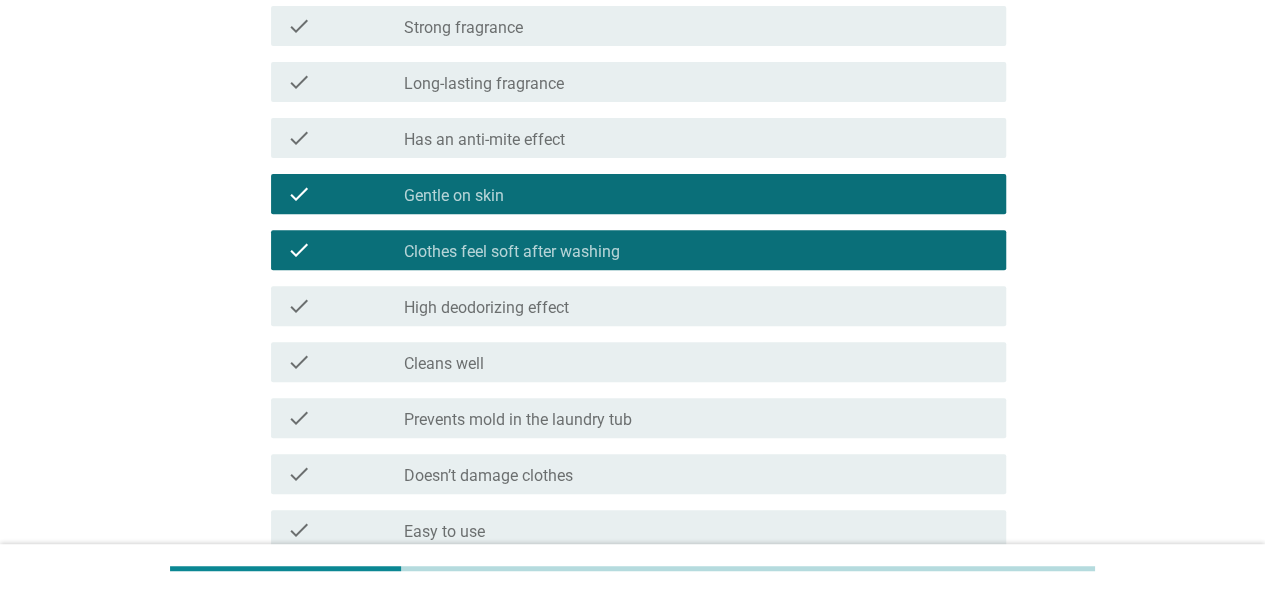 scroll, scrollTop: 300, scrollLeft: 0, axis: vertical 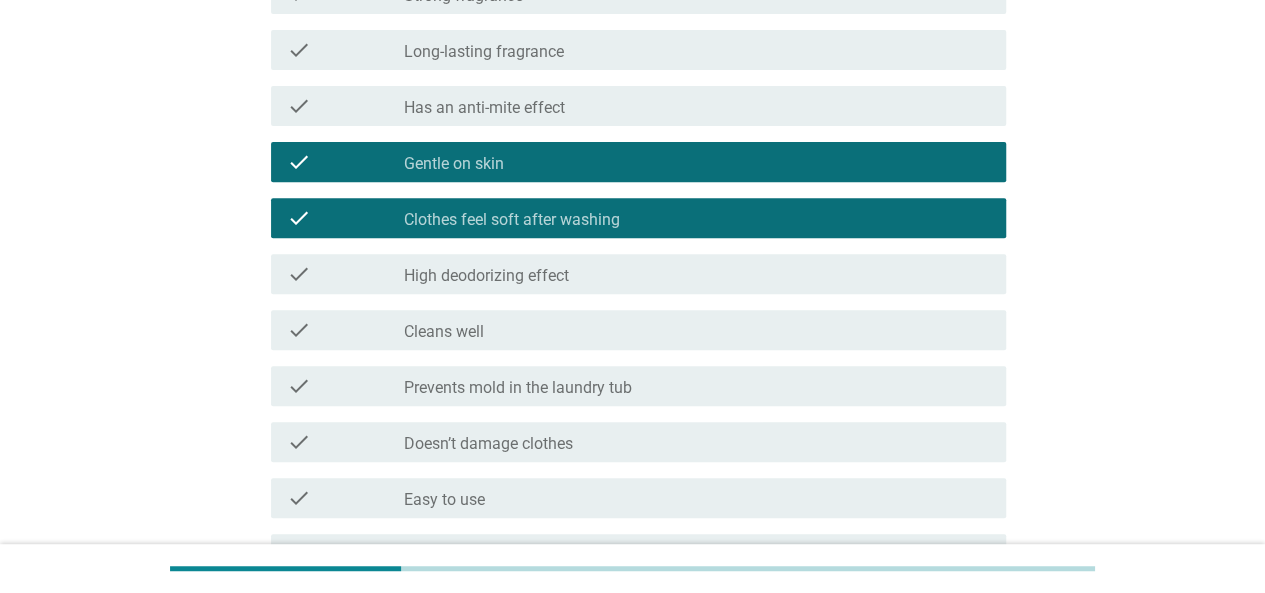 click on "Prevents mold in the laundry tub" at bounding box center (518, 388) 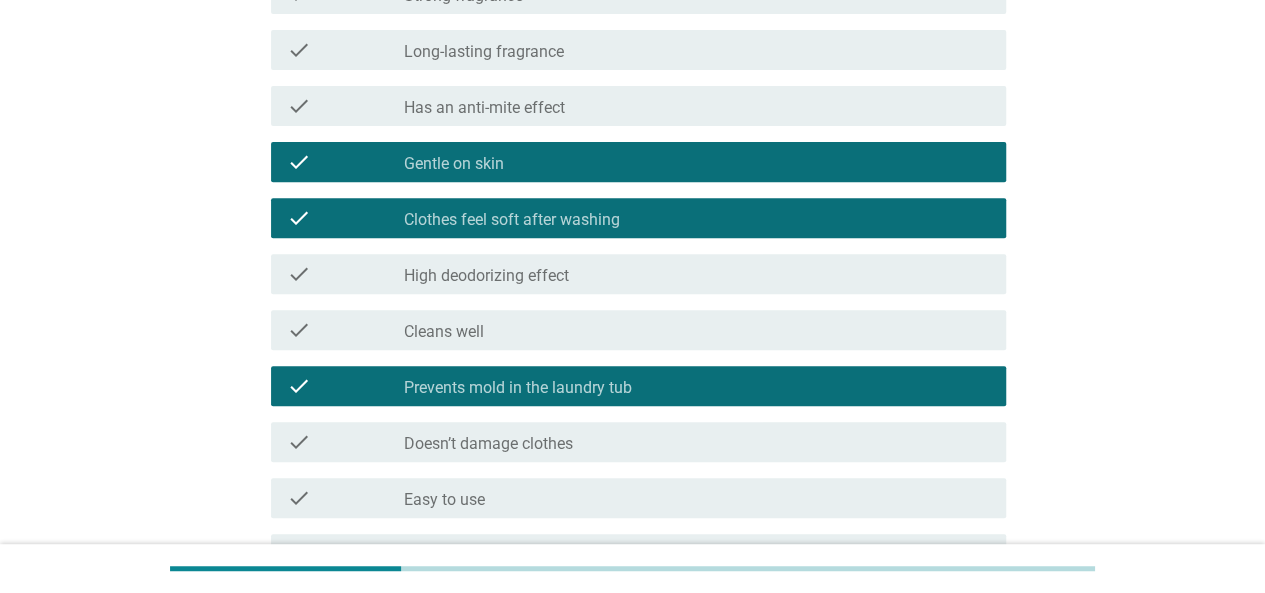 click on "check     check_box_outline_blank Strong fragrance   check     check_box_outline_blank Long-lasting fragrance   check     check_box_outline_blank Has an anti-mite effect   check     check_box_outline_blank Gentle on skin   check     check_box Clothes feel soft after washing   check     check_box_outline_blank High deodorizing effect   check     check_box_outline_blank Cleans well   check     check_box Prevents mold in the laundry tub   check     check_box_outline_blank Doesn’t damage clothes   check     check_box_outline_blank Easy to use   check     check_box_outline_blank Brightens color of clothes   check     check_box_outline_blank Good fragrance   check     check_box_outline_blank Easy to rinse off   check     check_box_outline_blank Makes laundry easier   check     check_box_outline_blank Whitens clothes   check     check_box_outline_blank No bad smell even when dried indoors   check     check_box_outline_blank Strong anti-bacterial/antiviral effect   check     check_box_outline_blank   check" at bounding box center (632, 554) 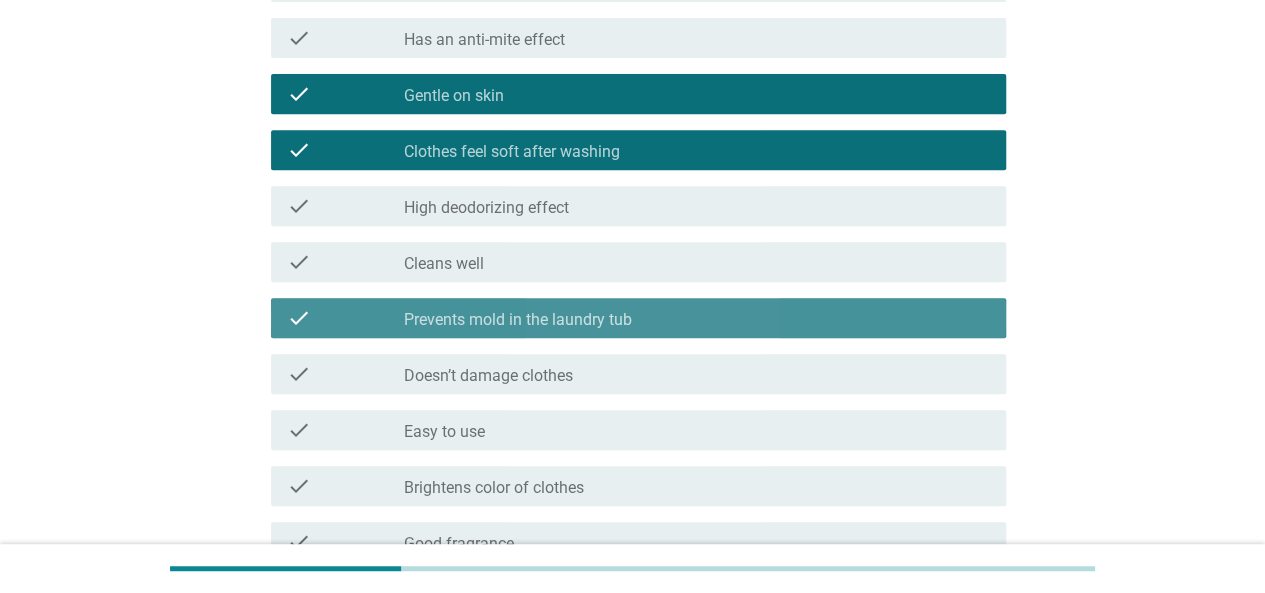 scroll, scrollTop: 400, scrollLeft: 0, axis: vertical 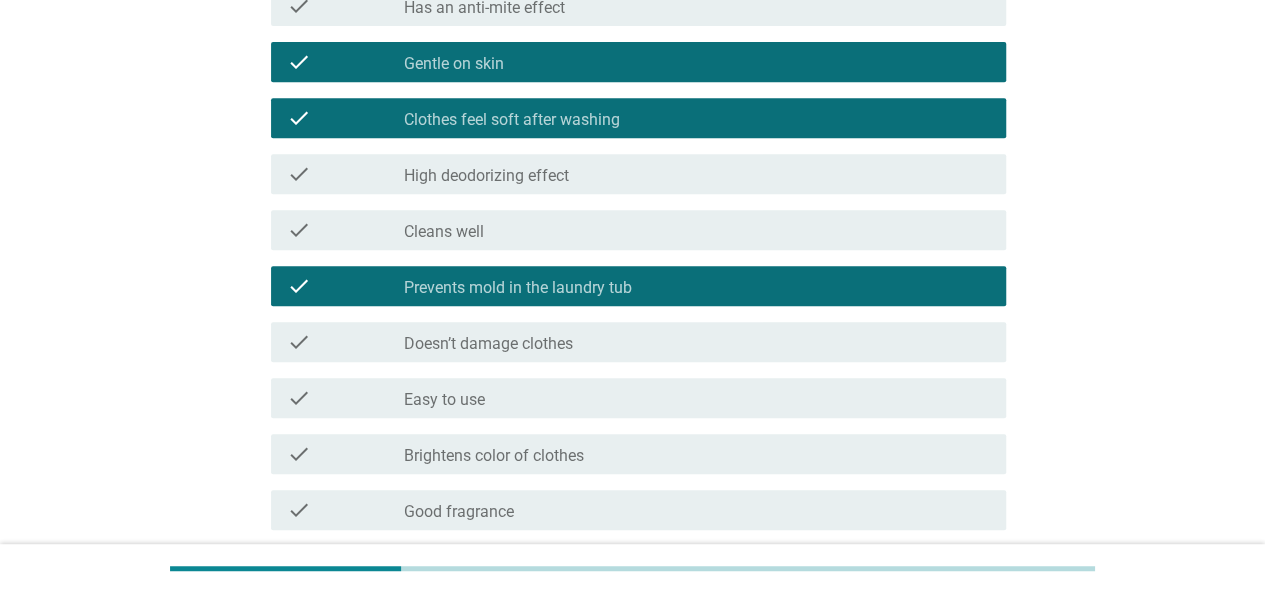 click on "Prevents mold in the laundry tub" at bounding box center (518, 288) 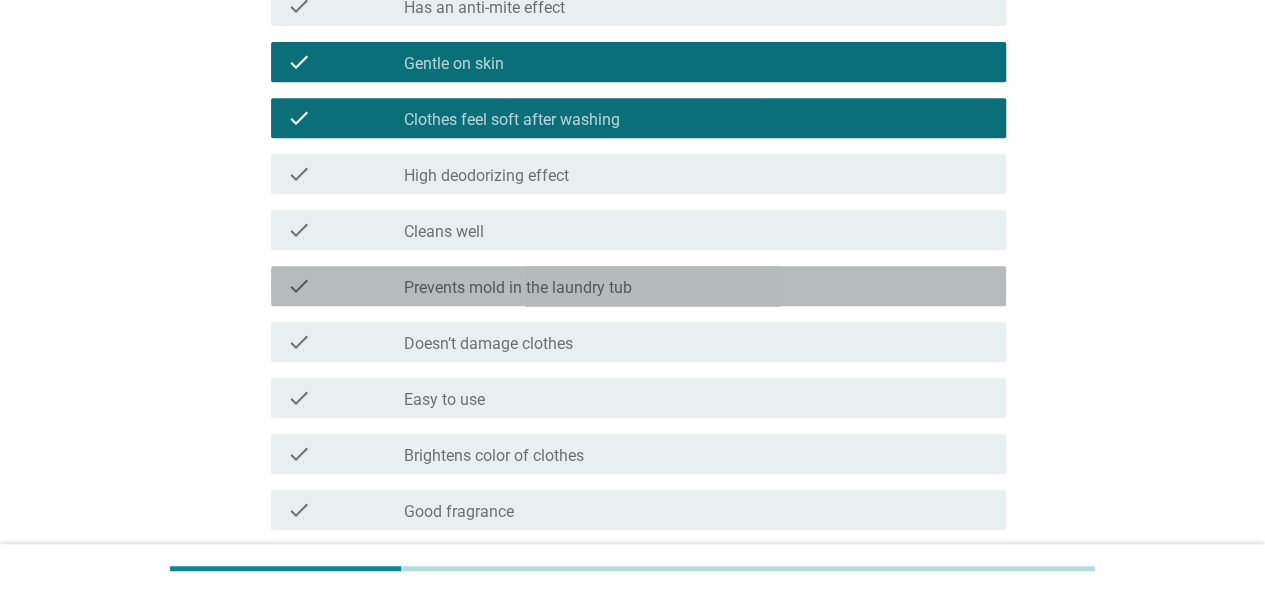click on "check_box_outline_blank Cleans well" at bounding box center [697, 230] 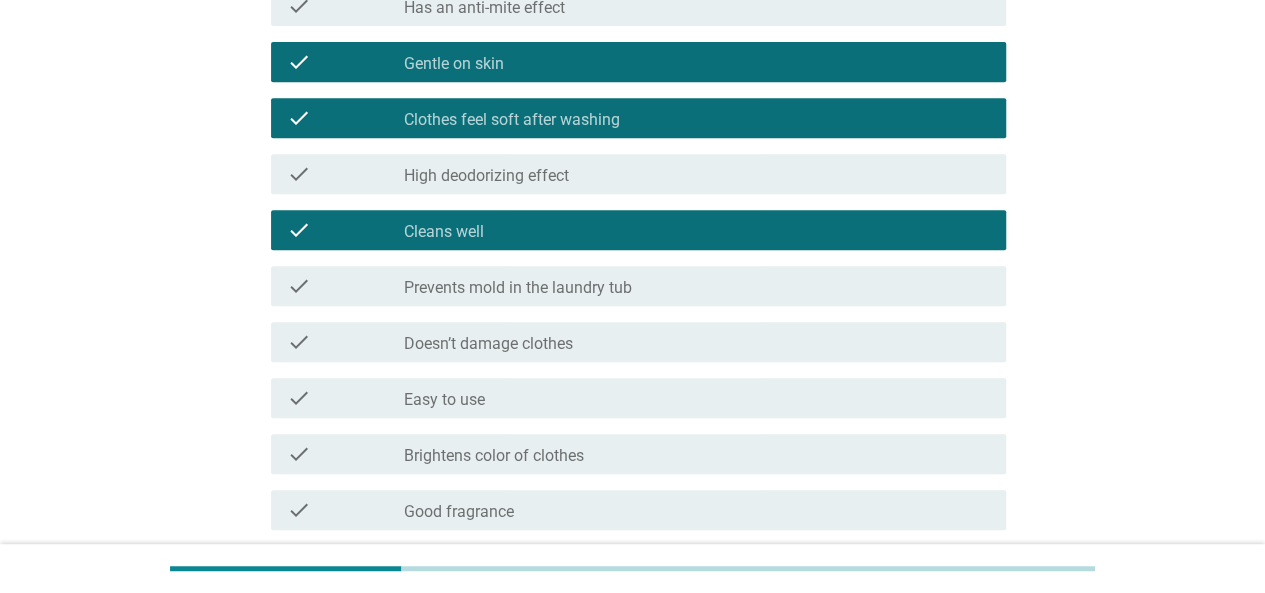 click on "check_box_outline_blank High deodorizing effect" at bounding box center (697, 174) 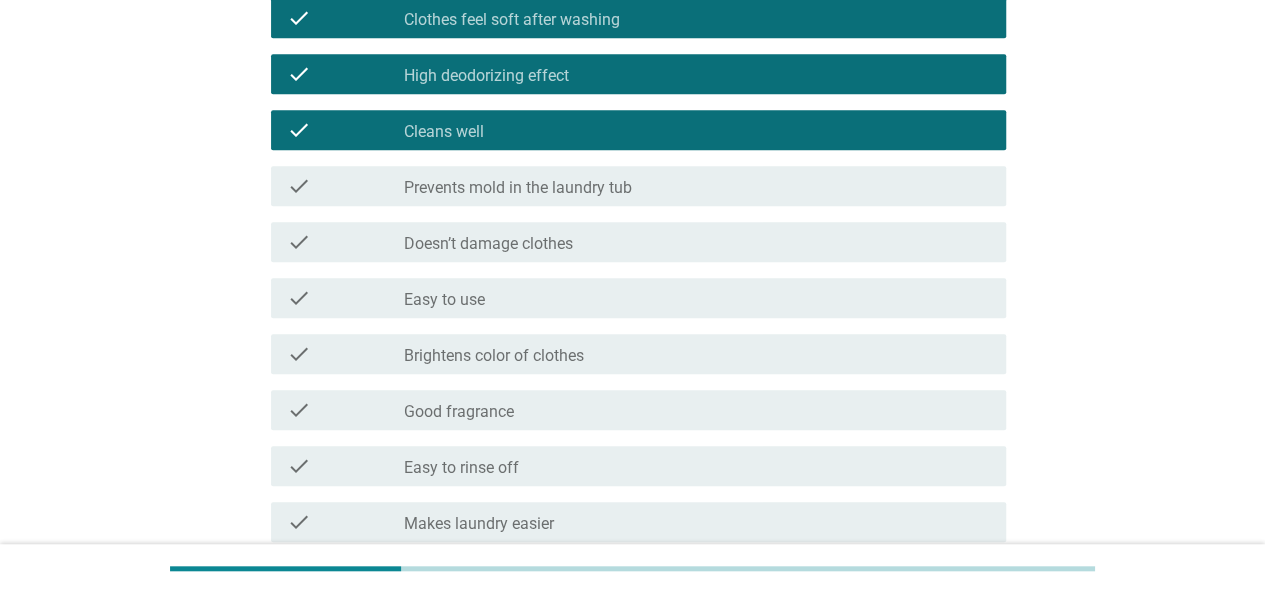scroll, scrollTop: 600, scrollLeft: 0, axis: vertical 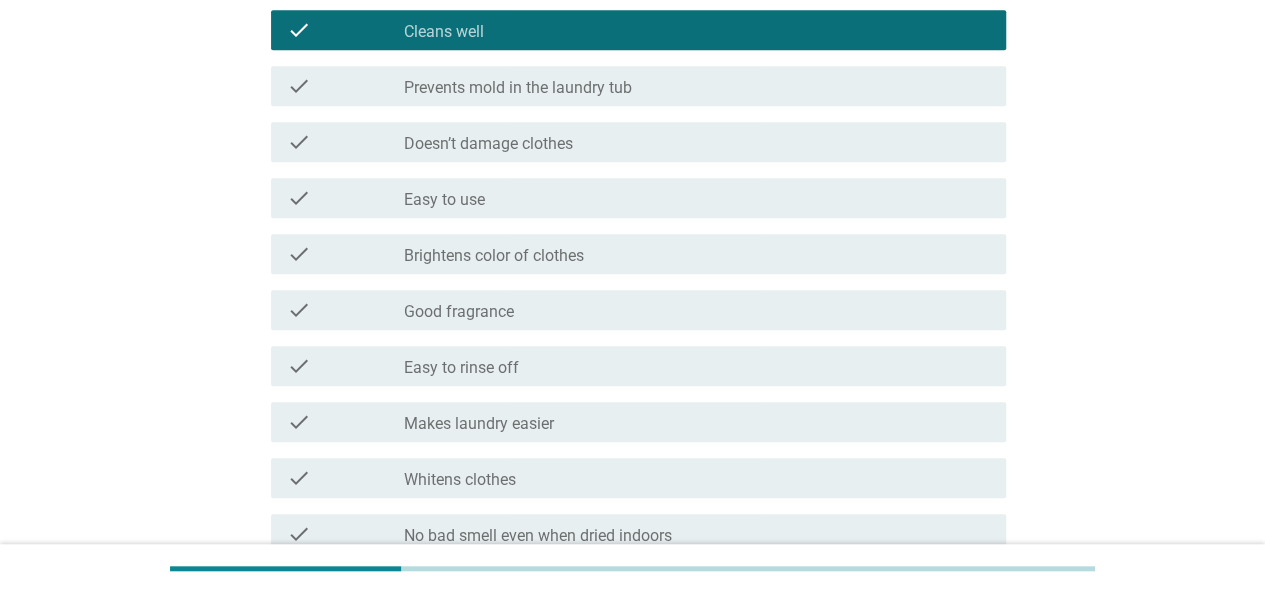 click on "check     check_box_outline_blank Good fragrance" at bounding box center [638, 310] 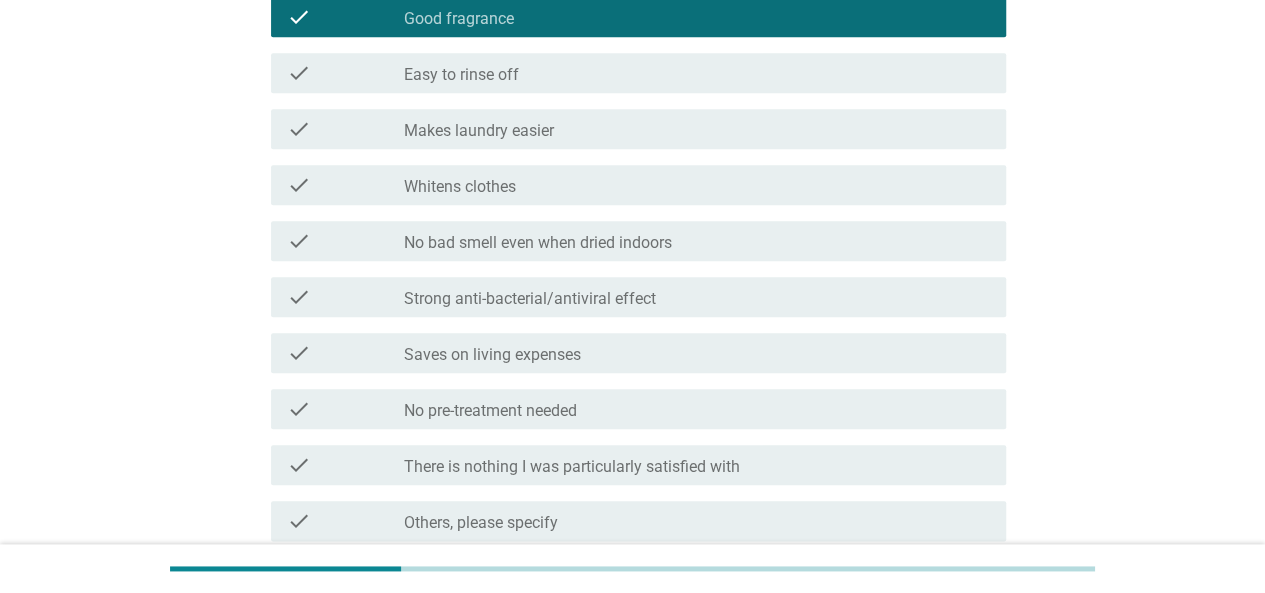 scroll, scrollTop: 1000, scrollLeft: 0, axis: vertical 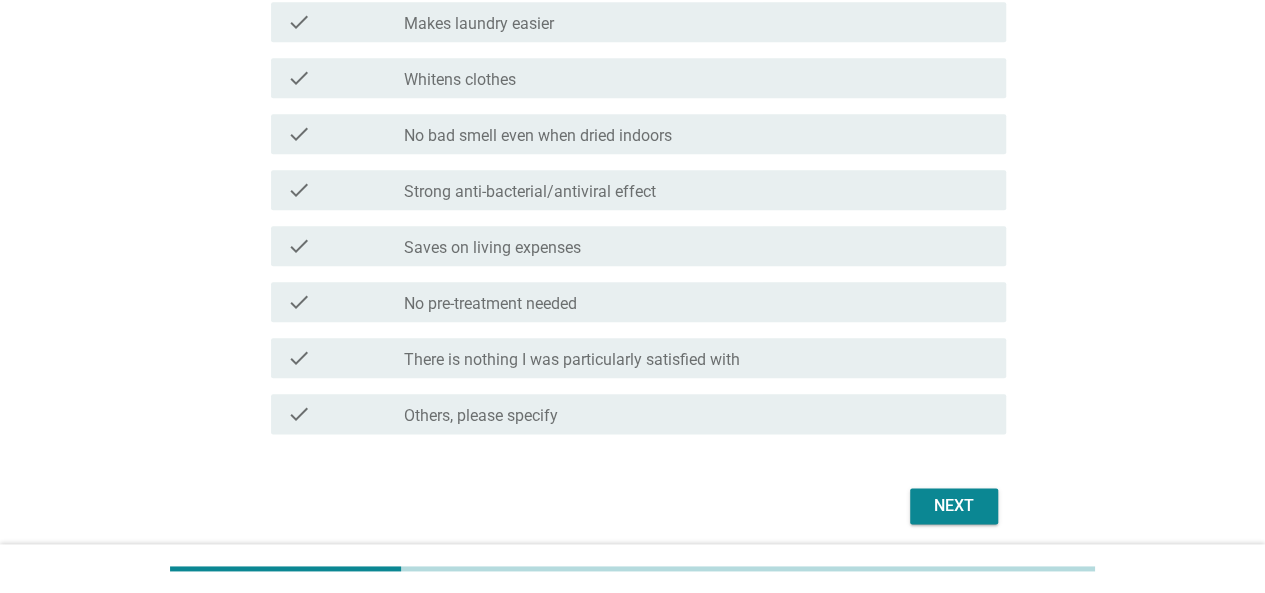 click on "Next" at bounding box center (954, 506) 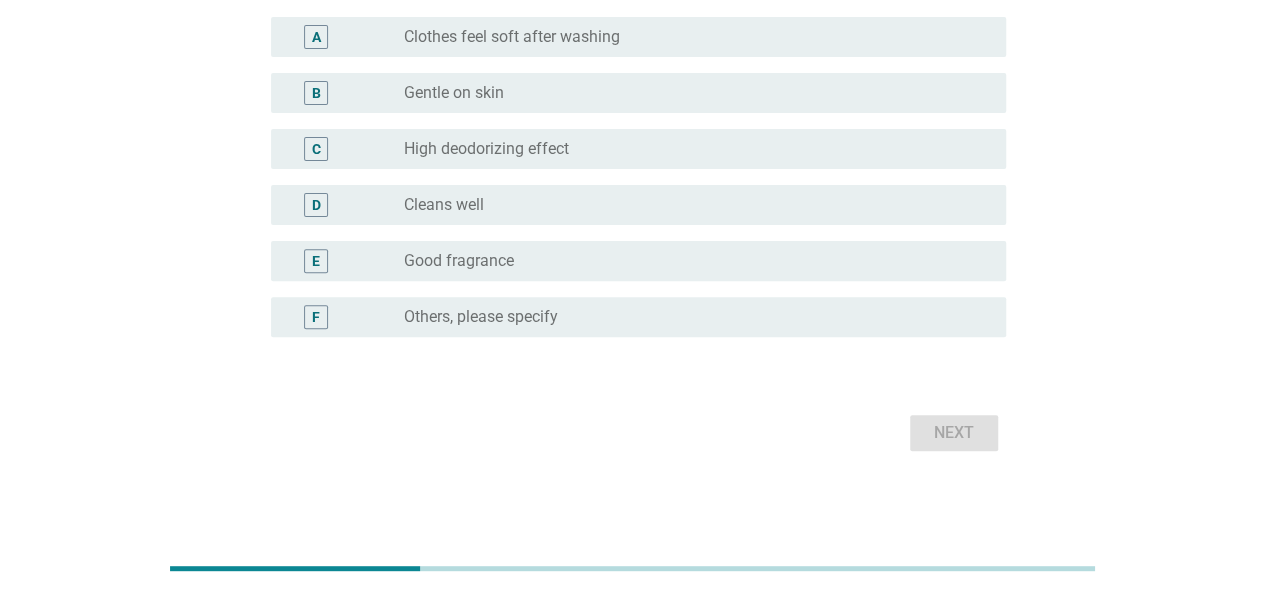 scroll, scrollTop: 128, scrollLeft: 0, axis: vertical 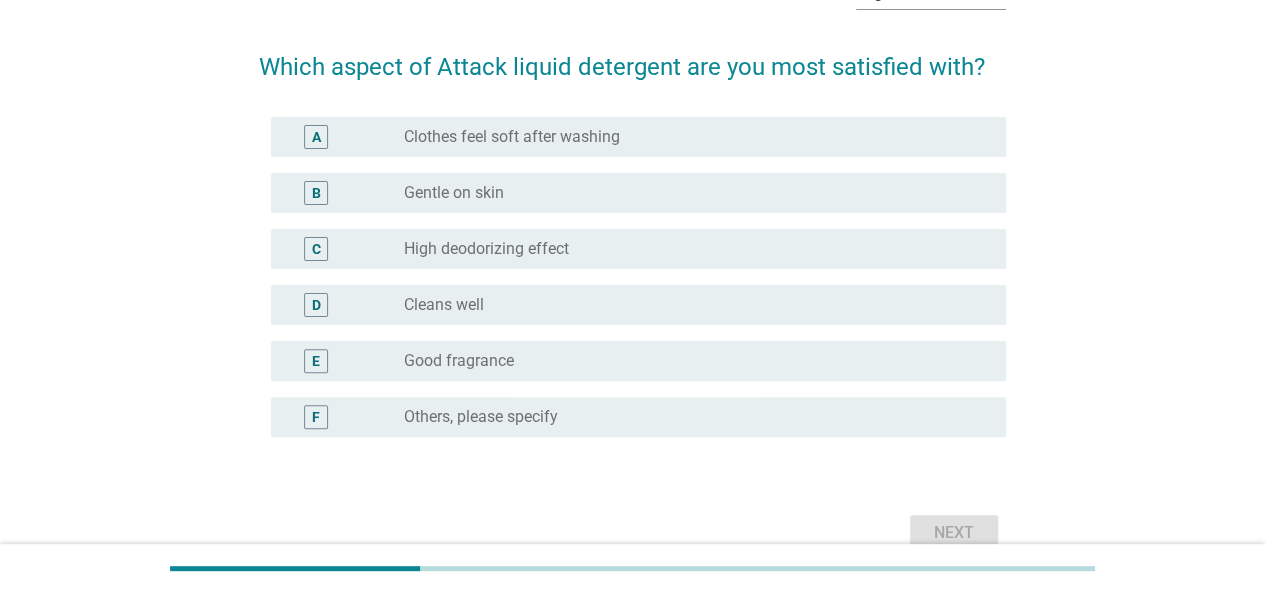 click on "Cleans well" at bounding box center [444, 305] 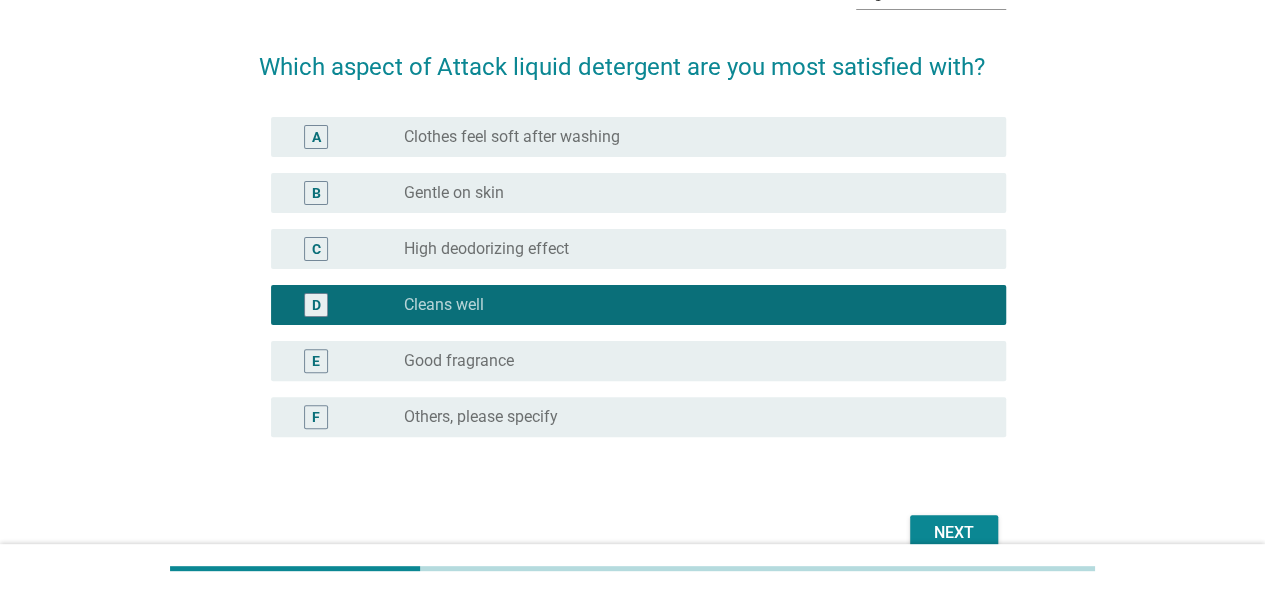 click on "Next" at bounding box center (954, 533) 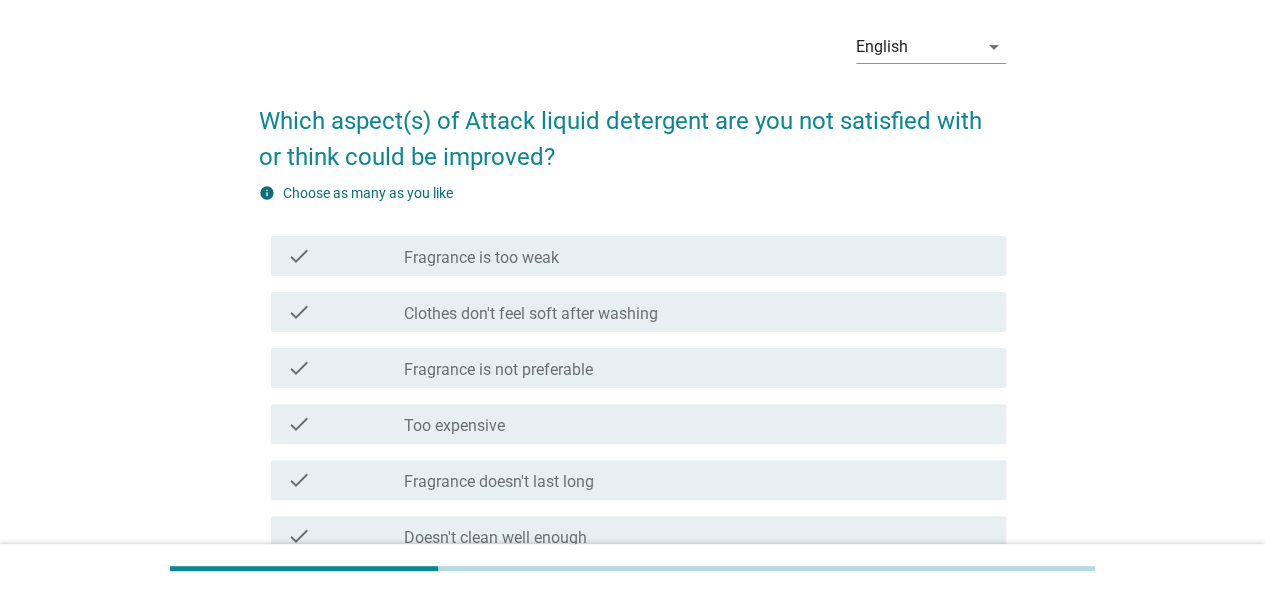 scroll, scrollTop: 100, scrollLeft: 0, axis: vertical 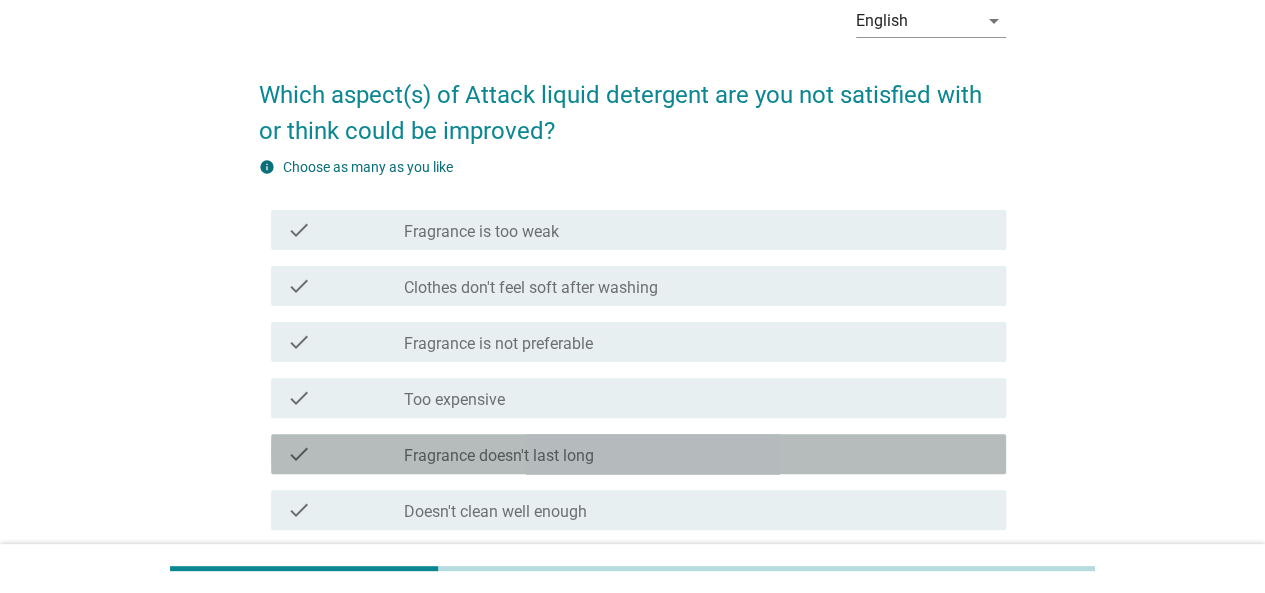 click on "check_box_outline_blank Fragrance doesn't last long" at bounding box center (697, 454) 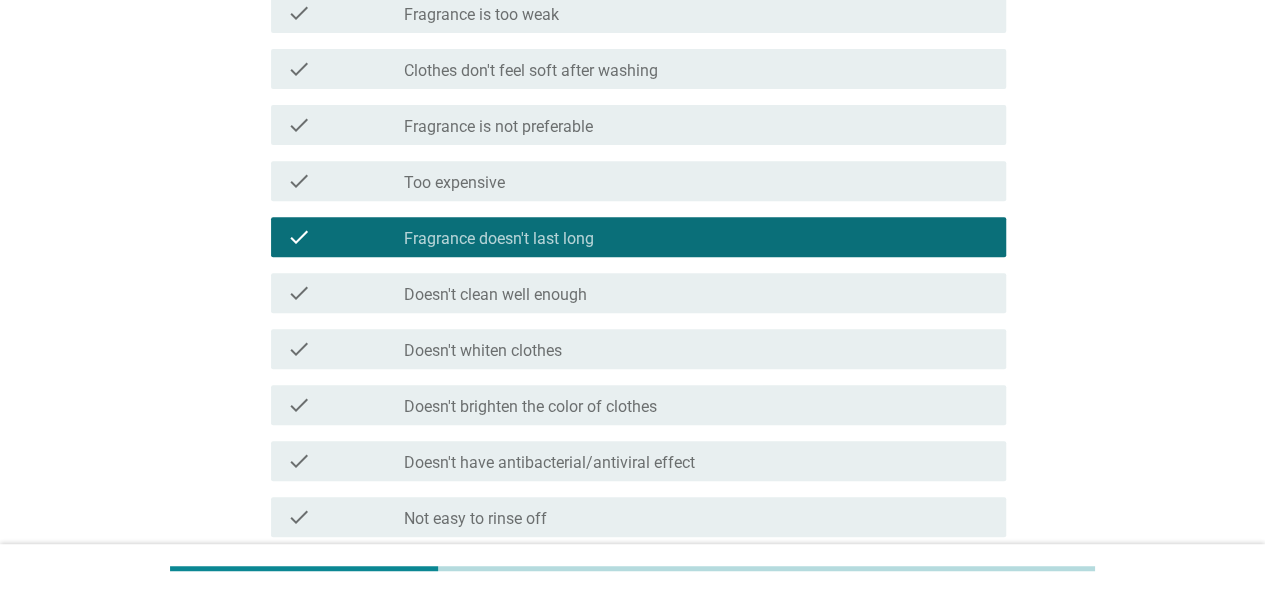scroll, scrollTop: 200, scrollLeft: 0, axis: vertical 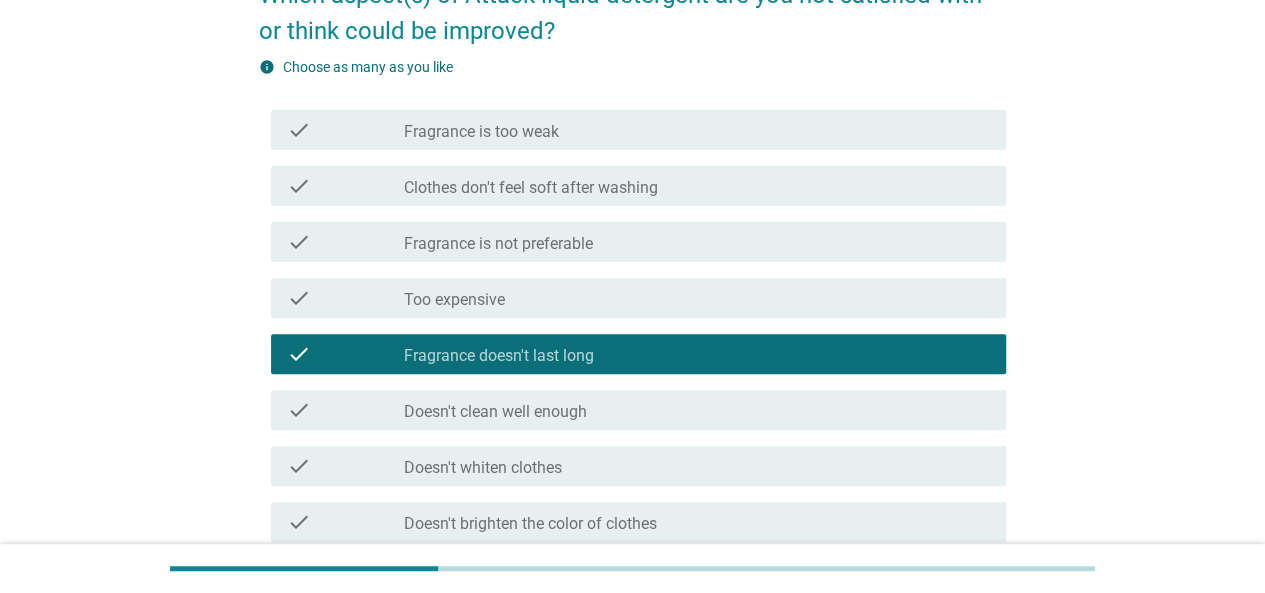 click on "check_box_outline_blank Fragrance is too weak" at bounding box center (697, 130) 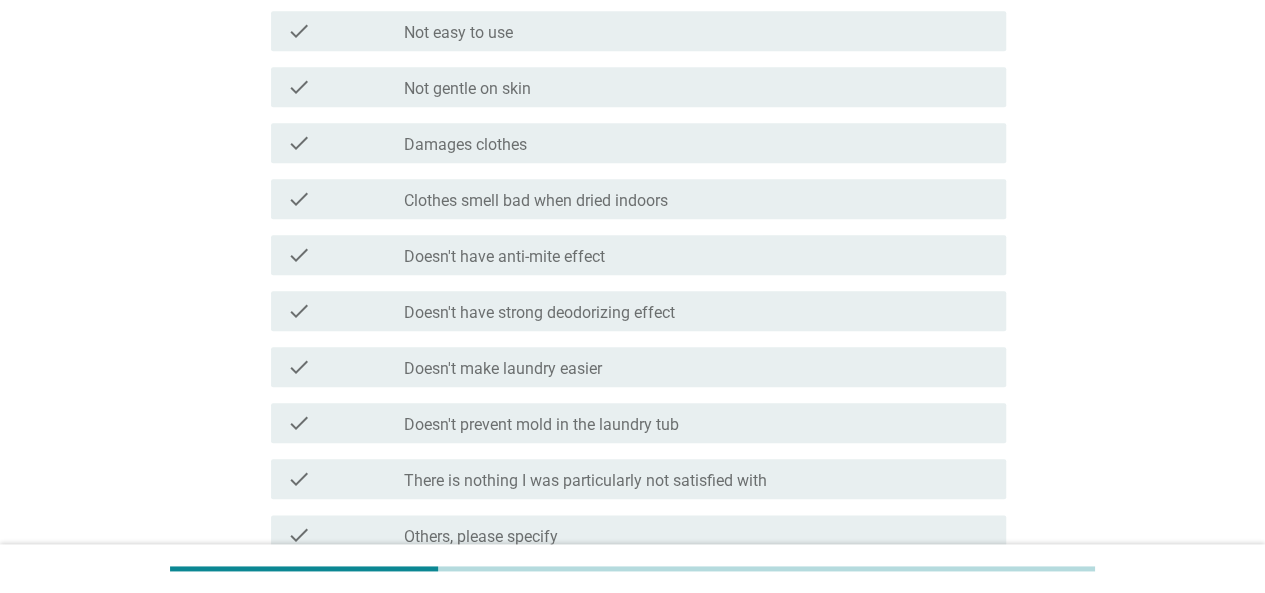 scroll, scrollTop: 1000, scrollLeft: 0, axis: vertical 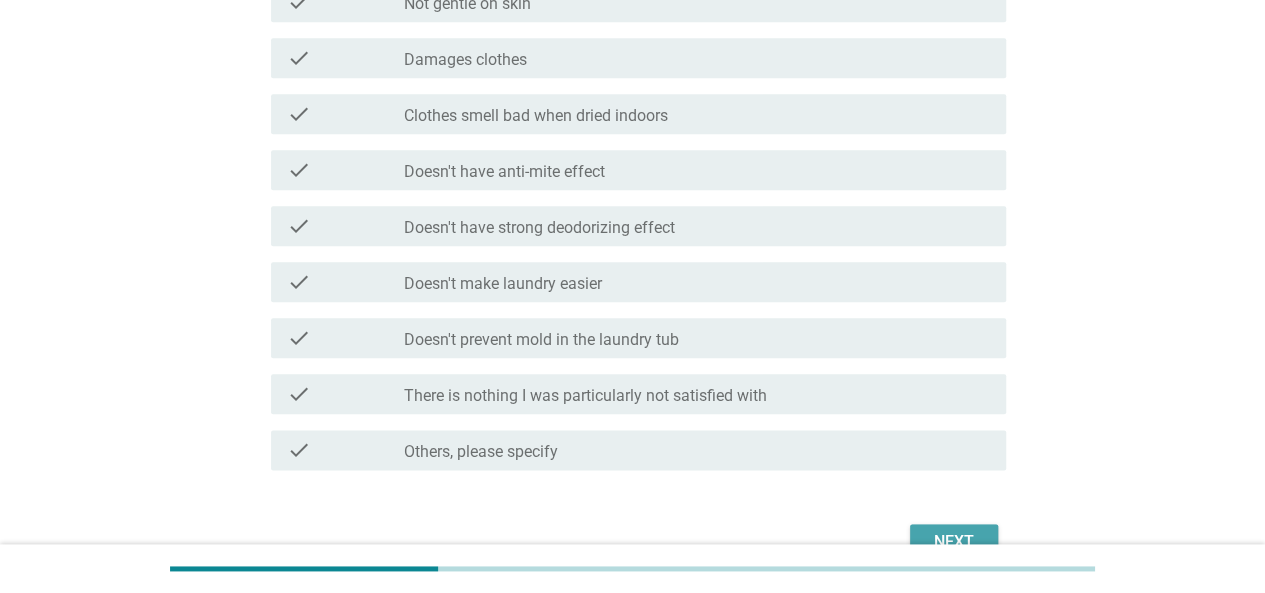 click on "Next" at bounding box center [954, 542] 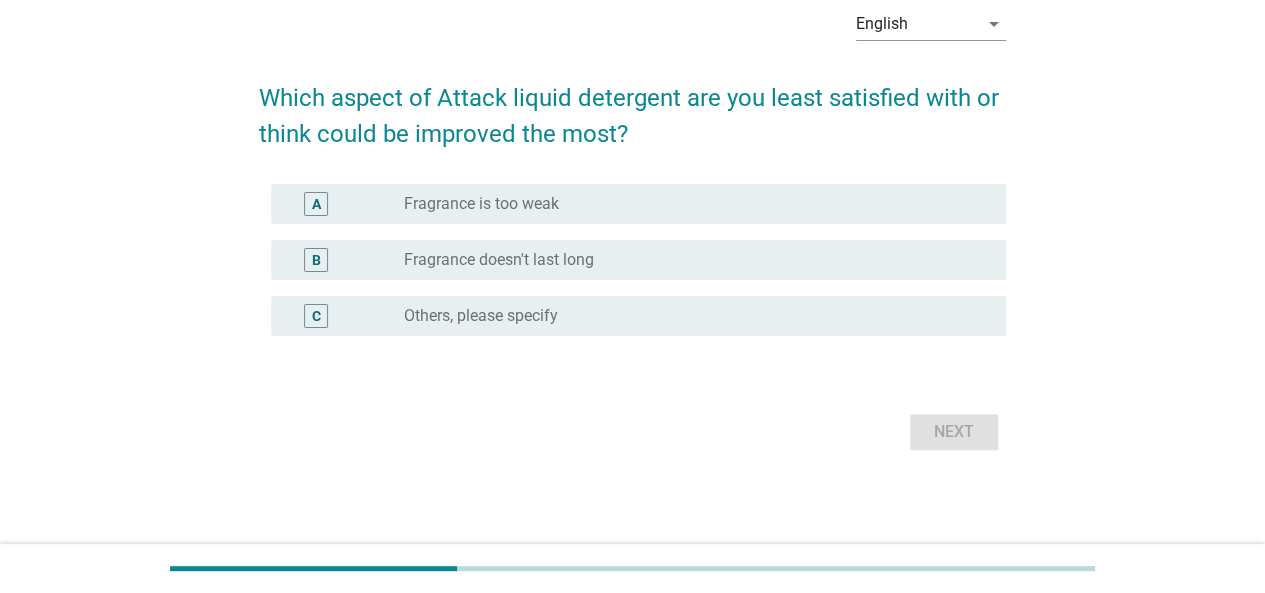 scroll, scrollTop: 0, scrollLeft: 0, axis: both 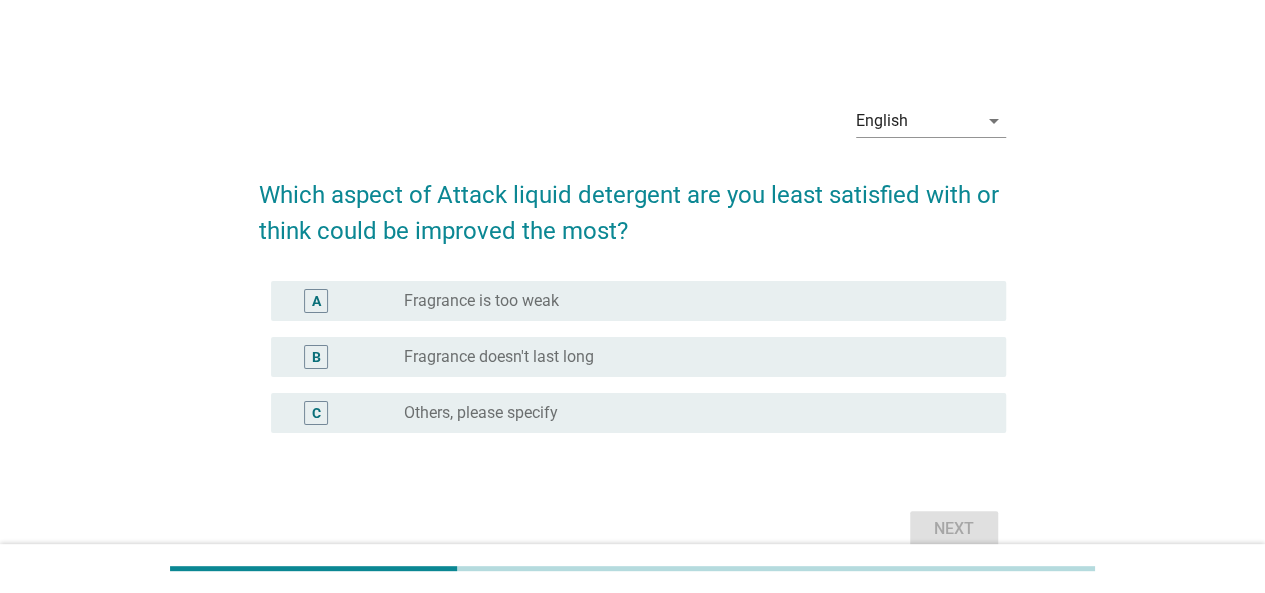 click on "radio_button_unchecked Fragrance doesn't last long" at bounding box center [689, 357] 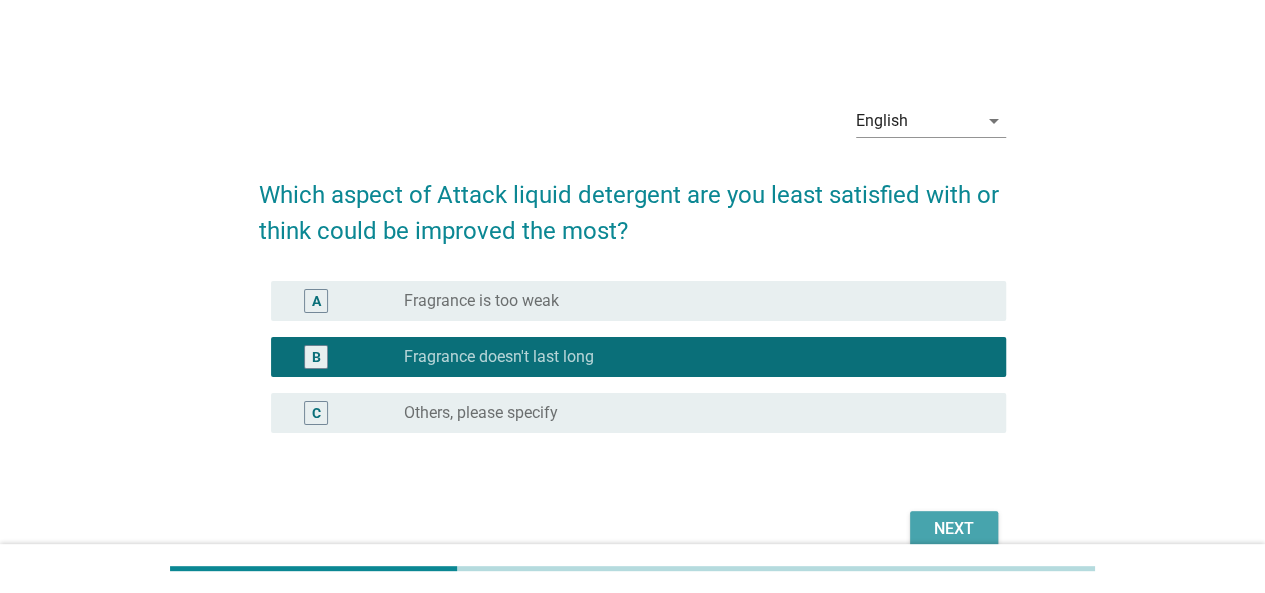 click on "Next" at bounding box center (954, 529) 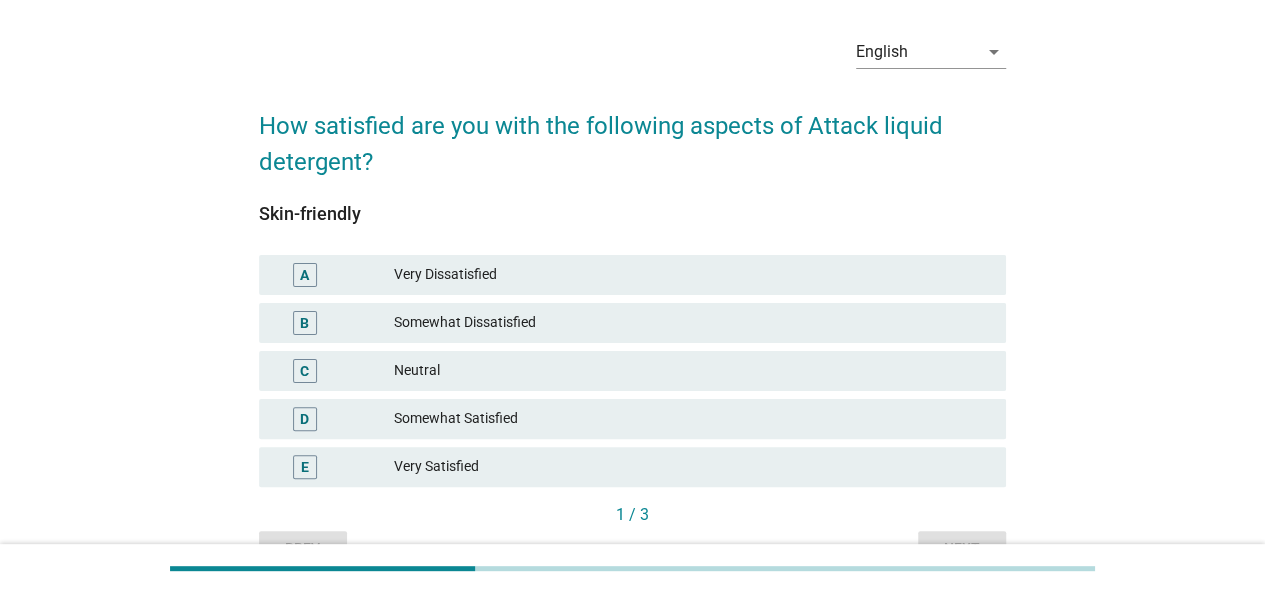 scroll, scrollTop: 100, scrollLeft: 0, axis: vertical 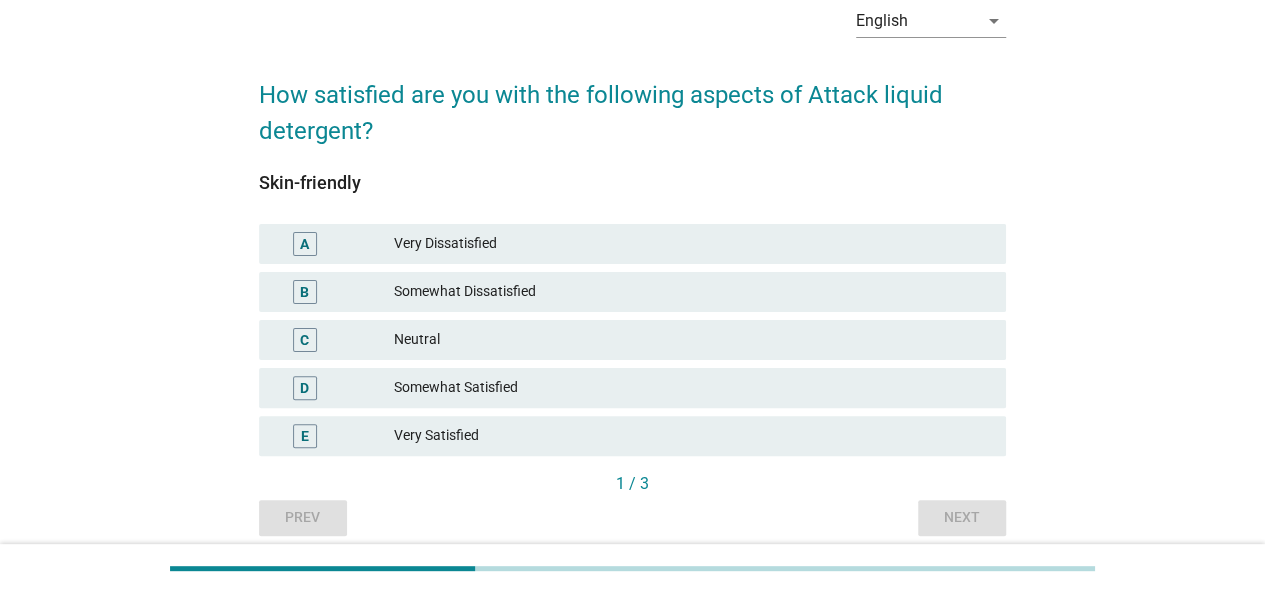 click on "Somewhat Satisfied" at bounding box center (692, 388) 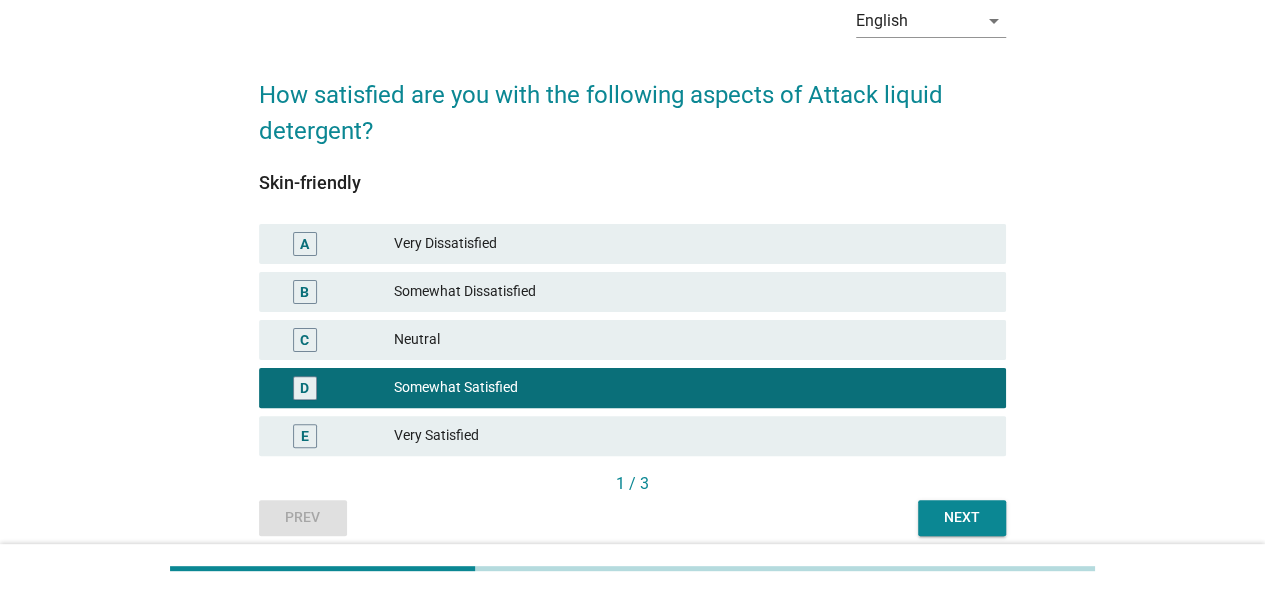 click on "Next" at bounding box center (962, 517) 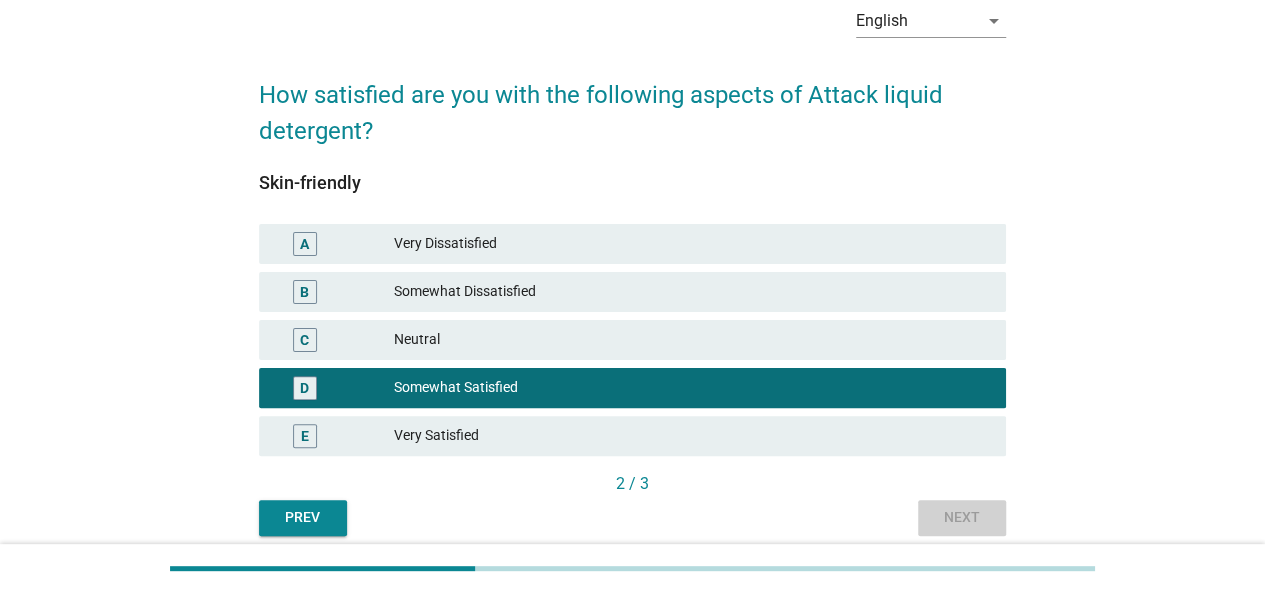 scroll, scrollTop: 0, scrollLeft: 0, axis: both 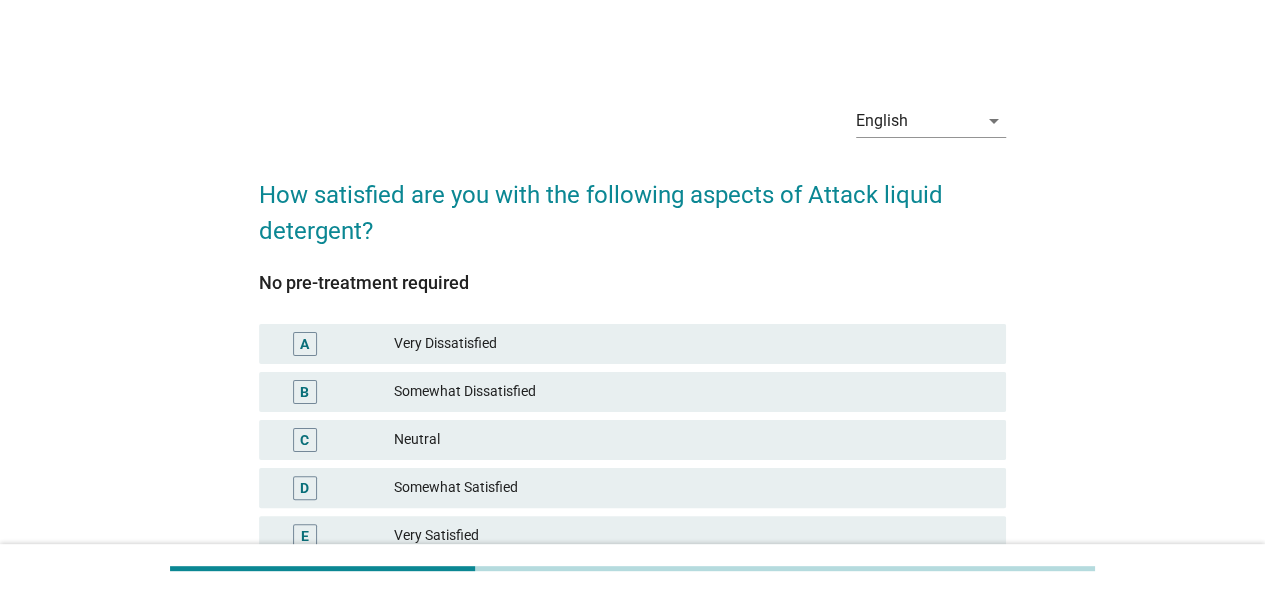 click on "Somewhat Satisfied" at bounding box center (692, 488) 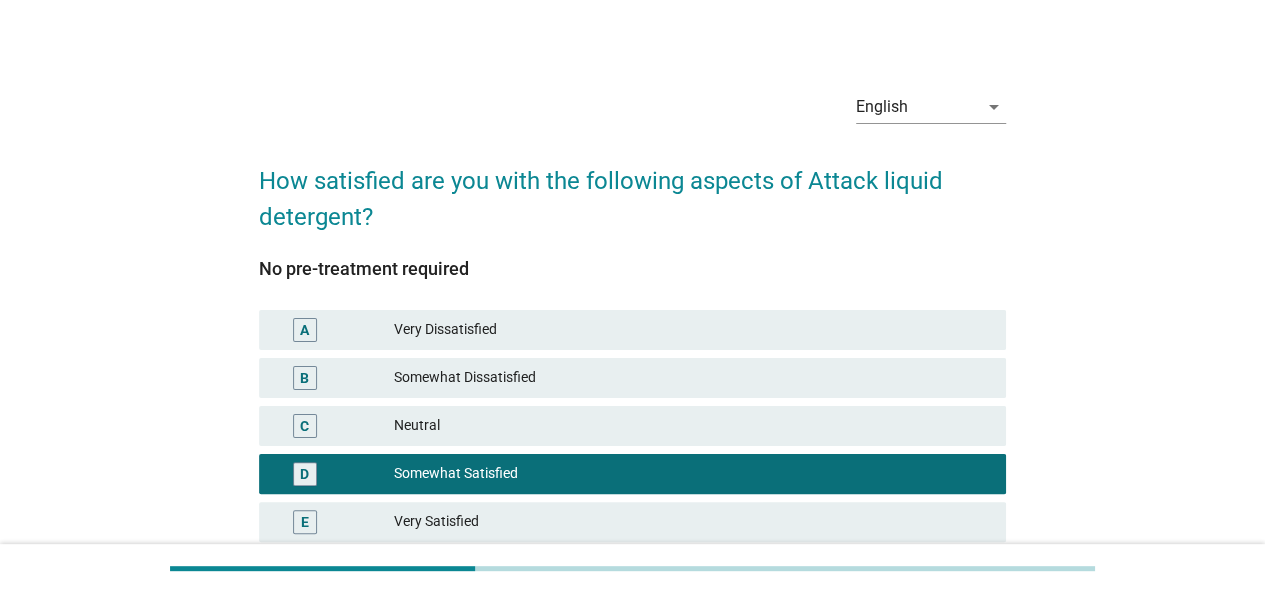 scroll, scrollTop: 100, scrollLeft: 0, axis: vertical 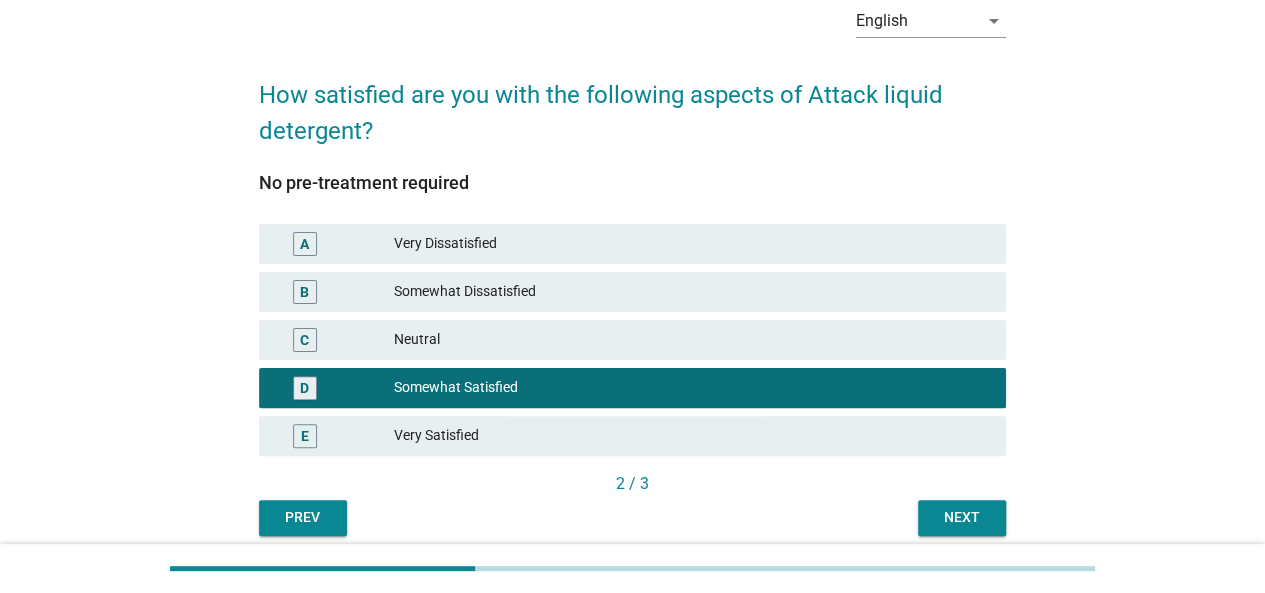 click on "Next" at bounding box center [962, 517] 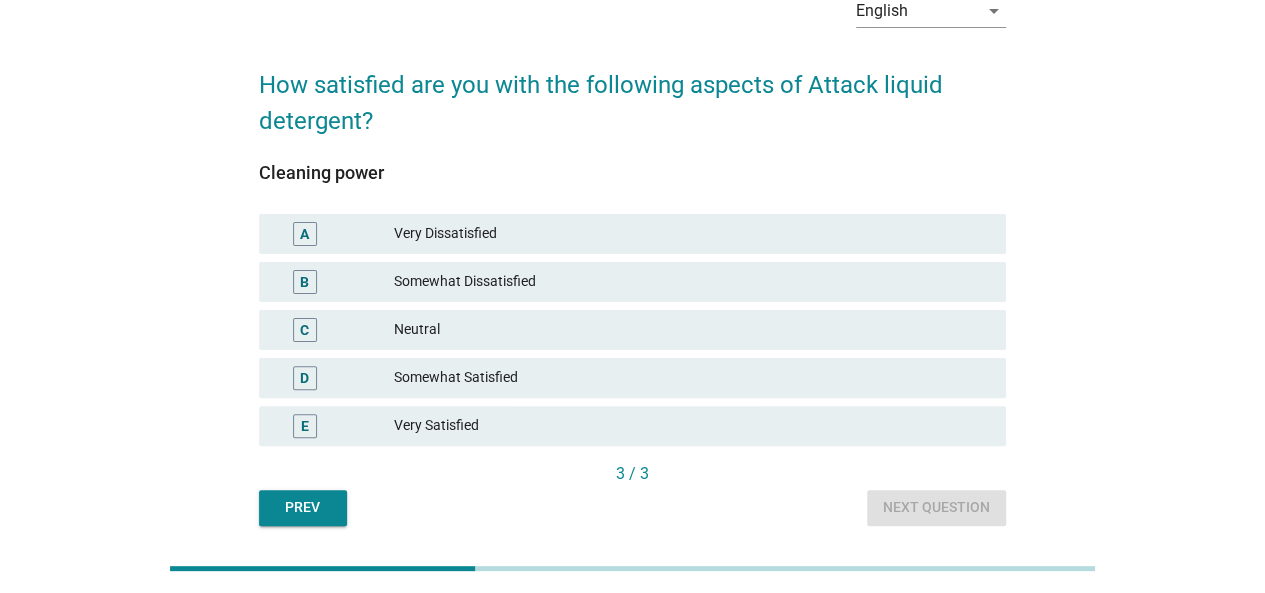 scroll, scrollTop: 80, scrollLeft: 0, axis: vertical 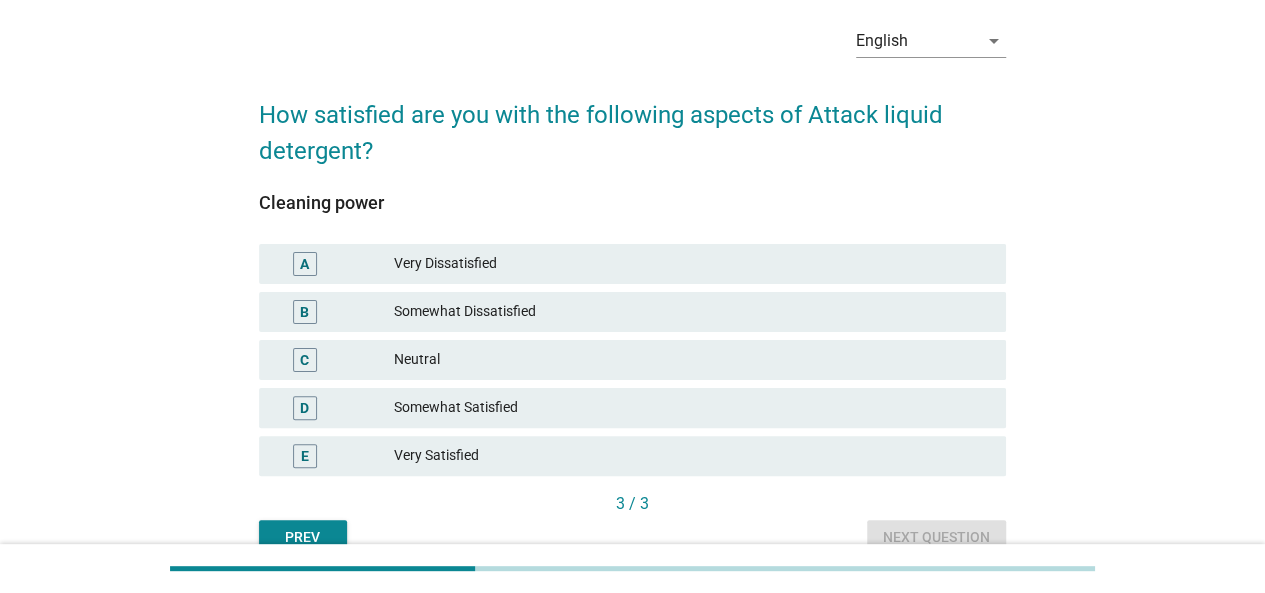 click on "Somewhat Satisfied" at bounding box center (692, 408) 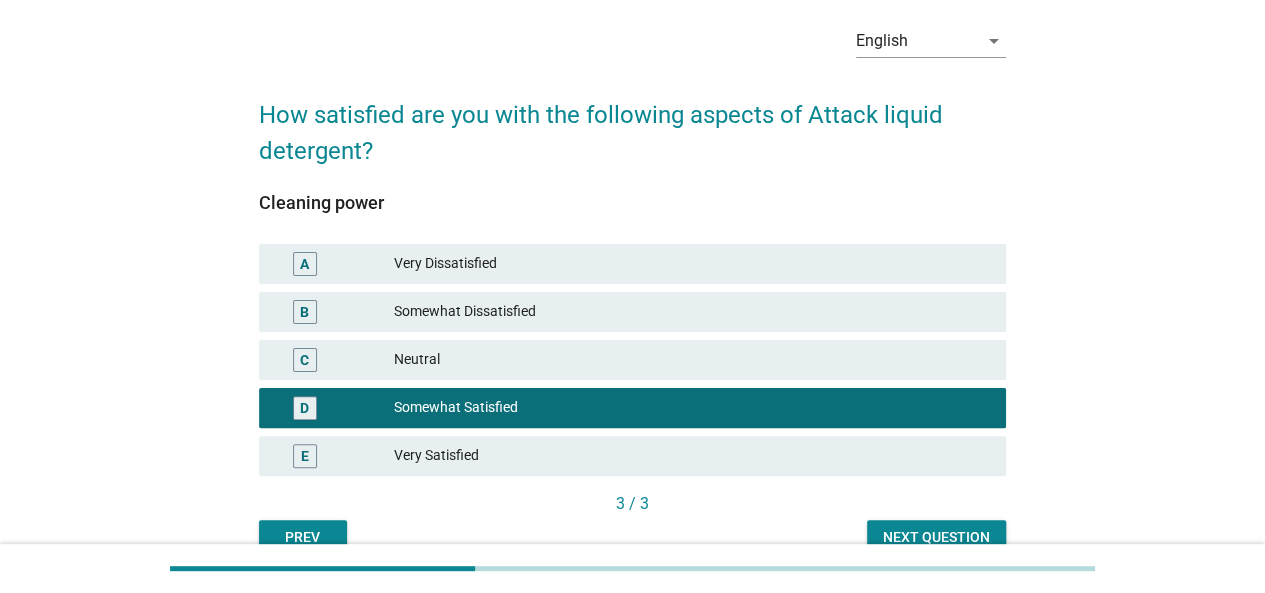 click on "Next question" at bounding box center [936, 537] 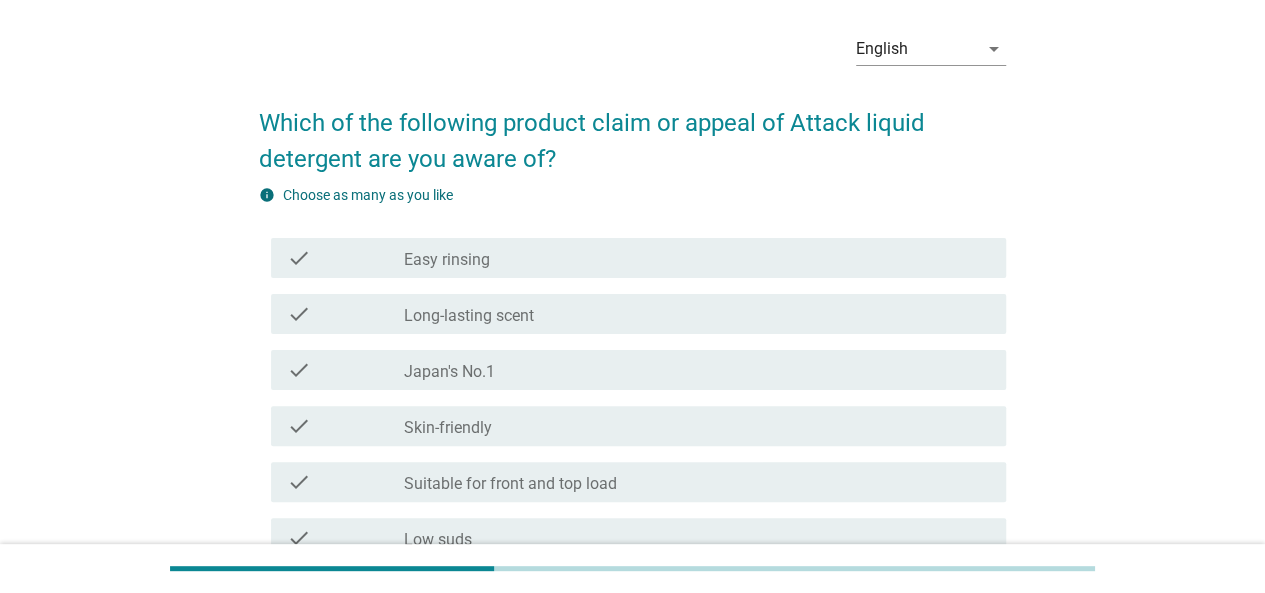 scroll, scrollTop: 100, scrollLeft: 0, axis: vertical 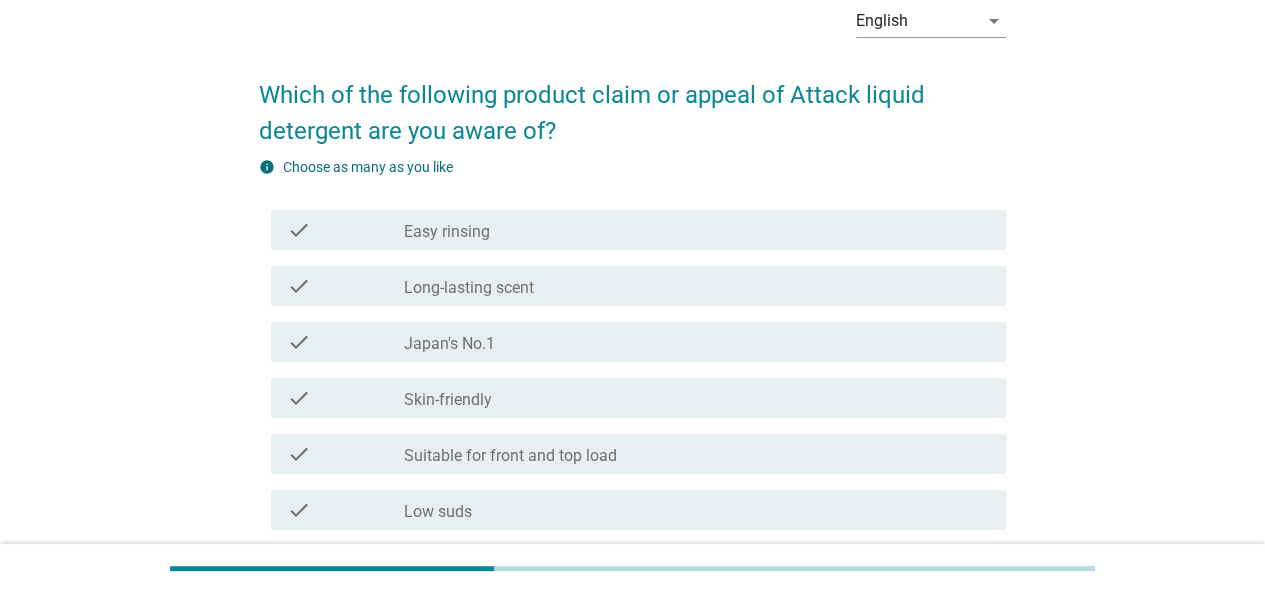 click on "check_box_outline_blank Easy rinsing" at bounding box center (697, 230) 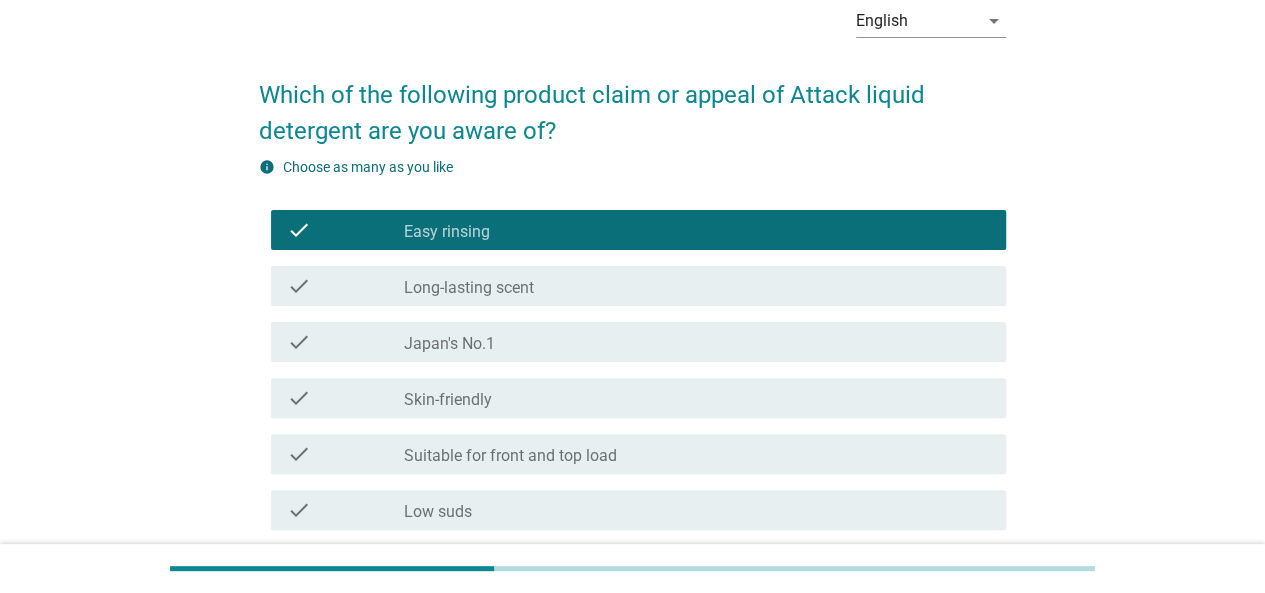 click on "check_box_outline_blank Low suds" at bounding box center [697, 510] 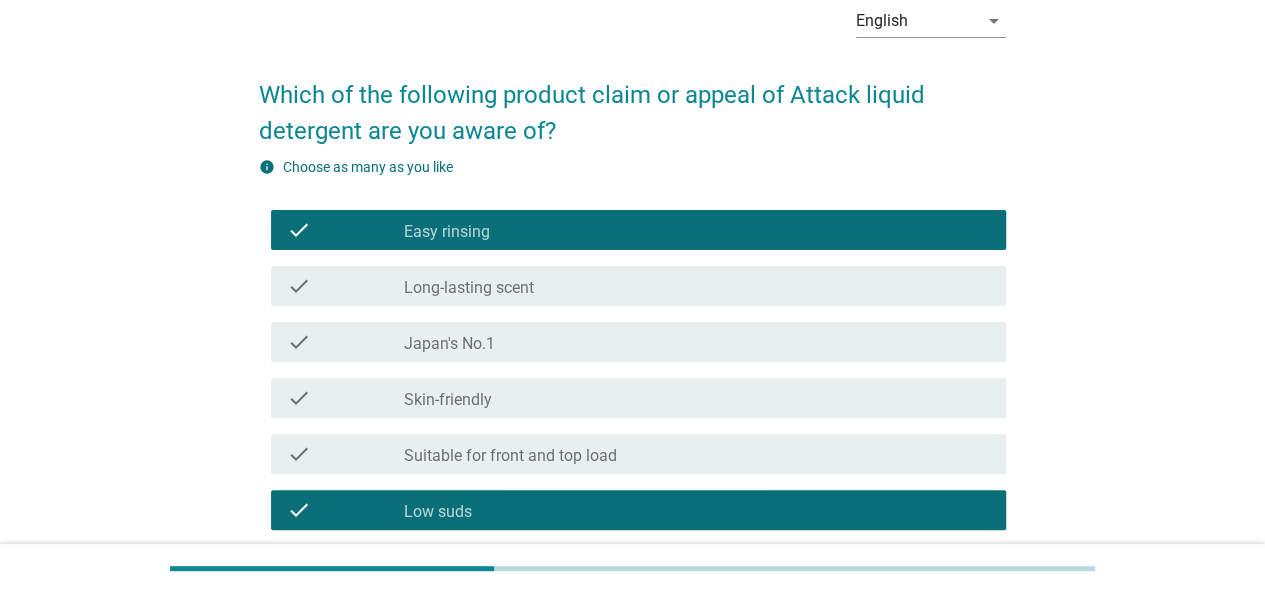 click on "check_box_outline_blank Japan's No.1" at bounding box center (697, 342) 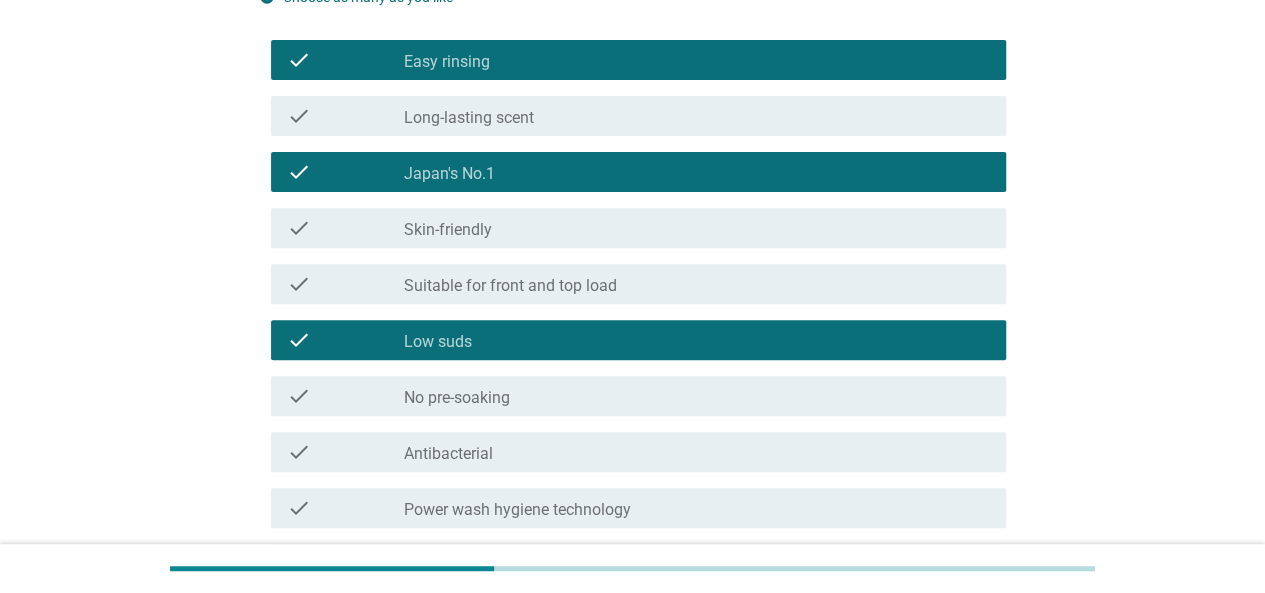 scroll, scrollTop: 300, scrollLeft: 0, axis: vertical 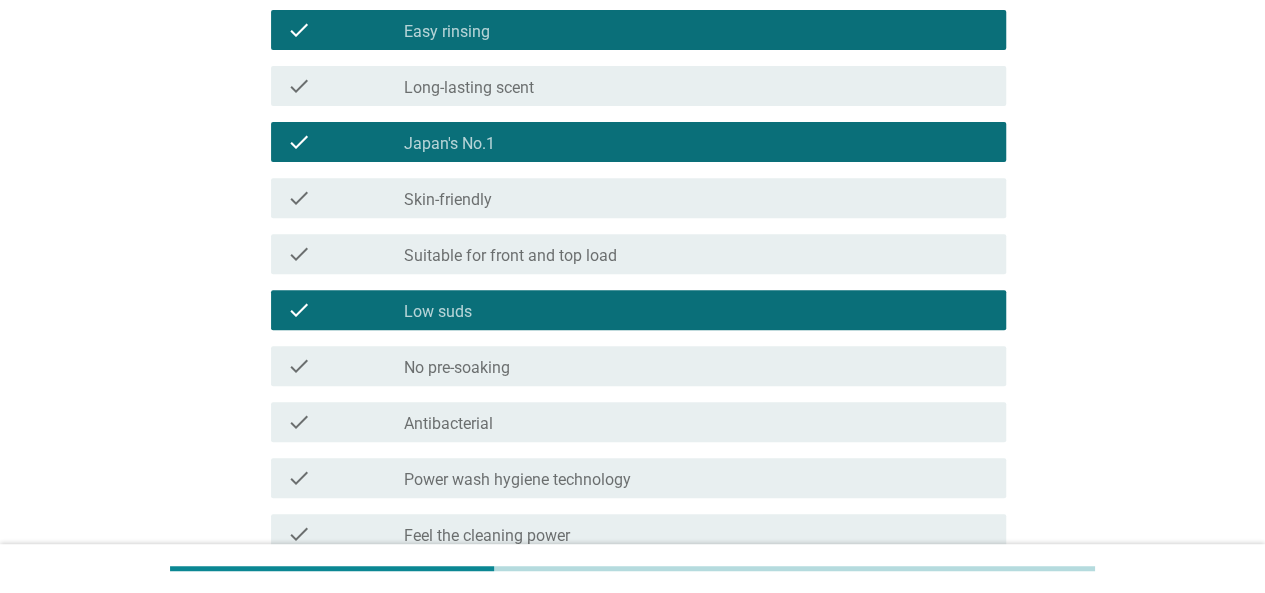 click on "check     check_box_outline_blank Antibacterial" at bounding box center [638, 422] 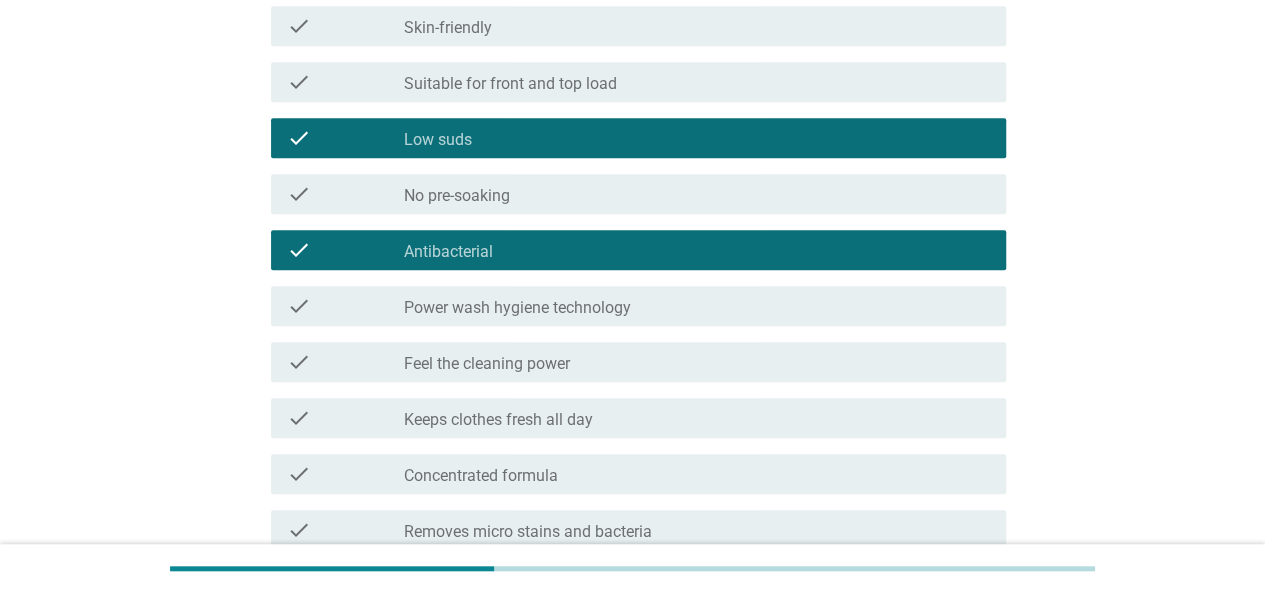 scroll, scrollTop: 500, scrollLeft: 0, axis: vertical 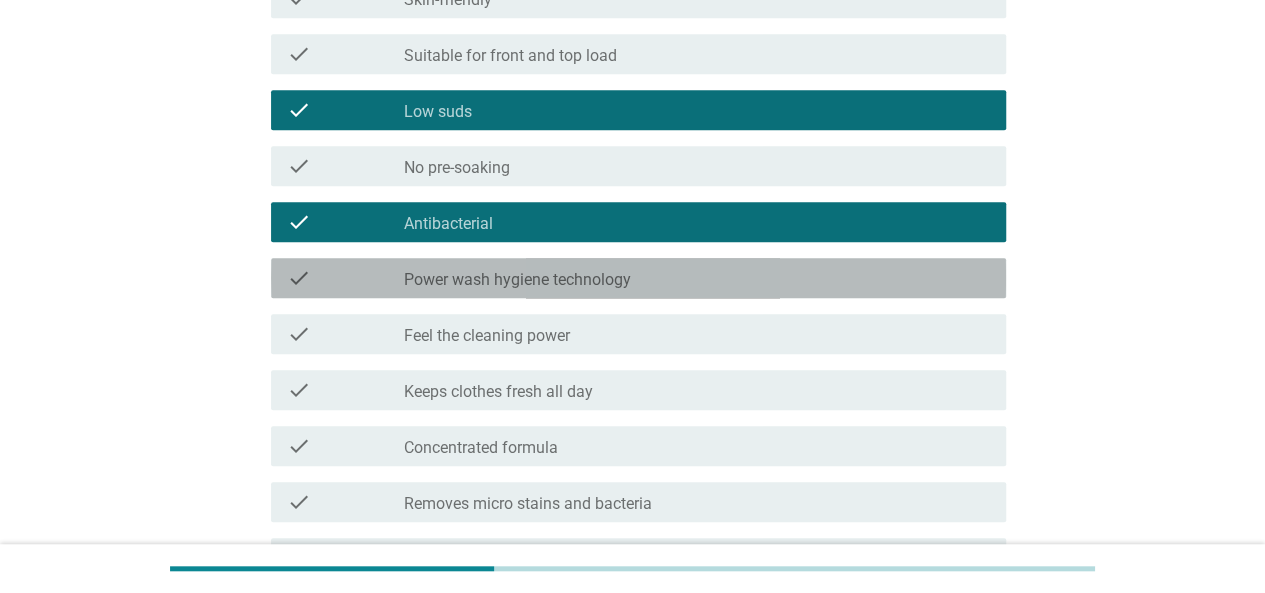 click on "check_box_outline_blank Power wash hygiene technology" at bounding box center (697, 278) 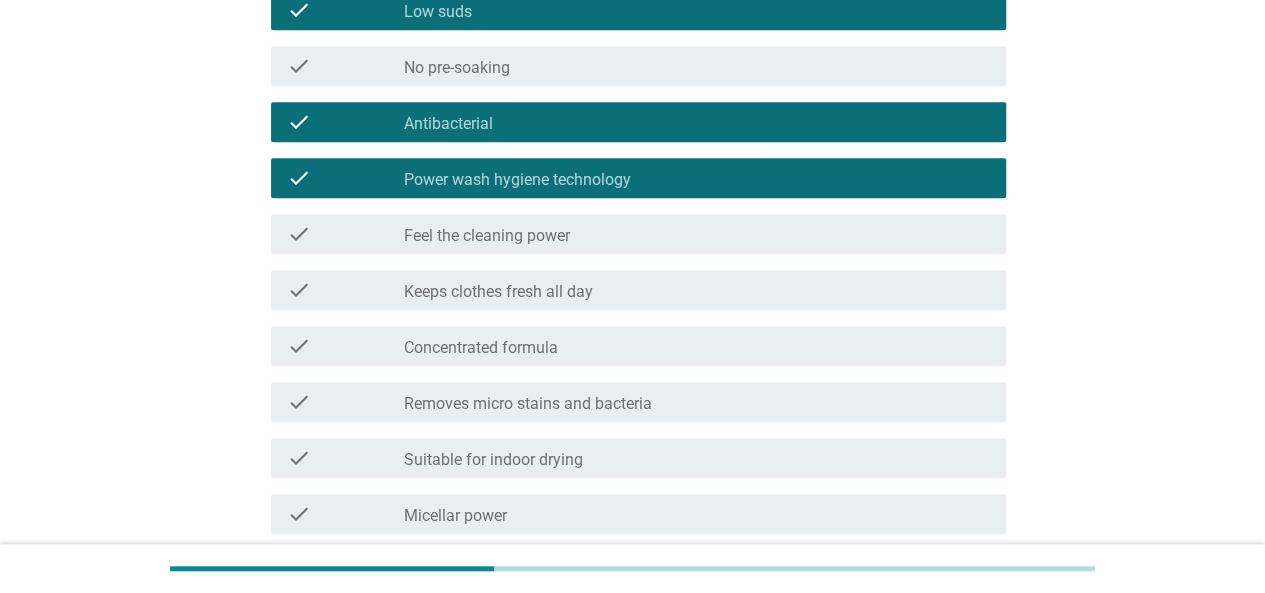 scroll, scrollTop: 700, scrollLeft: 0, axis: vertical 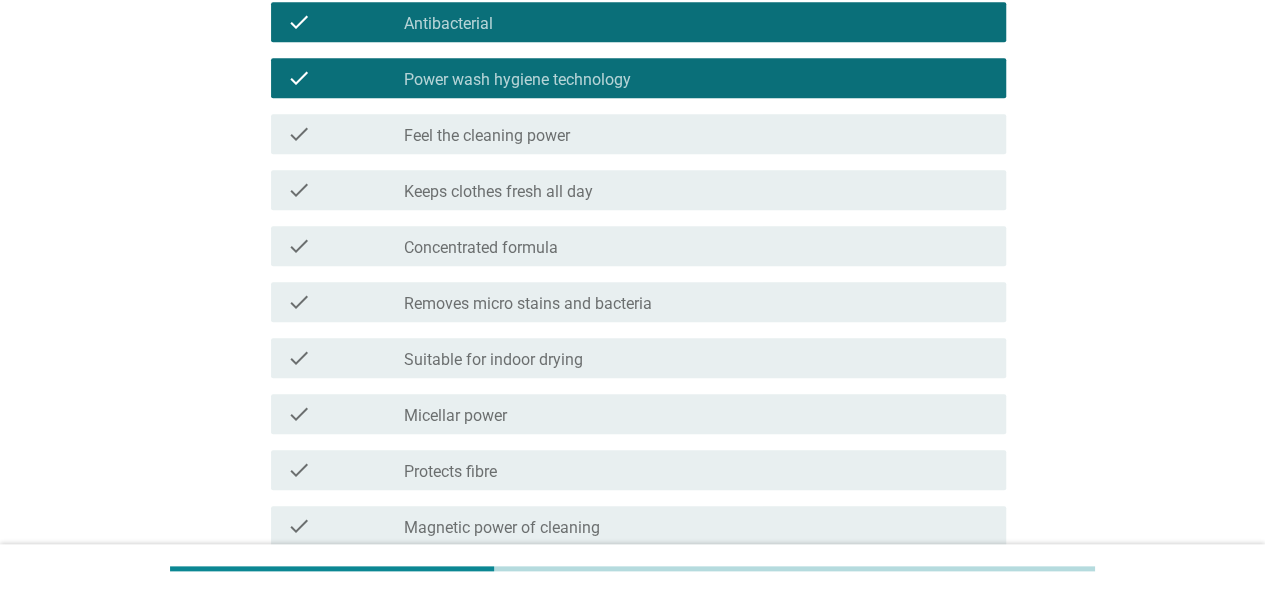 click on "Micellar power" at bounding box center [455, 416] 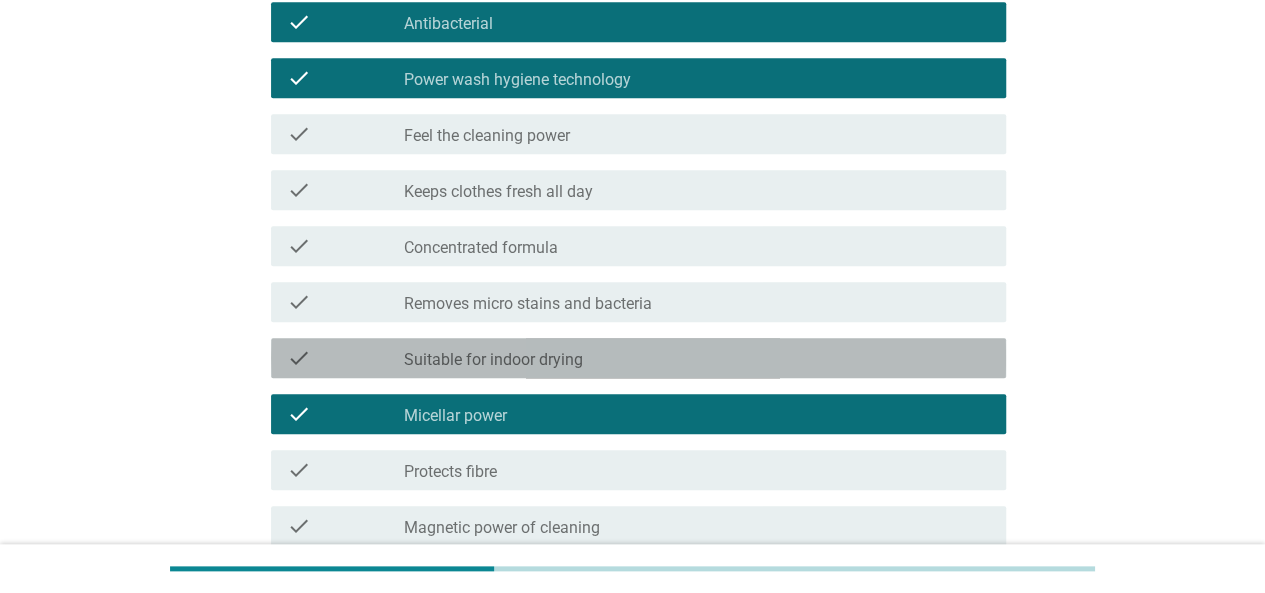 click on "check     check_box_outline_blank Suitable for indoor drying" at bounding box center [638, 358] 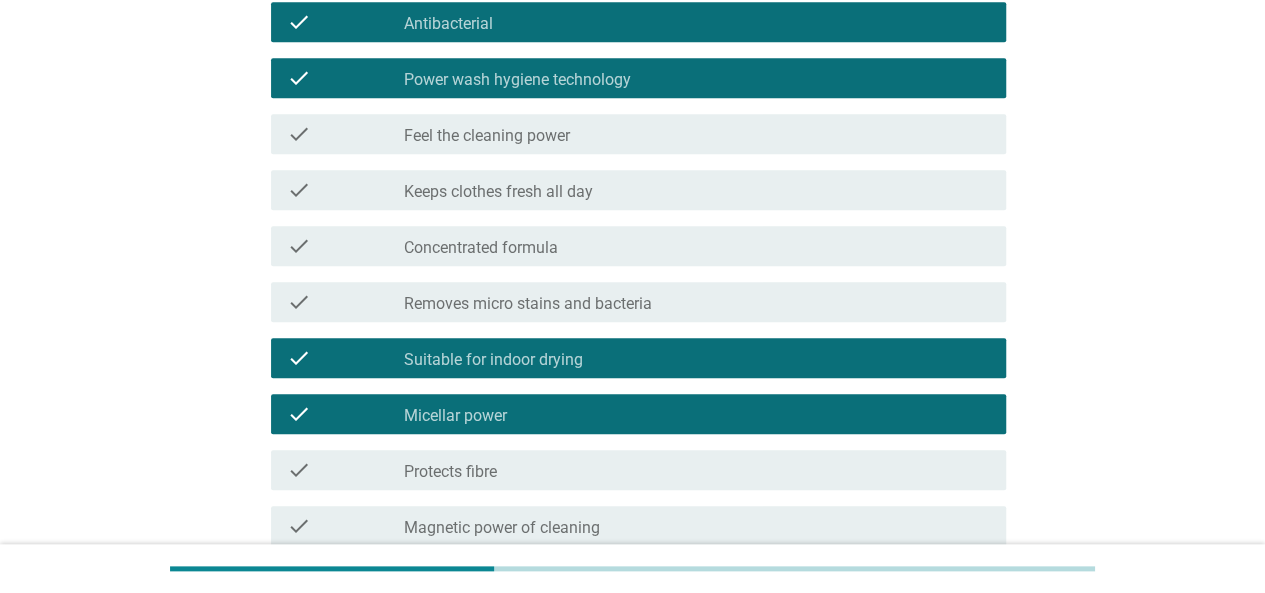 scroll, scrollTop: 900, scrollLeft: 0, axis: vertical 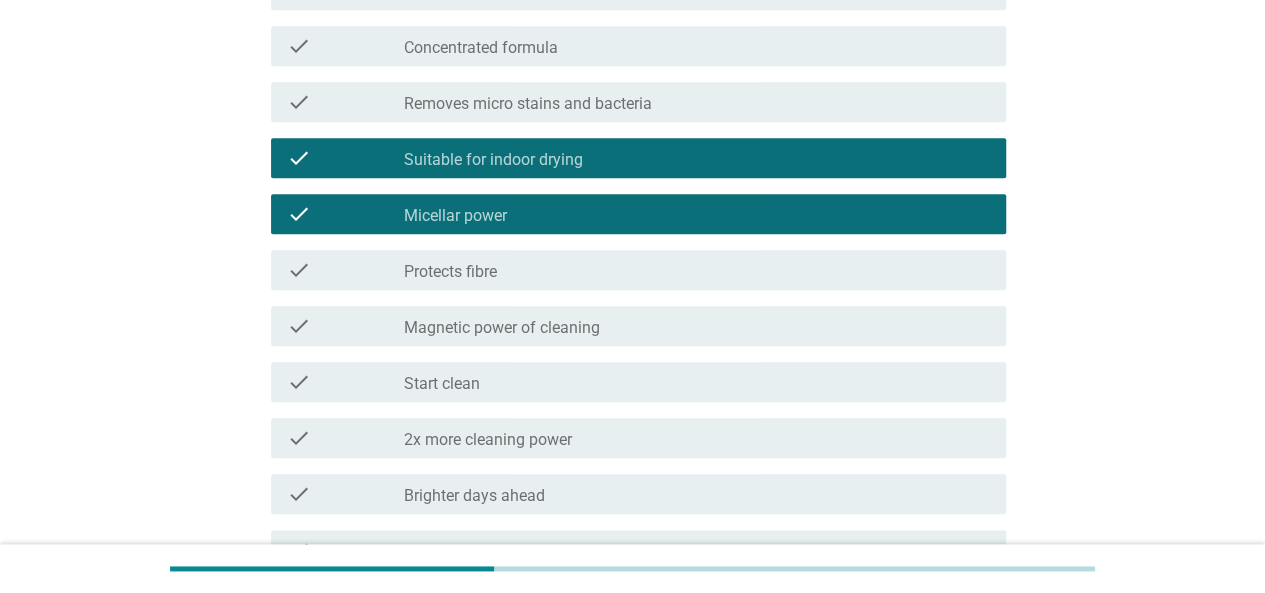 click on "Magnetic power of cleaning" at bounding box center [502, 328] 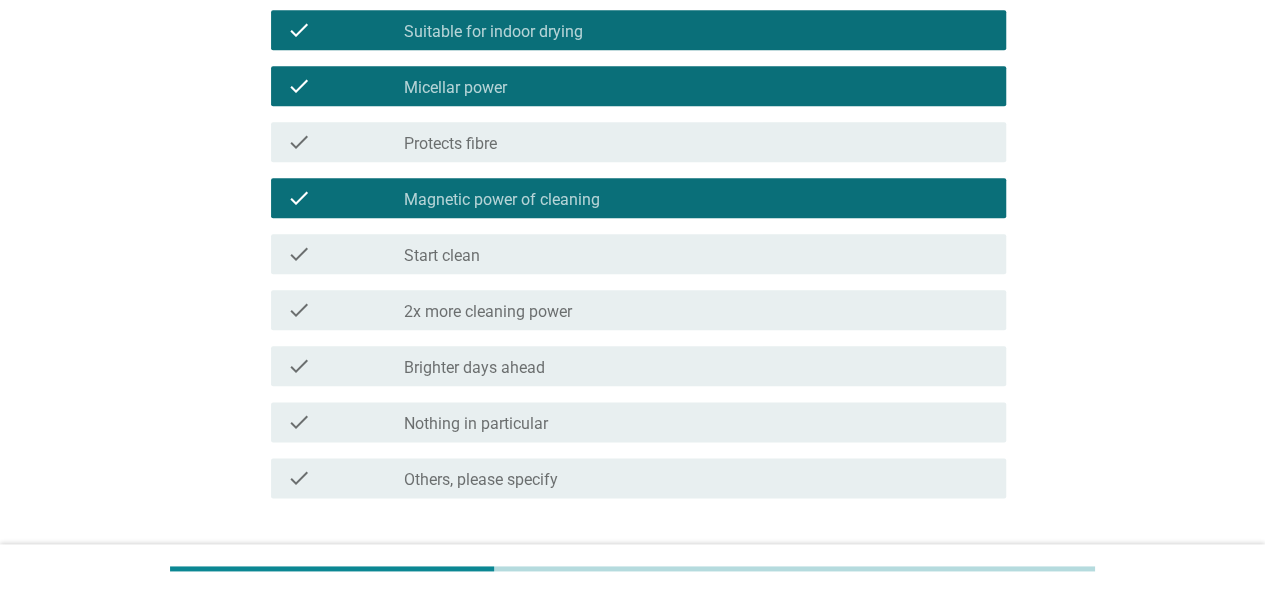scroll, scrollTop: 1100, scrollLeft: 0, axis: vertical 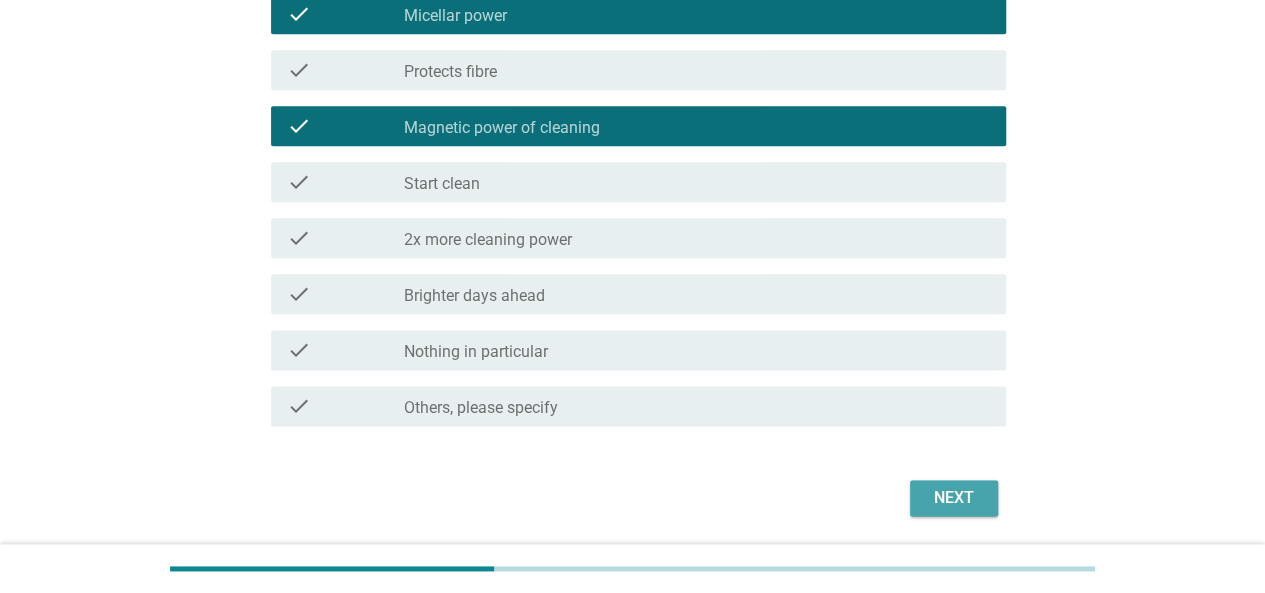 click on "Next" at bounding box center (954, 498) 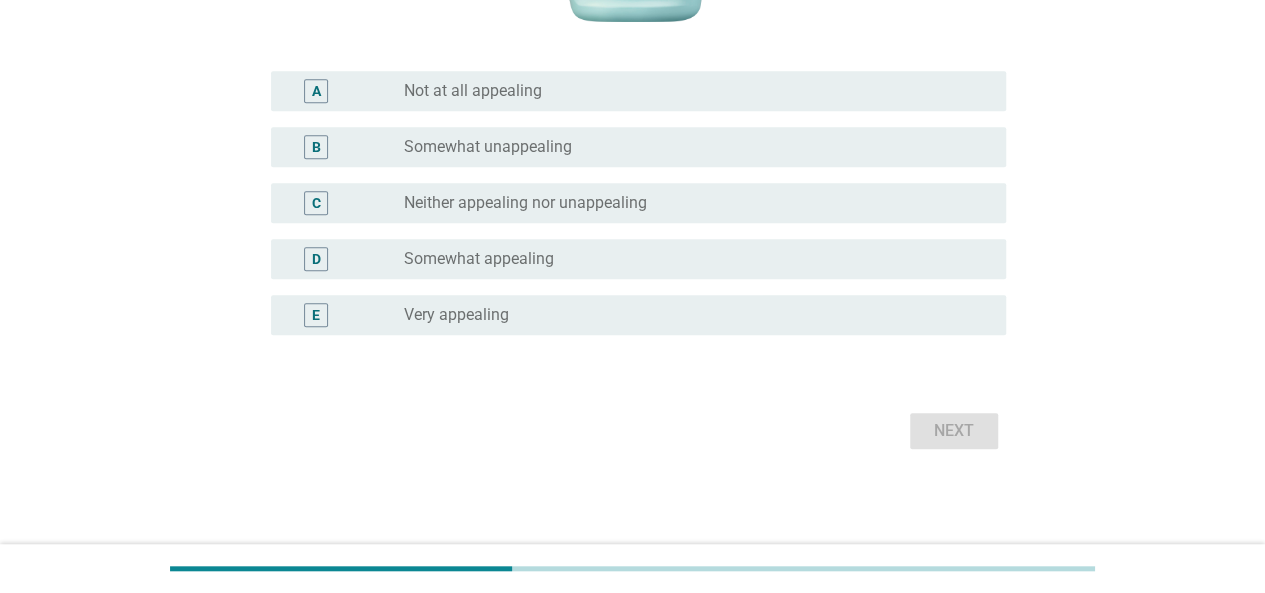 scroll, scrollTop: 0, scrollLeft: 0, axis: both 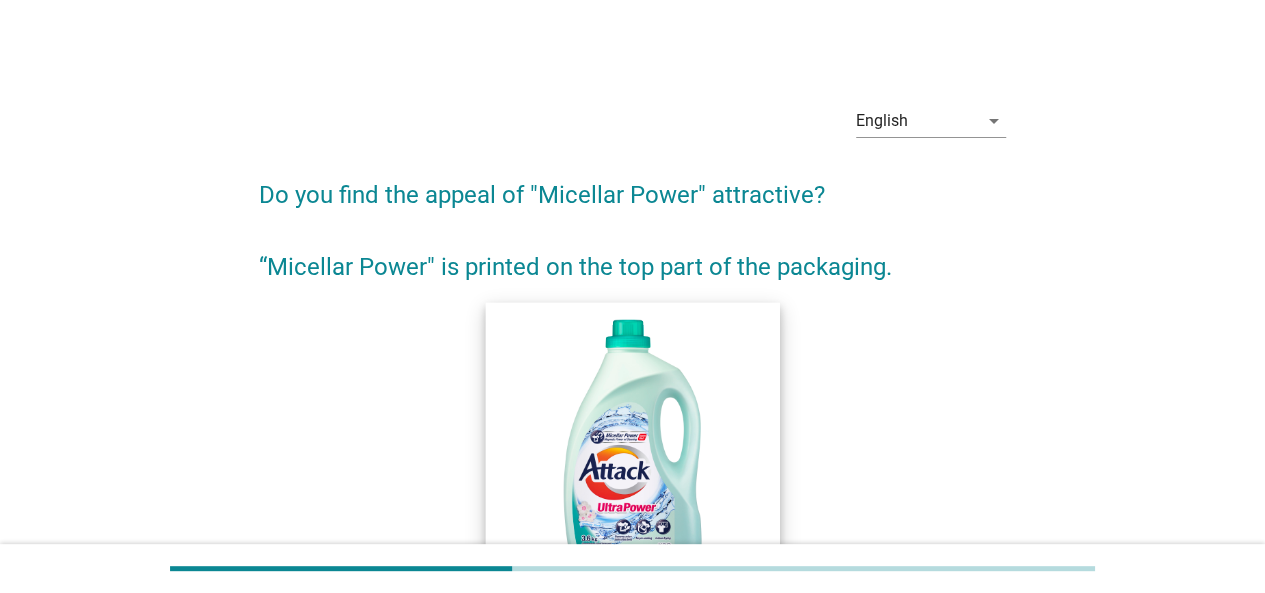 click at bounding box center (633, 449) 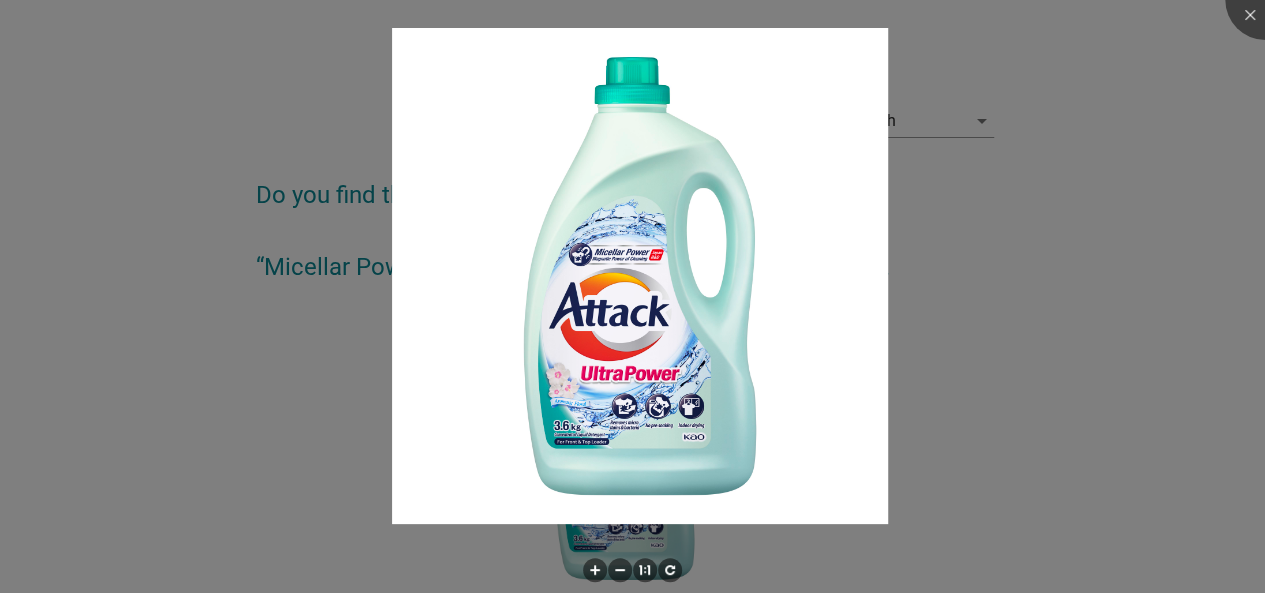 click at bounding box center (632, 296) 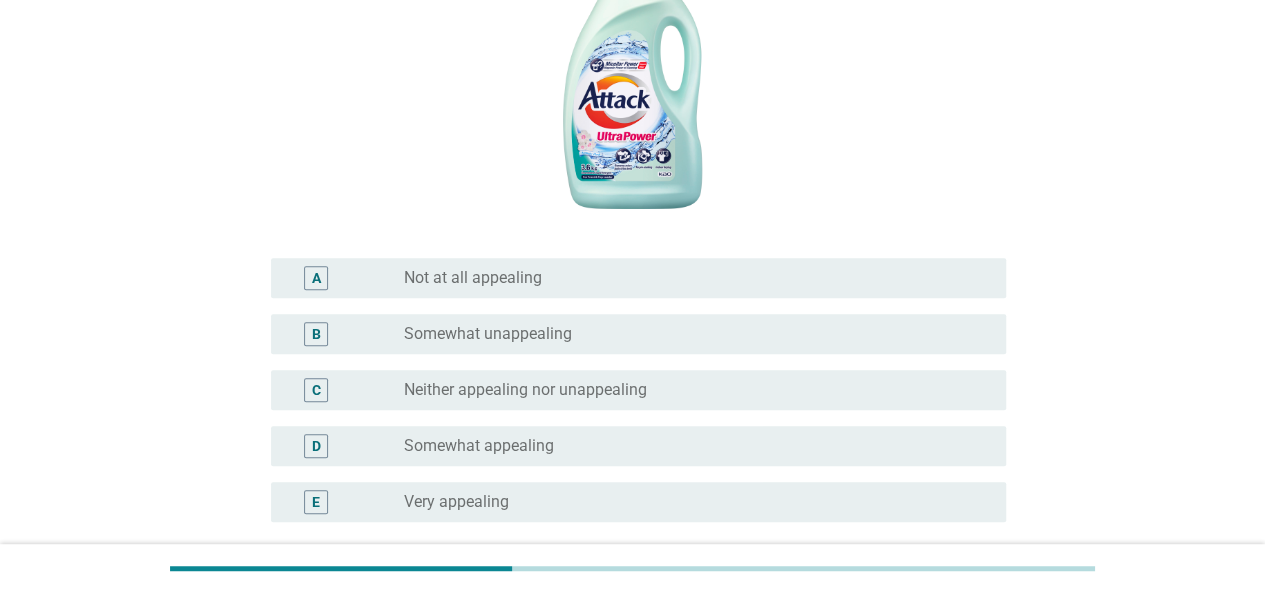 scroll, scrollTop: 400, scrollLeft: 0, axis: vertical 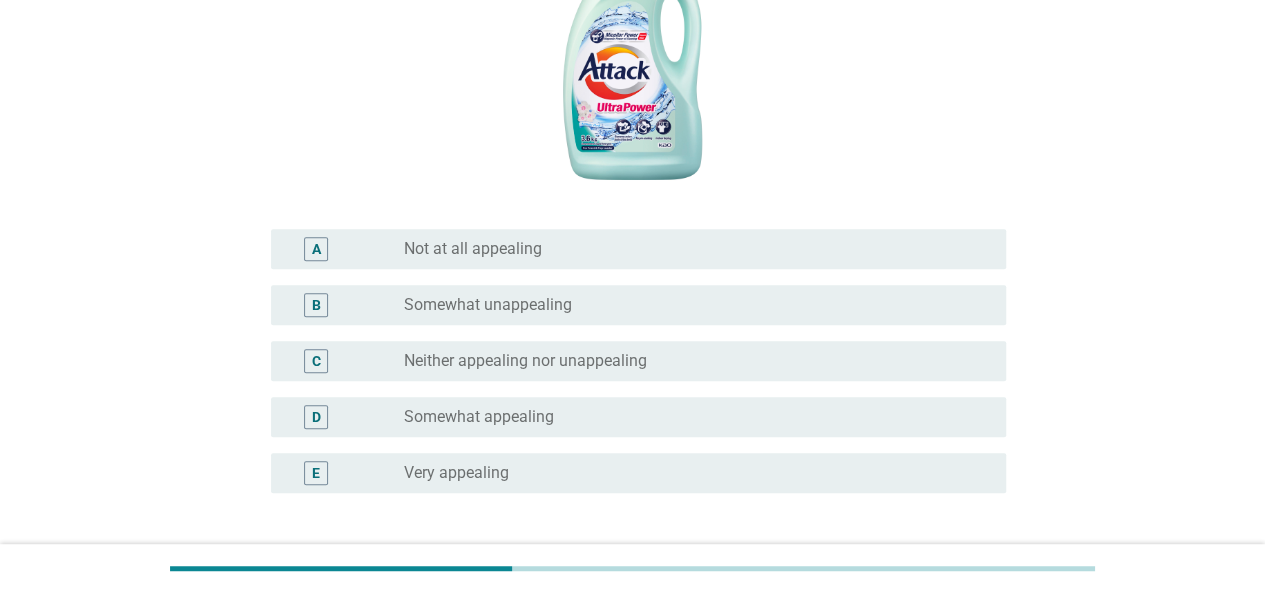 click on "Somewhat appealing" at bounding box center (479, 417) 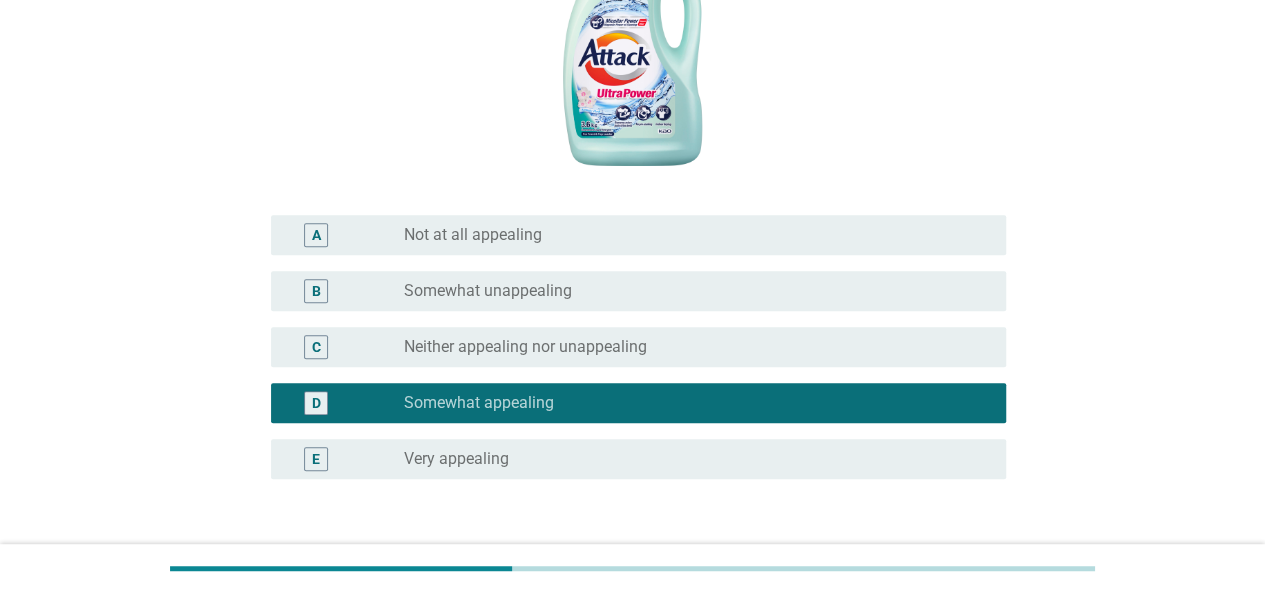 scroll, scrollTop: 557, scrollLeft: 0, axis: vertical 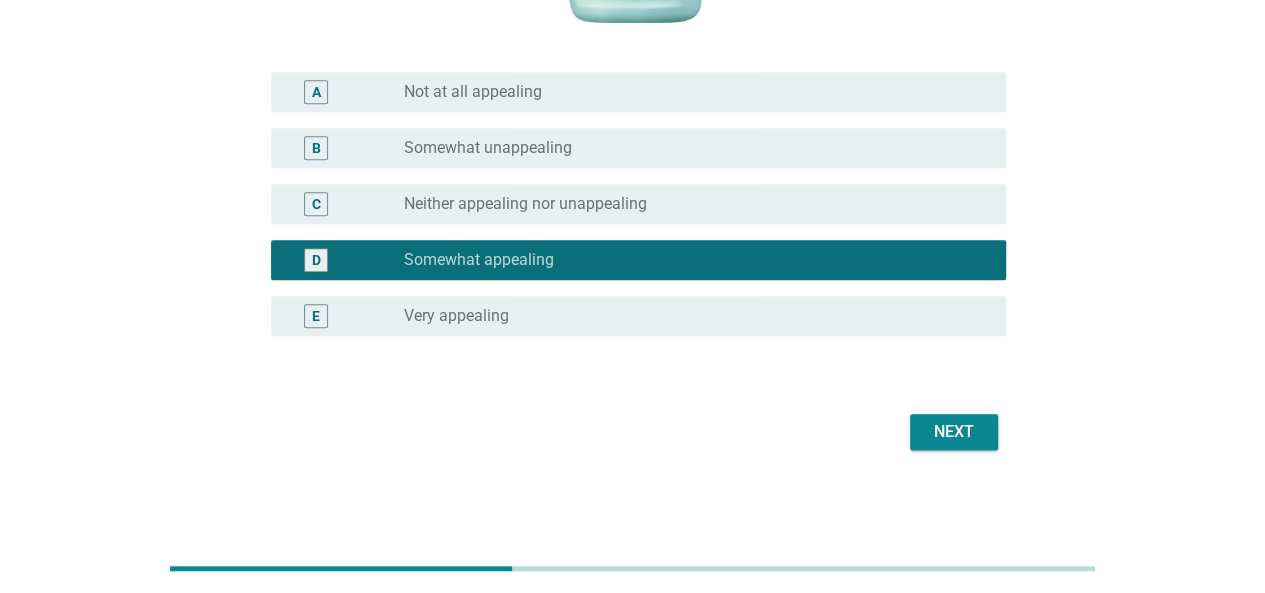 click on "Next" at bounding box center [954, 432] 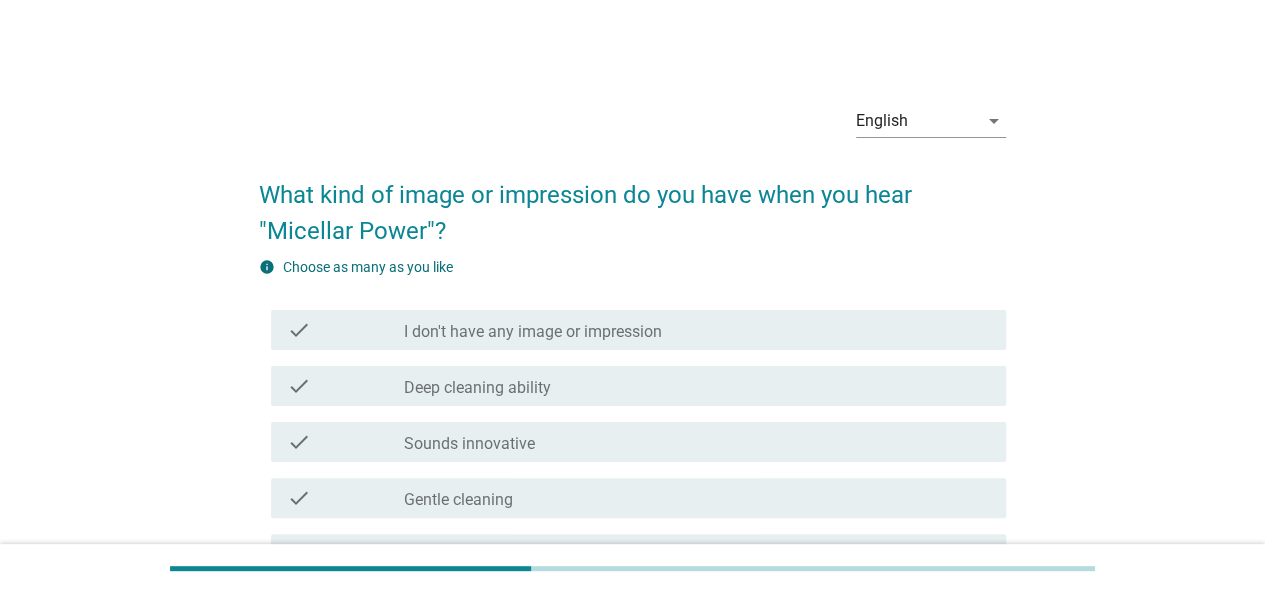 scroll, scrollTop: 100, scrollLeft: 0, axis: vertical 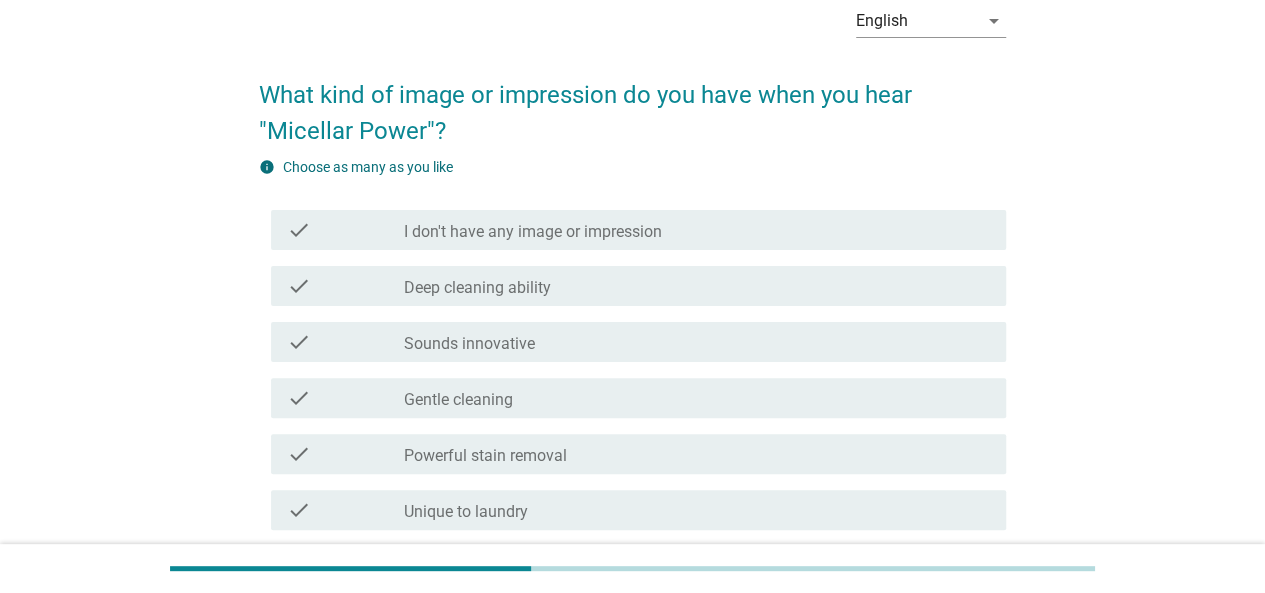 click on "check_box_outline_blank Sounds innovative" at bounding box center [697, 342] 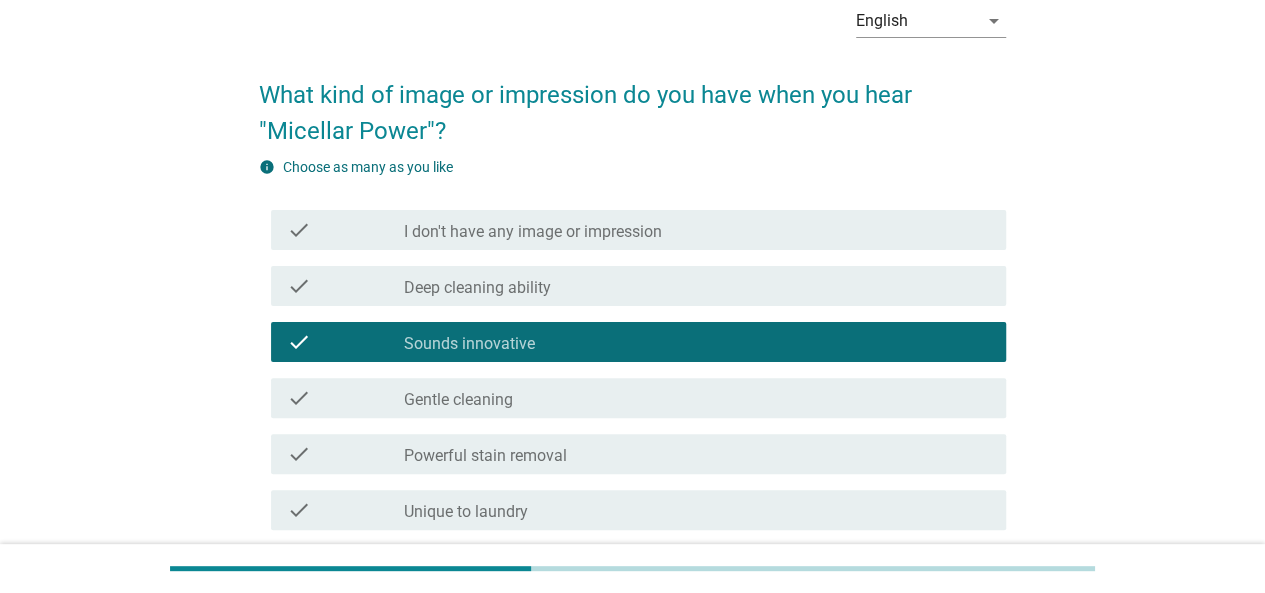 click on "Powerful stain removal" at bounding box center [485, 456] 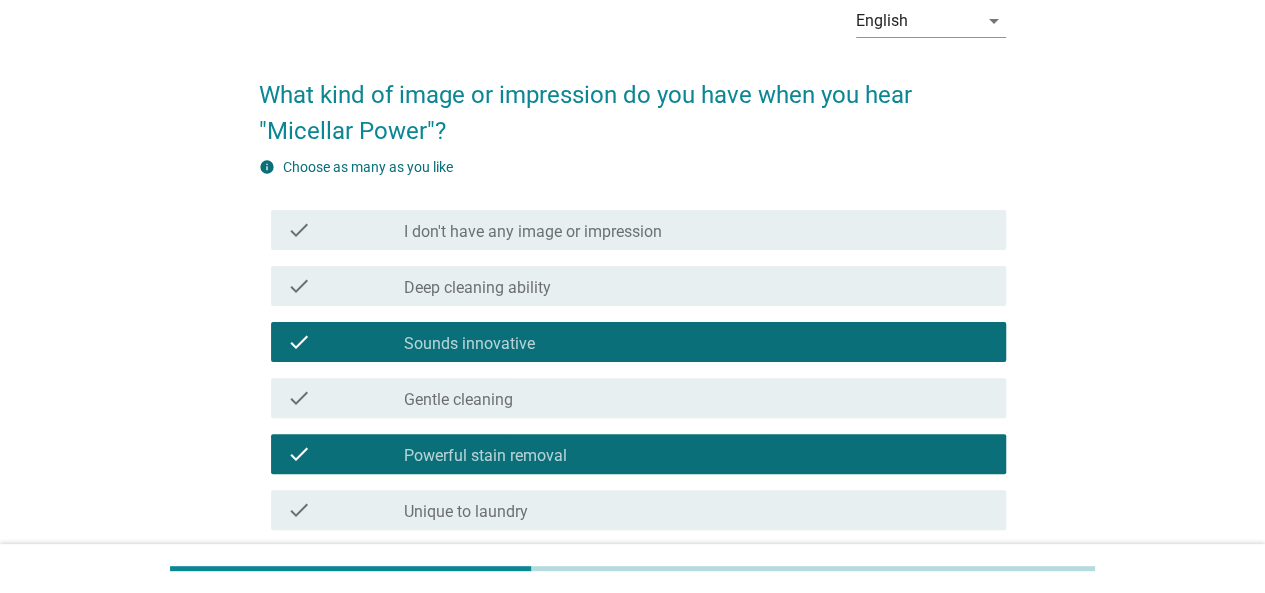 scroll, scrollTop: 200, scrollLeft: 0, axis: vertical 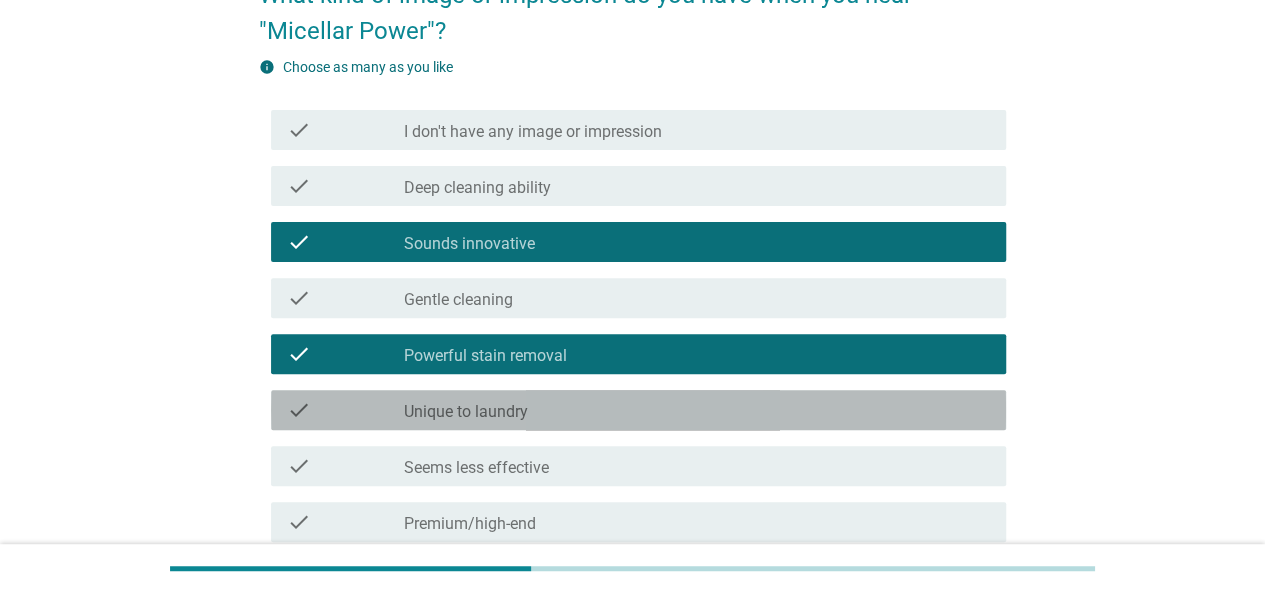 click on "check     check_box_outline_blank Unique to laundry" at bounding box center (638, 410) 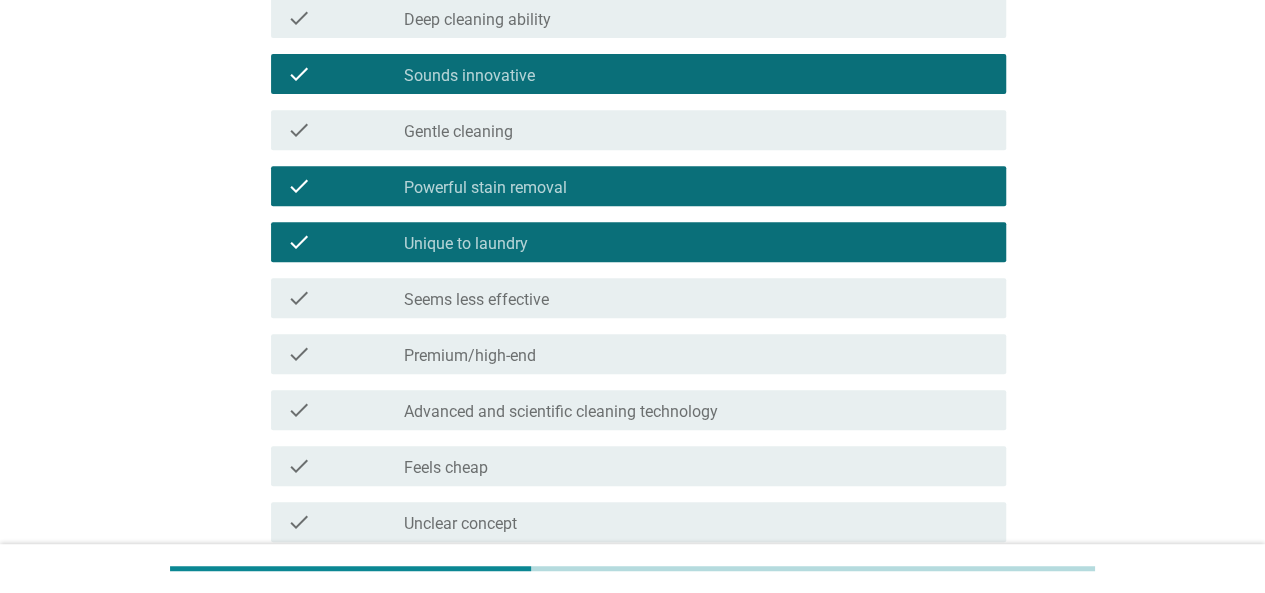 scroll, scrollTop: 400, scrollLeft: 0, axis: vertical 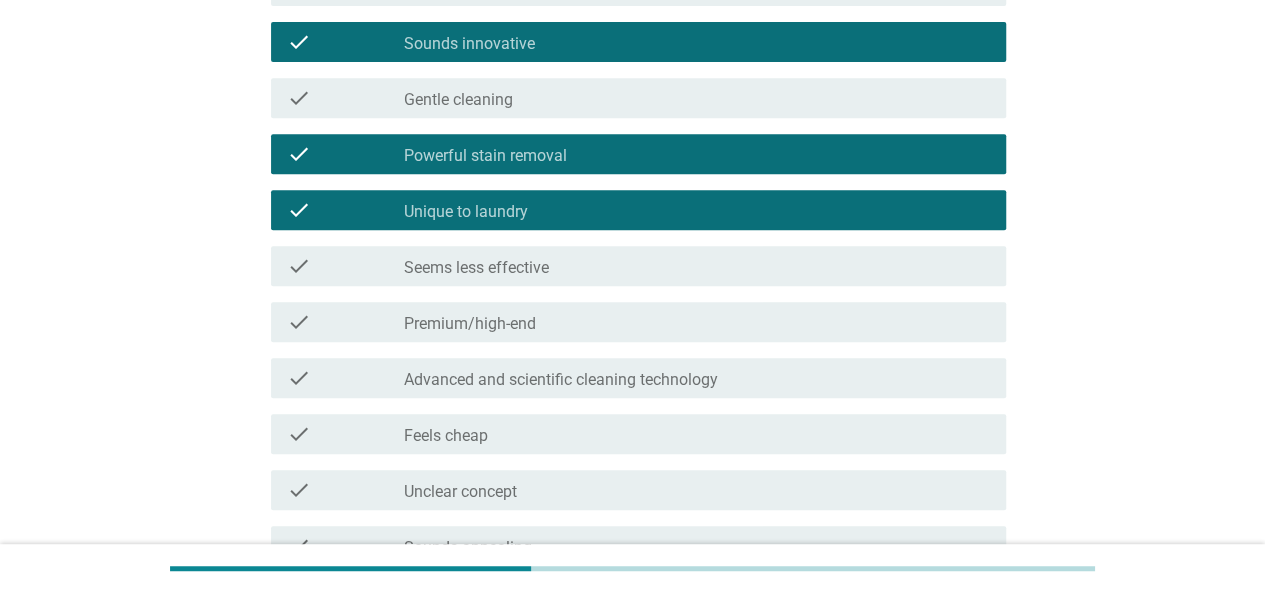 click on "Advanced and scientific cleaning technology" at bounding box center (561, 380) 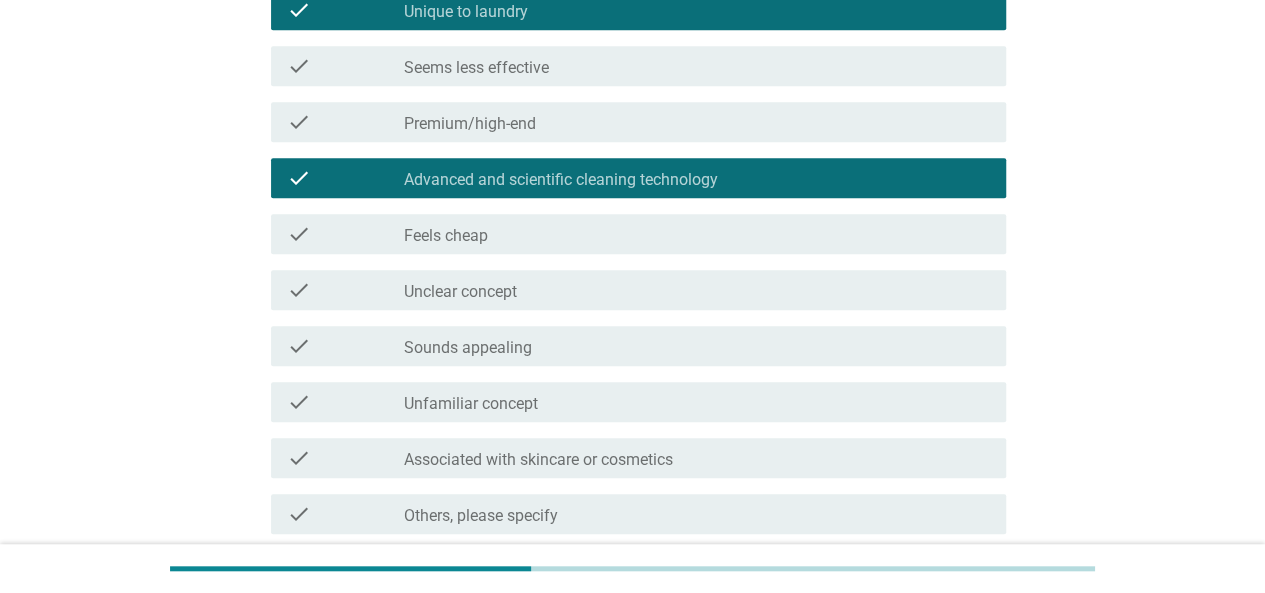 scroll, scrollTop: 700, scrollLeft: 0, axis: vertical 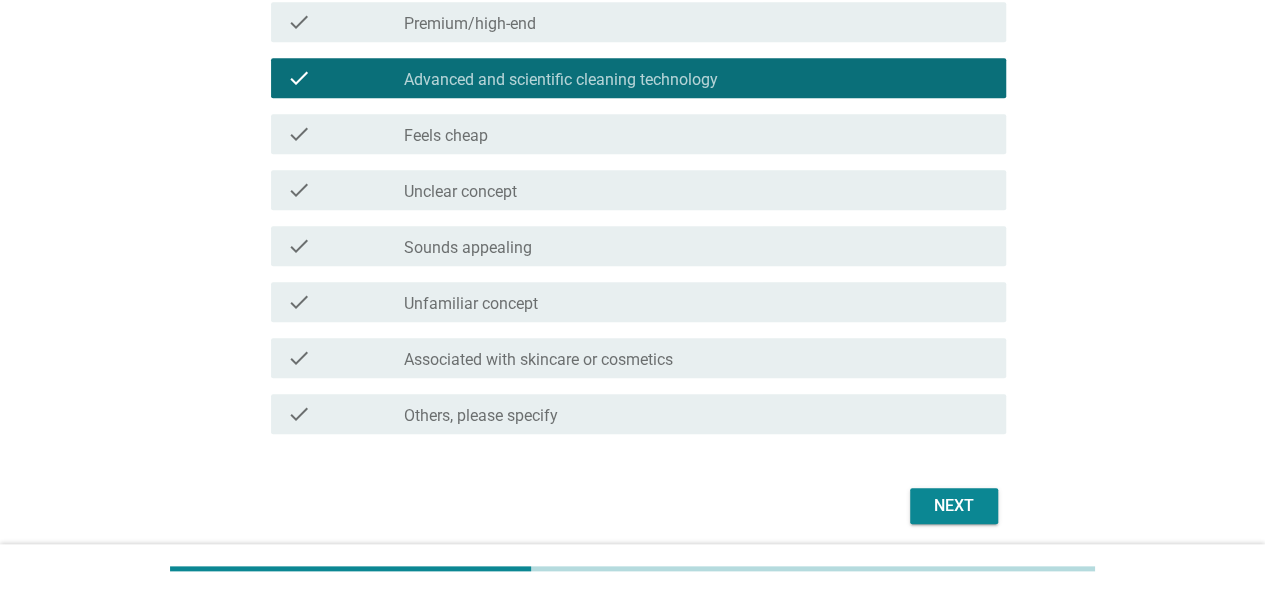 click on "Next" at bounding box center (954, 506) 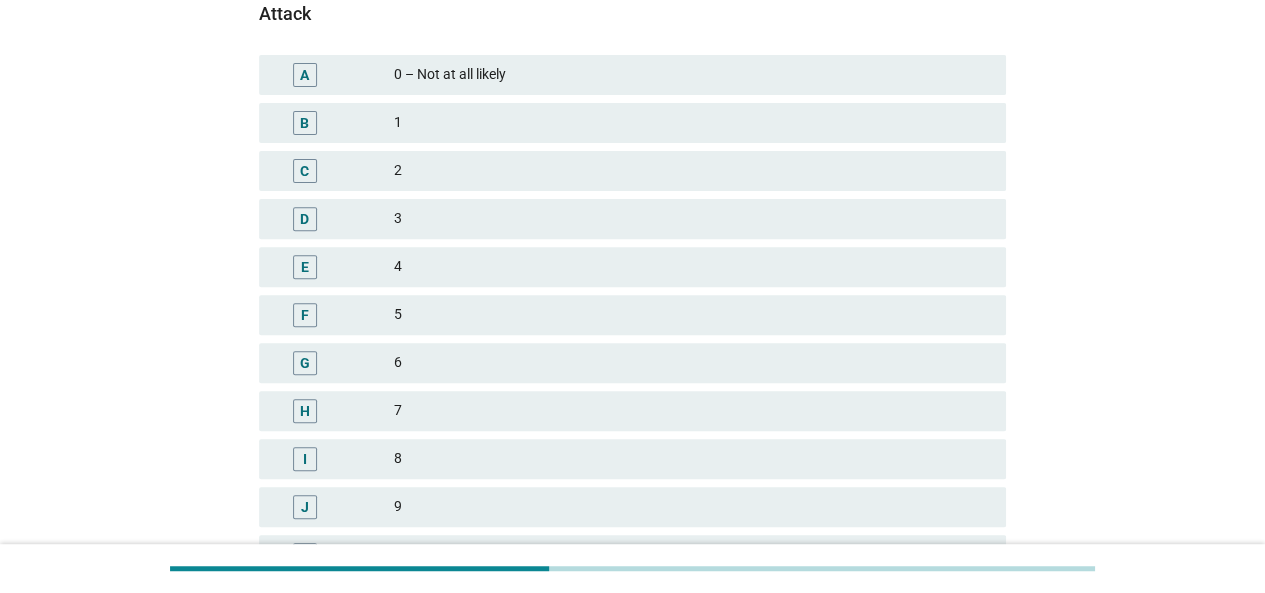 scroll, scrollTop: 300, scrollLeft: 0, axis: vertical 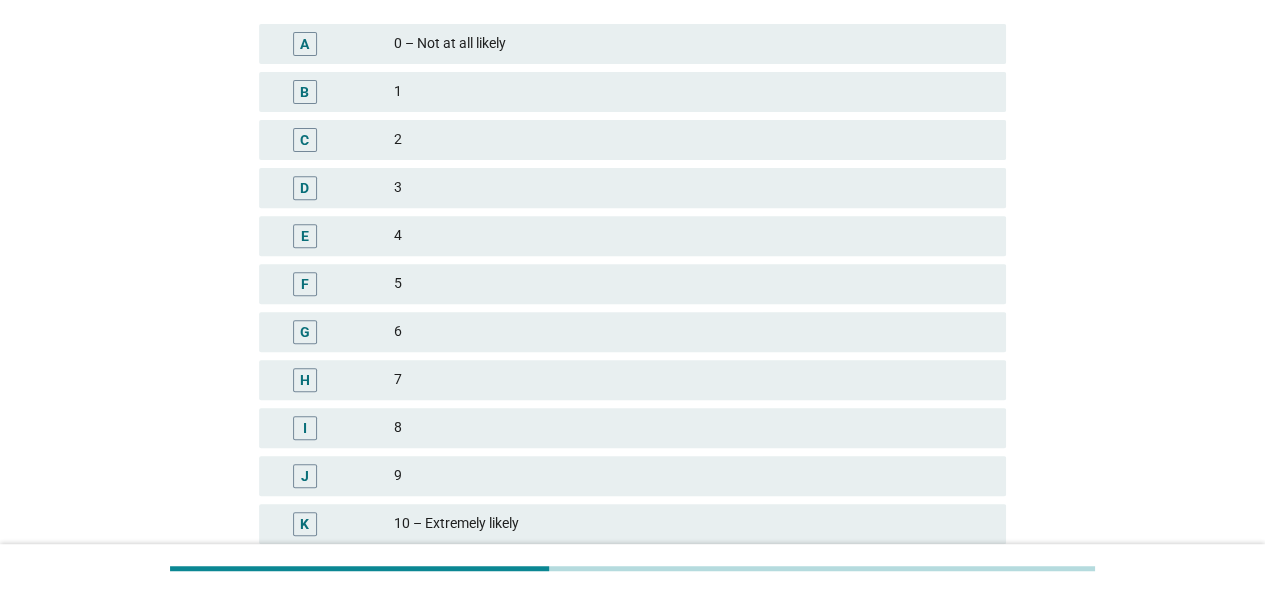 click on "8" at bounding box center [692, 428] 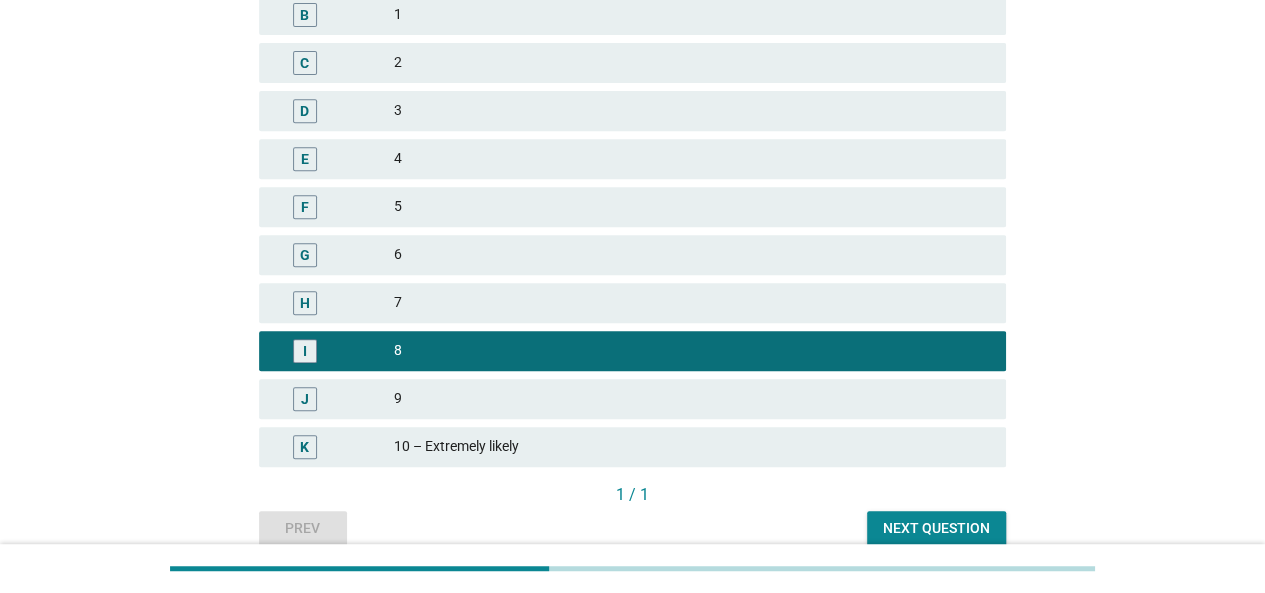 scroll, scrollTop: 468, scrollLeft: 0, axis: vertical 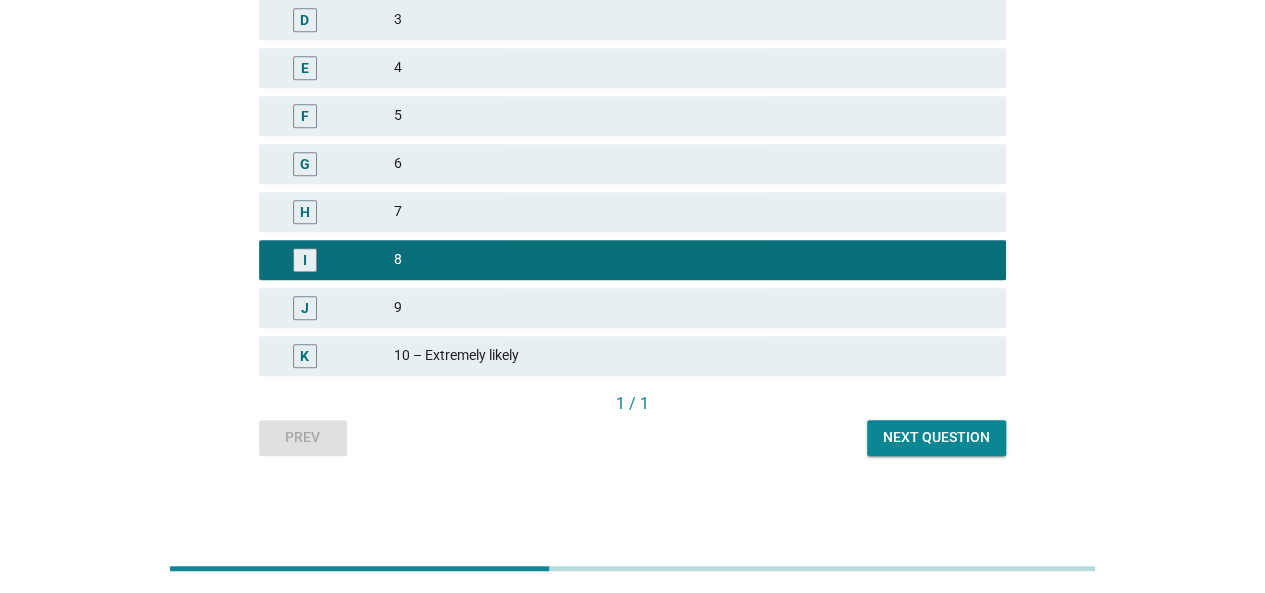 click on "Next question" at bounding box center [936, 437] 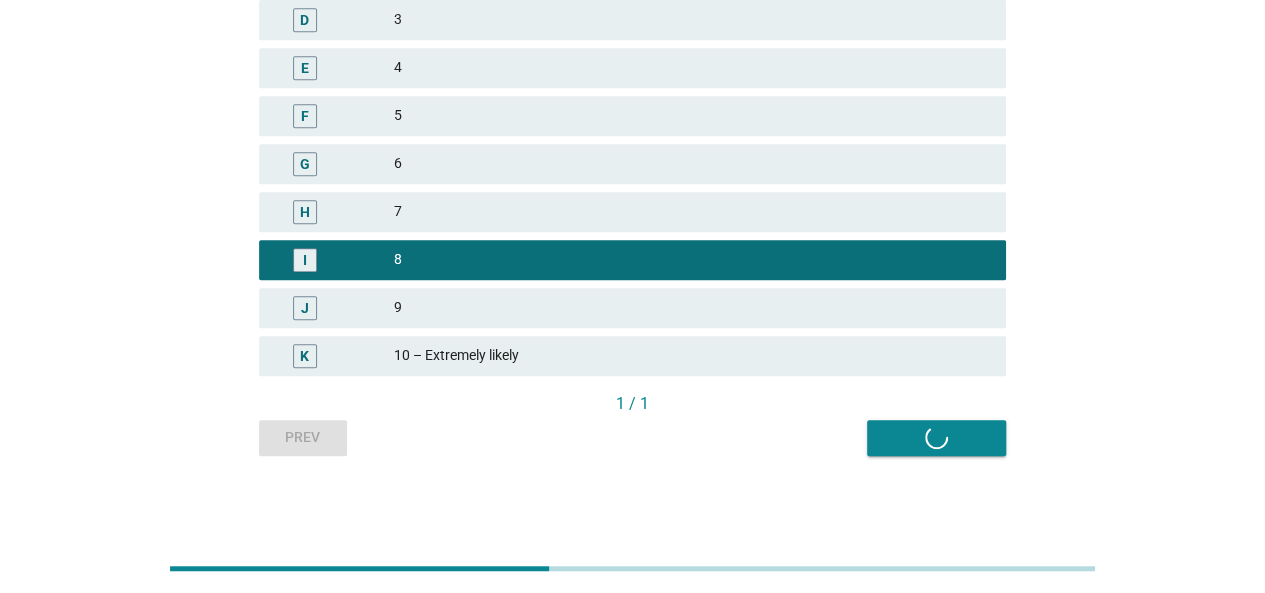 scroll, scrollTop: 0, scrollLeft: 0, axis: both 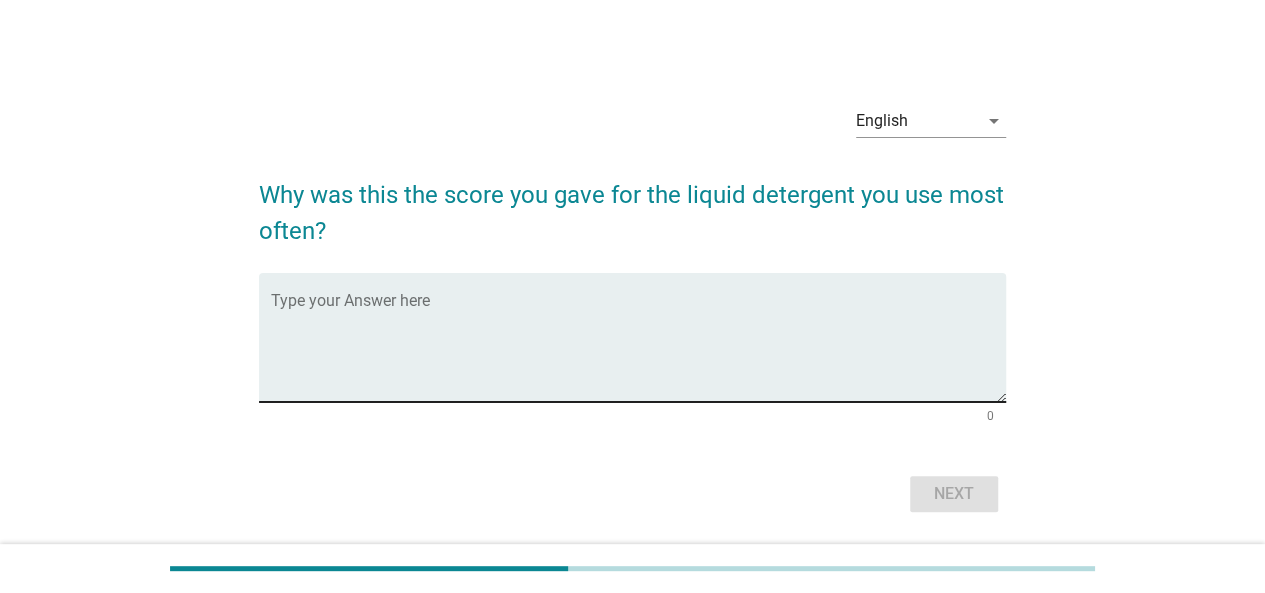 click at bounding box center [638, 349] 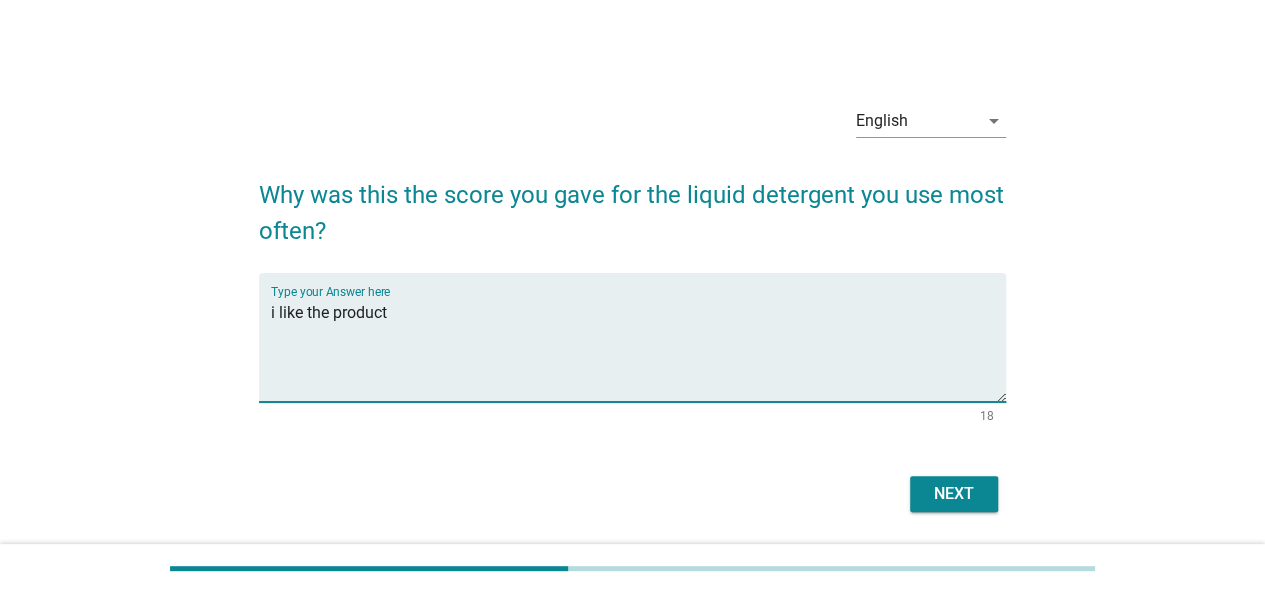 type on "i like the product" 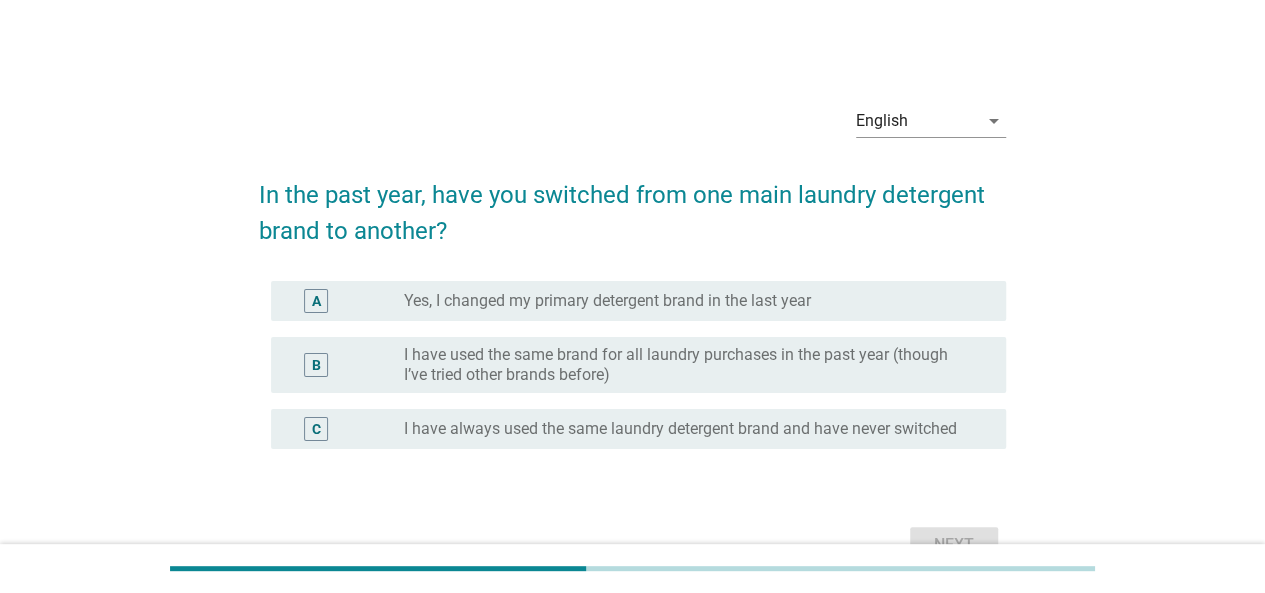 click on "I have always used the same laundry detergent brand and have never switched" at bounding box center [680, 429] 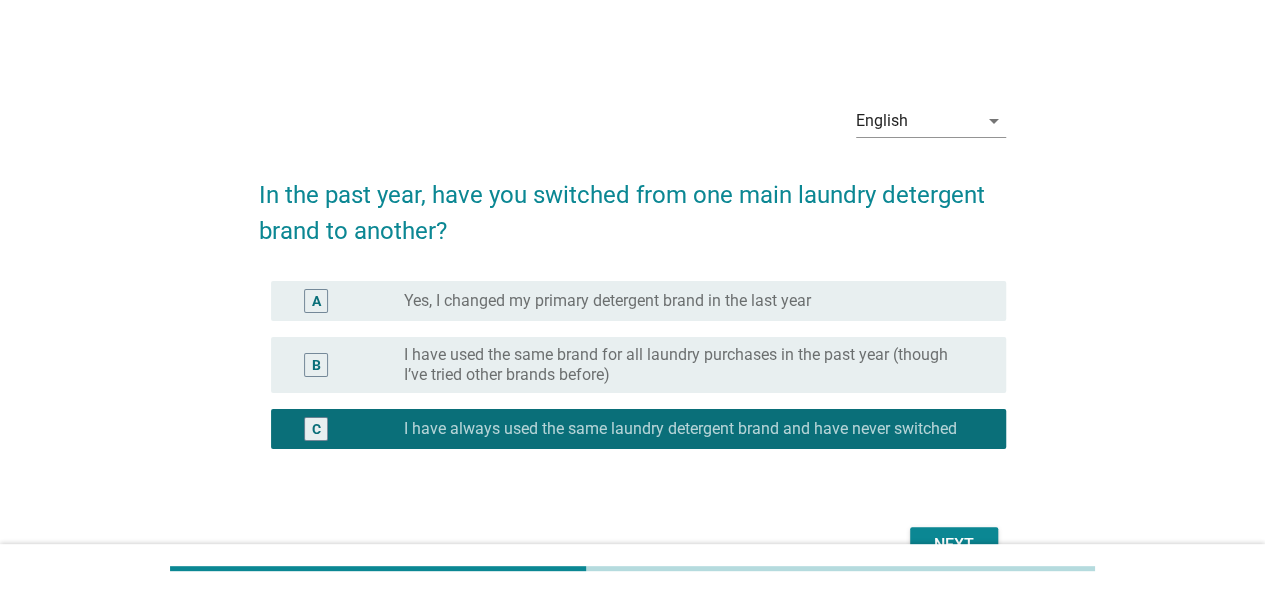 click on "I have used the same brand for all laundry purchases in the past year (though I’ve tried other brands before)" at bounding box center (689, 365) 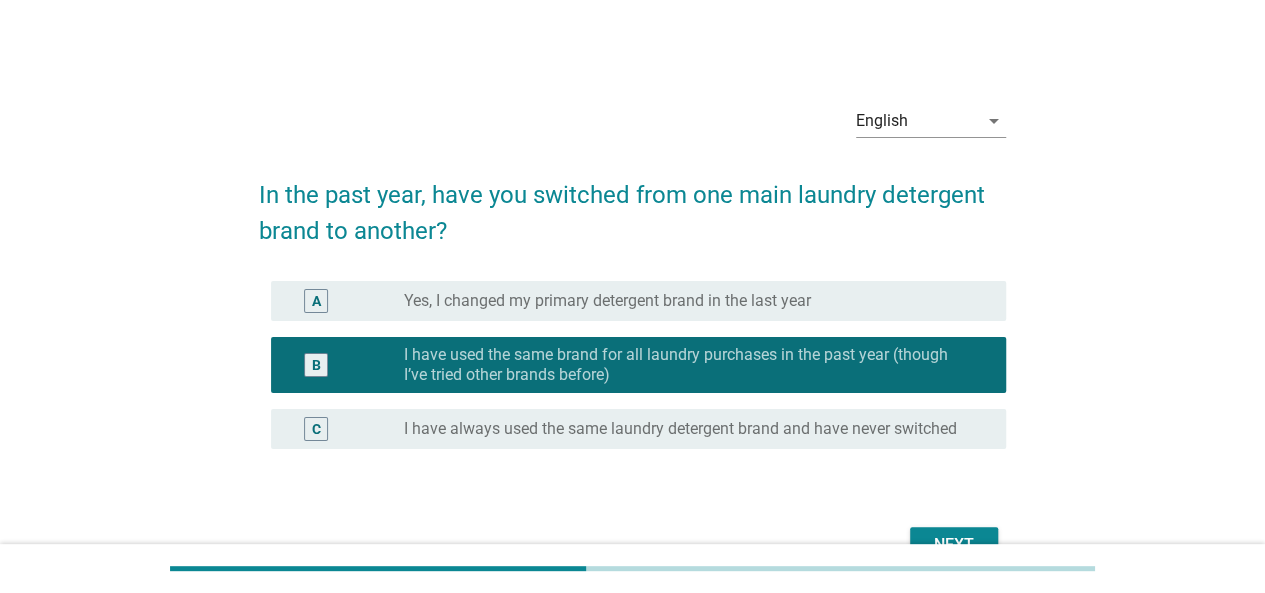 click on "In the past year, have you switched from one main laundry detergent brand to another?     A     radio_button_unchecked Yes, I changed my primary detergent brand in the last year   B     radio_button_checked I have used the same brand for all laundry purchases in the past year (though I’ve tried other brands before)   C     radio_button_unchecked I have always used the same laundry detergent brand and have never switched     Next" at bounding box center [632, 363] 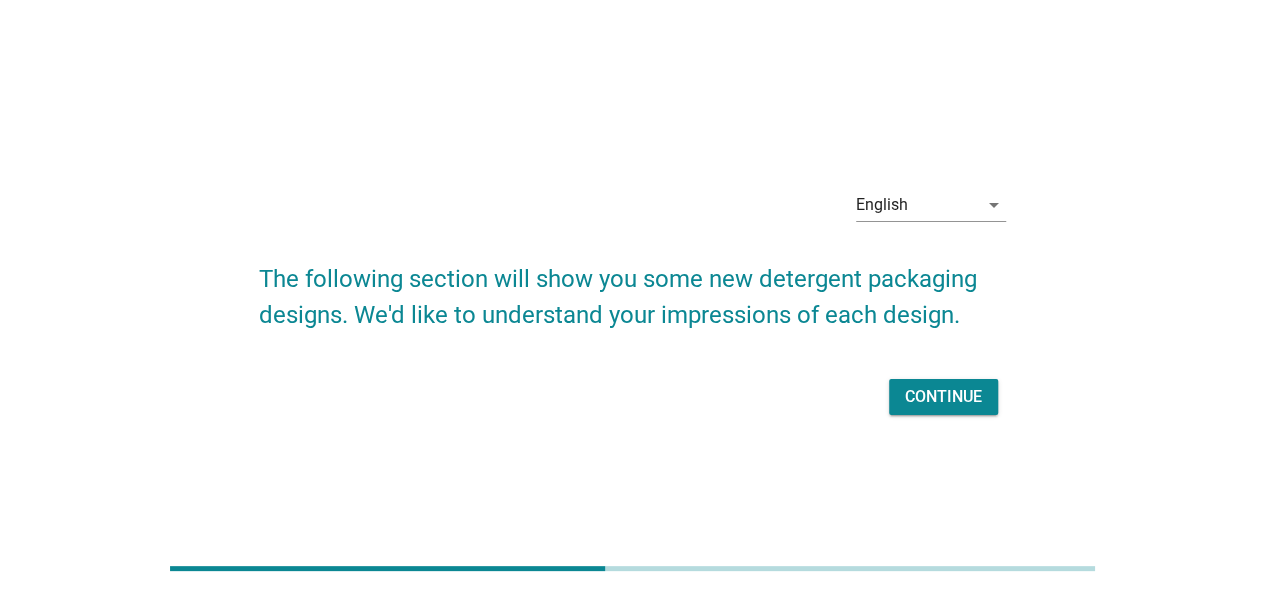 click on "Continue" at bounding box center [943, 397] 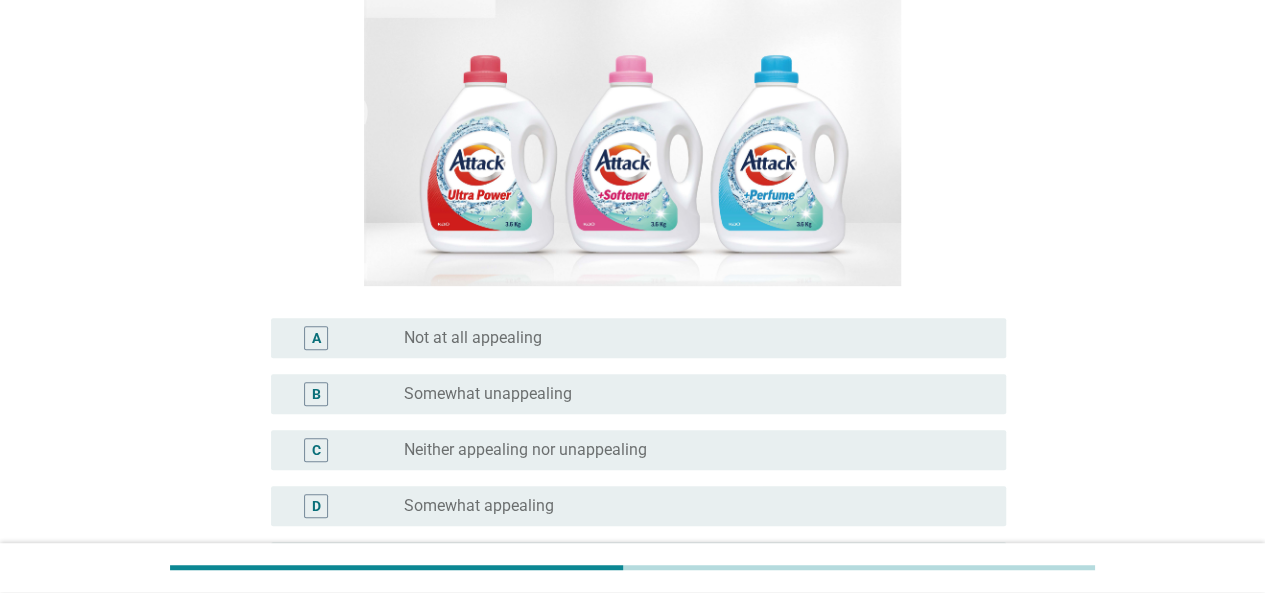 scroll, scrollTop: 300, scrollLeft: 0, axis: vertical 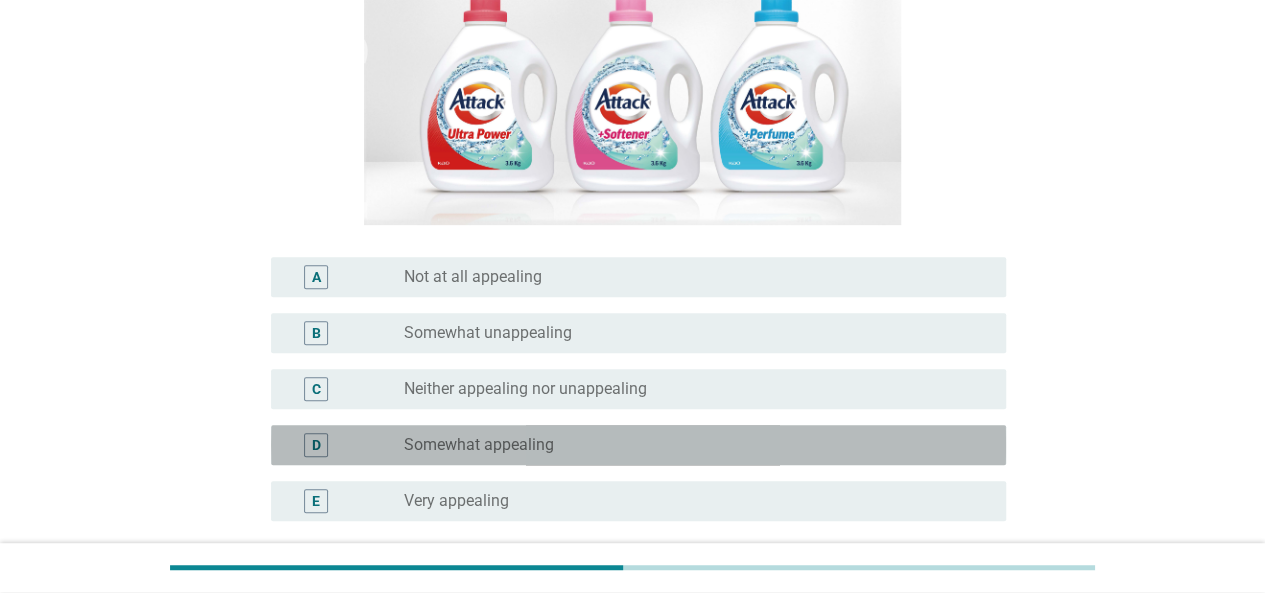 click on "radio_button_unchecked Somewhat appealing" at bounding box center (697, 445) 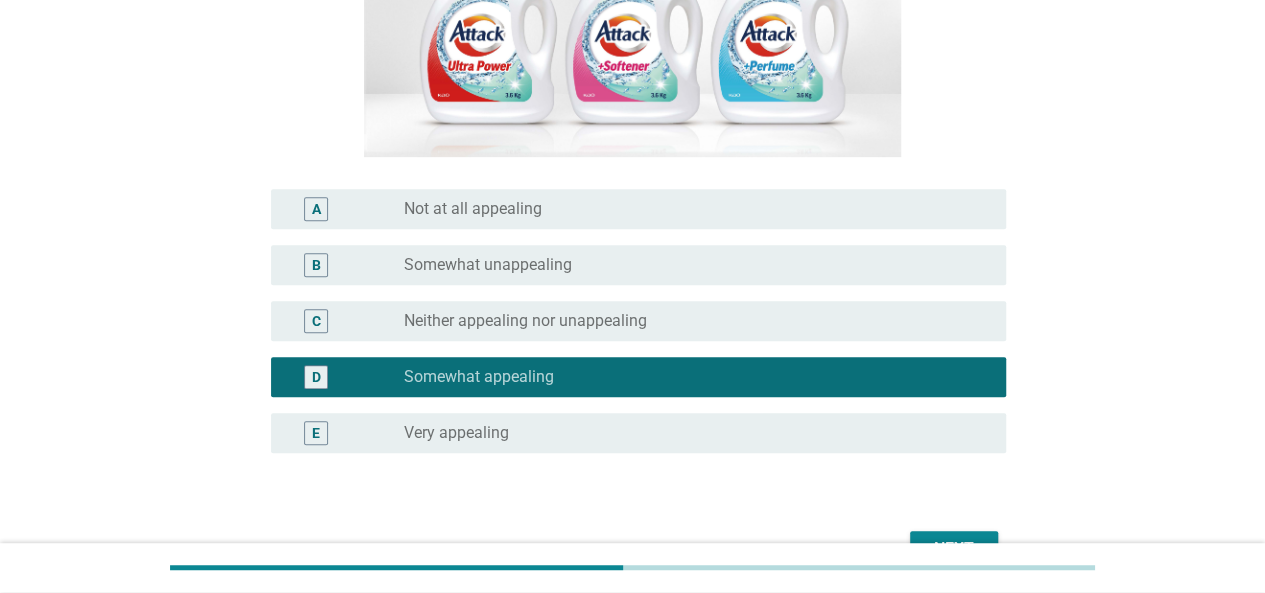 scroll, scrollTop: 400, scrollLeft: 0, axis: vertical 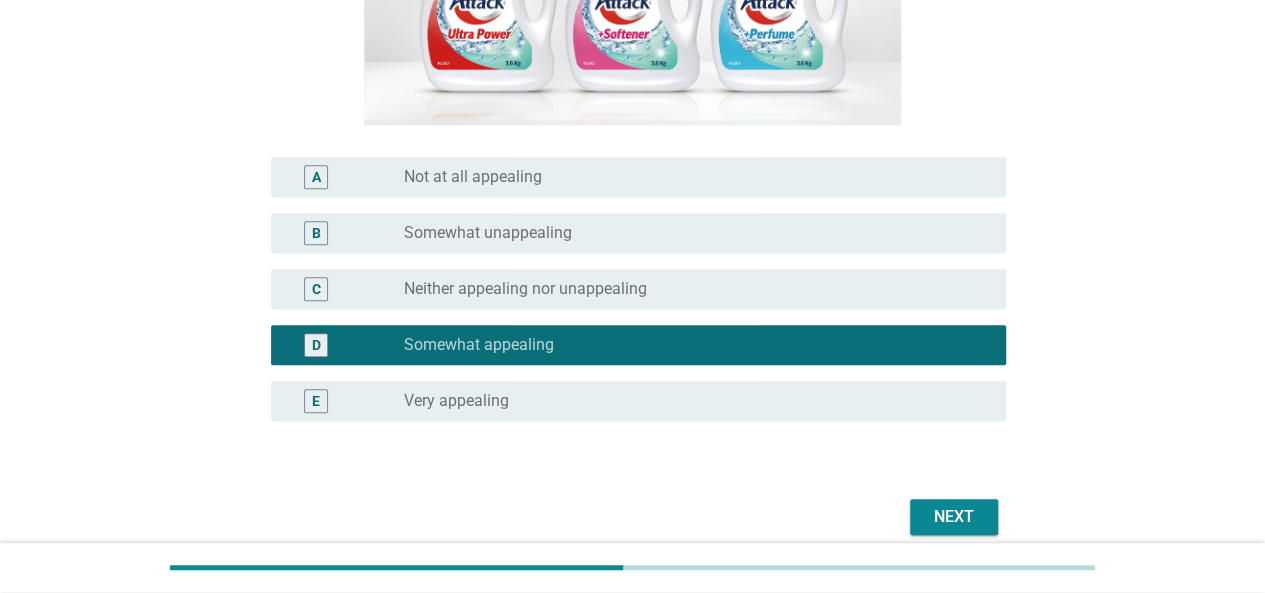 click on "Next" at bounding box center (954, 517) 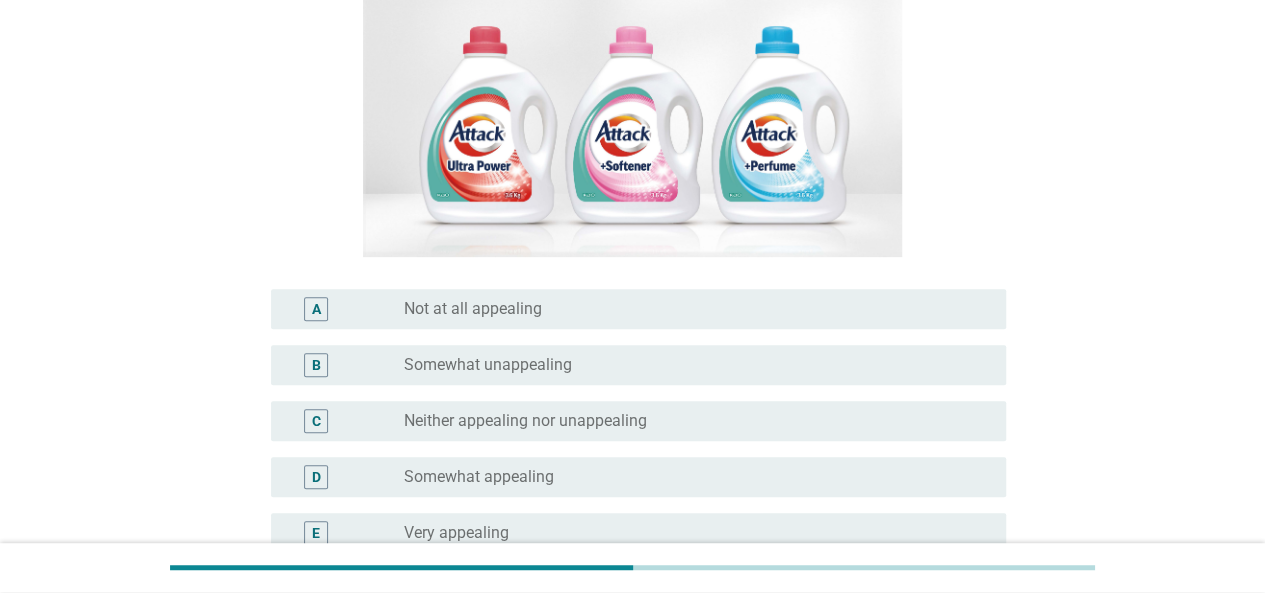 scroll, scrollTop: 300, scrollLeft: 0, axis: vertical 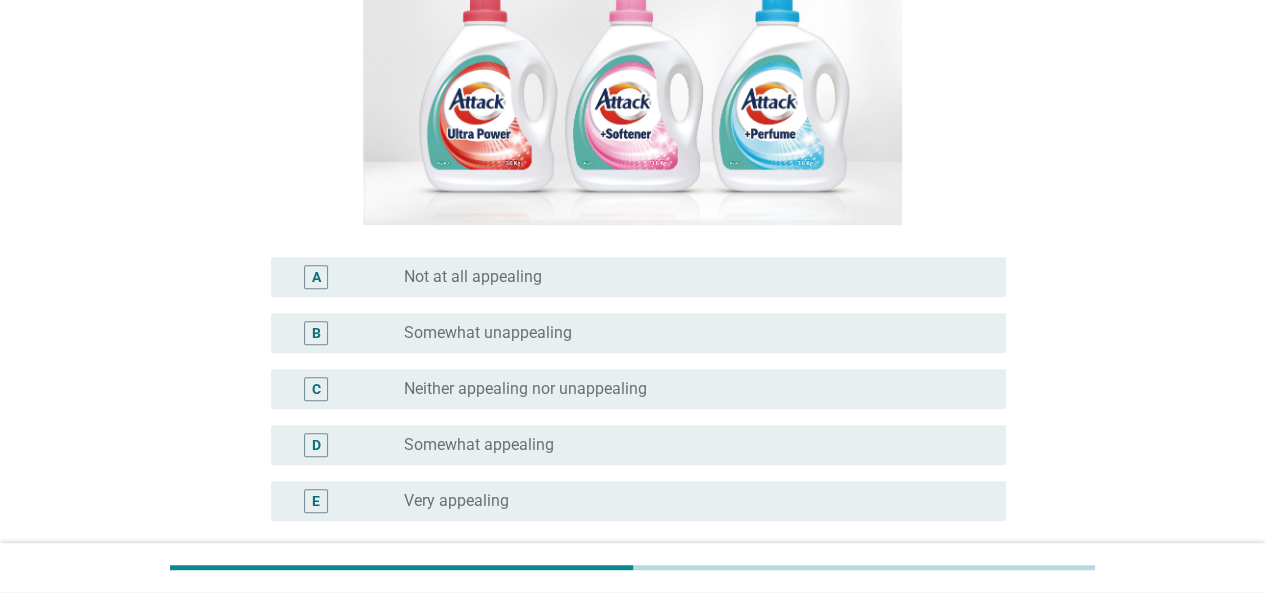 click on "Somewhat unappealing" at bounding box center (488, 333) 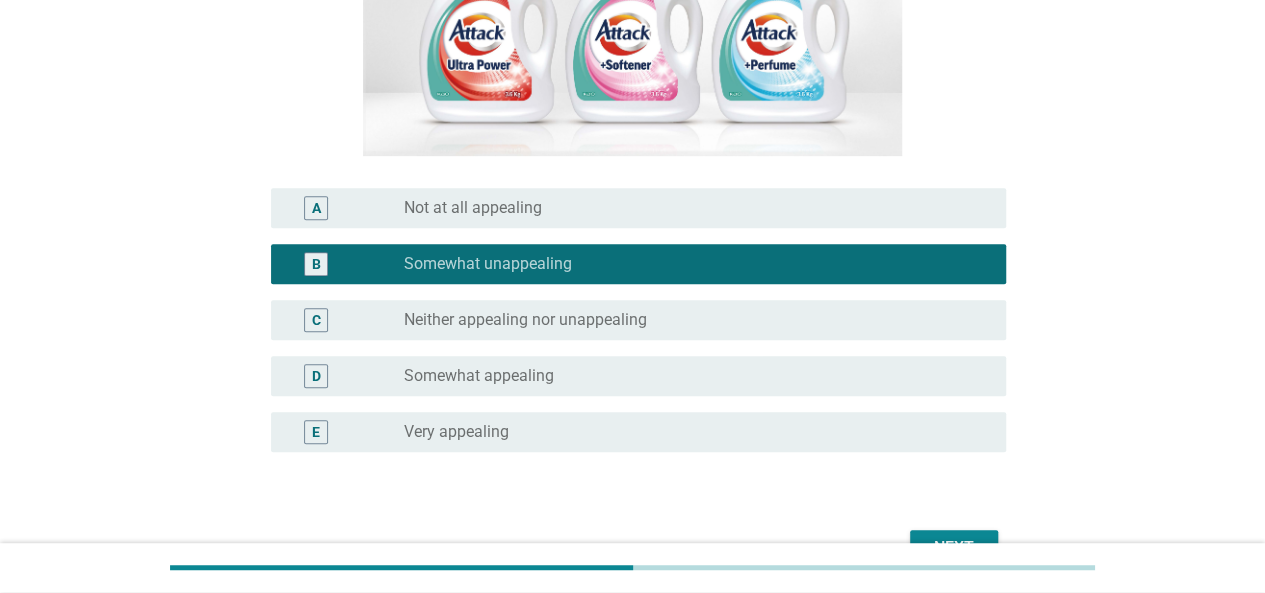 scroll, scrollTop: 400, scrollLeft: 0, axis: vertical 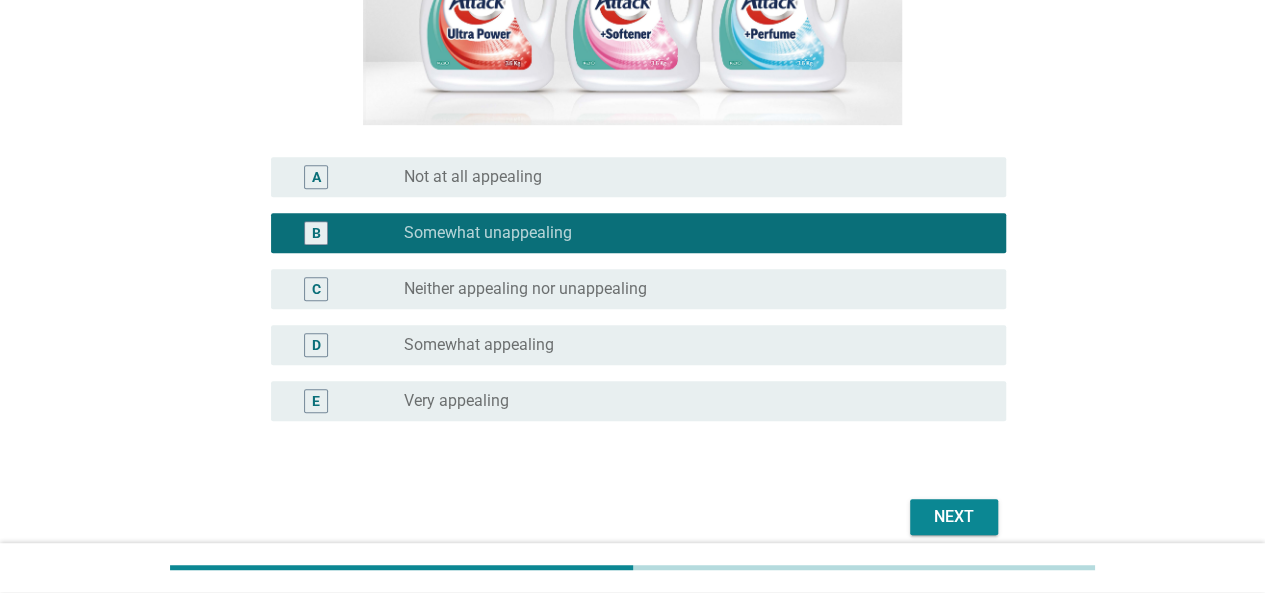 click on "Next" at bounding box center (954, 517) 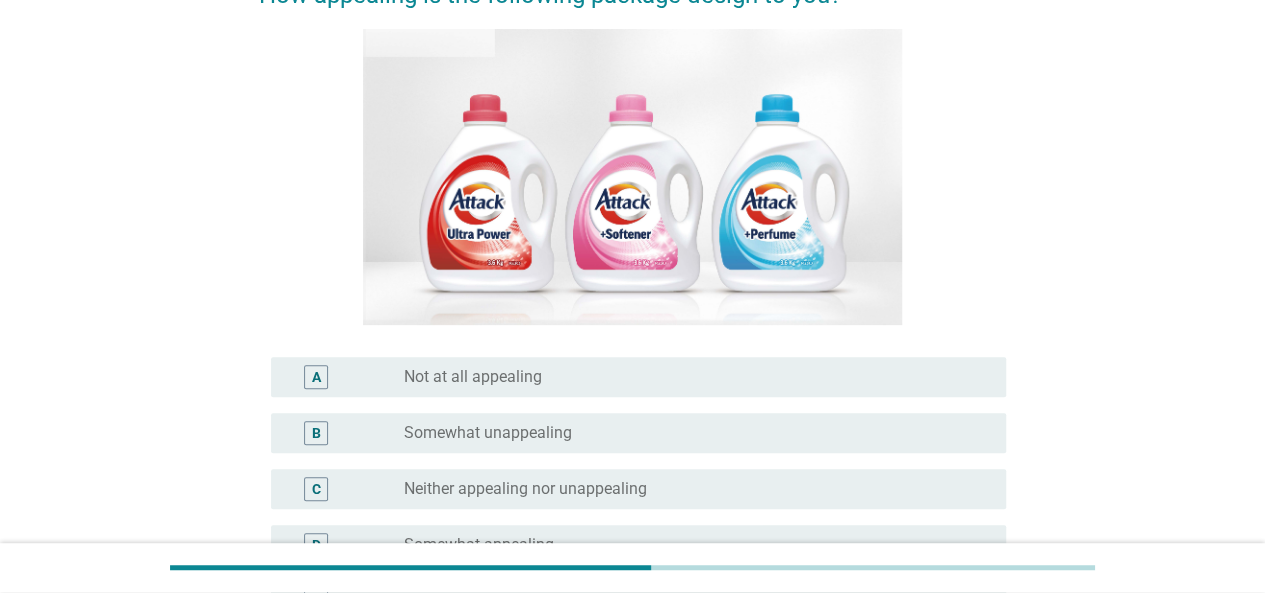 scroll, scrollTop: 300, scrollLeft: 0, axis: vertical 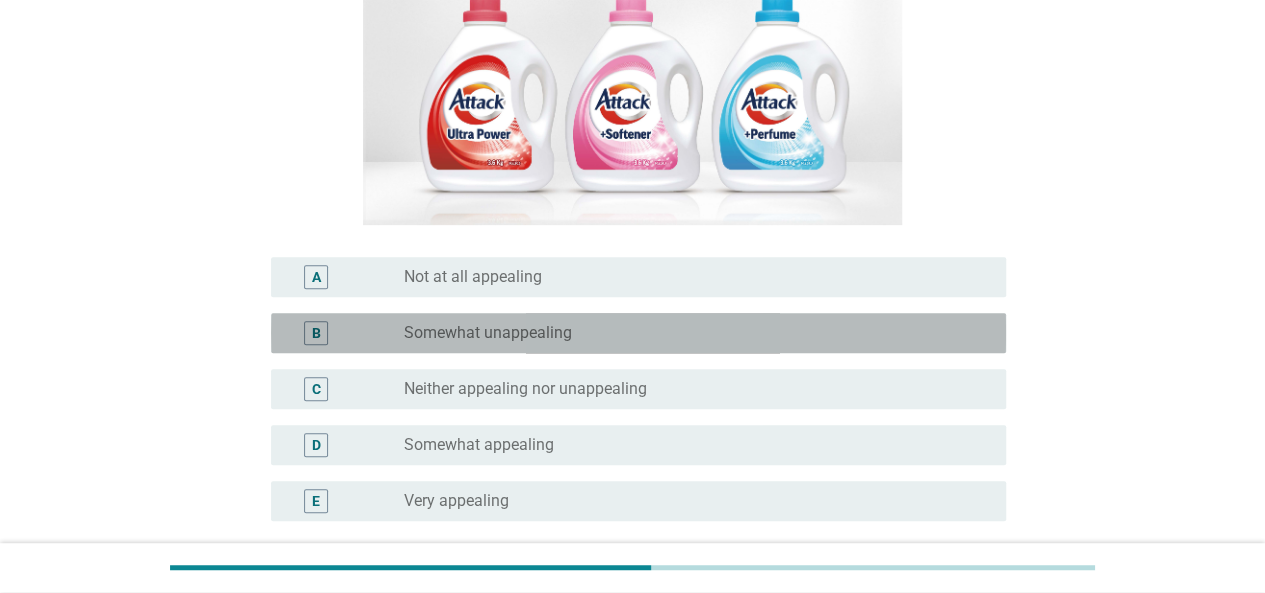 click on "Somewhat unappealing" at bounding box center (488, 333) 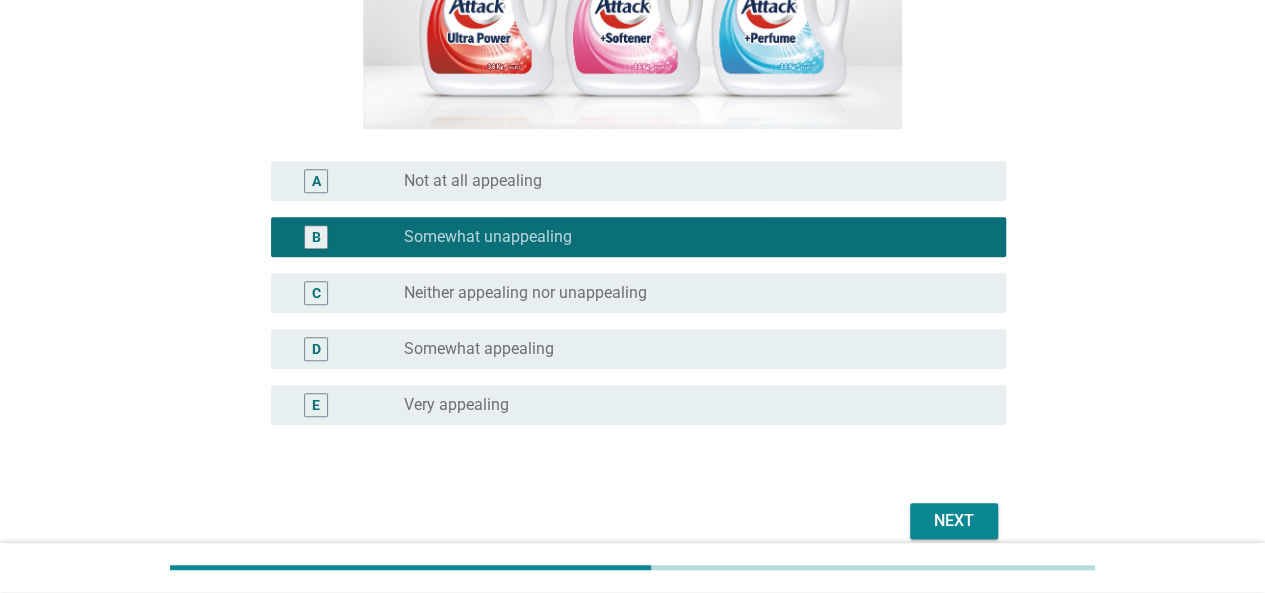 scroll, scrollTop: 400, scrollLeft: 0, axis: vertical 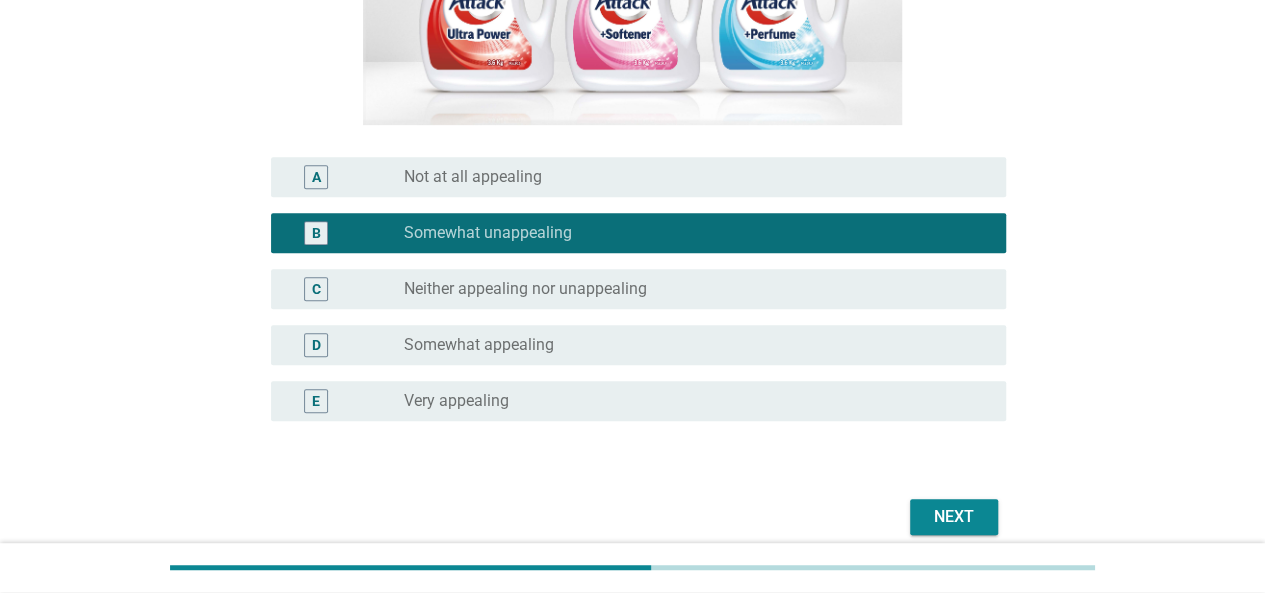 click on "Next" at bounding box center [954, 517] 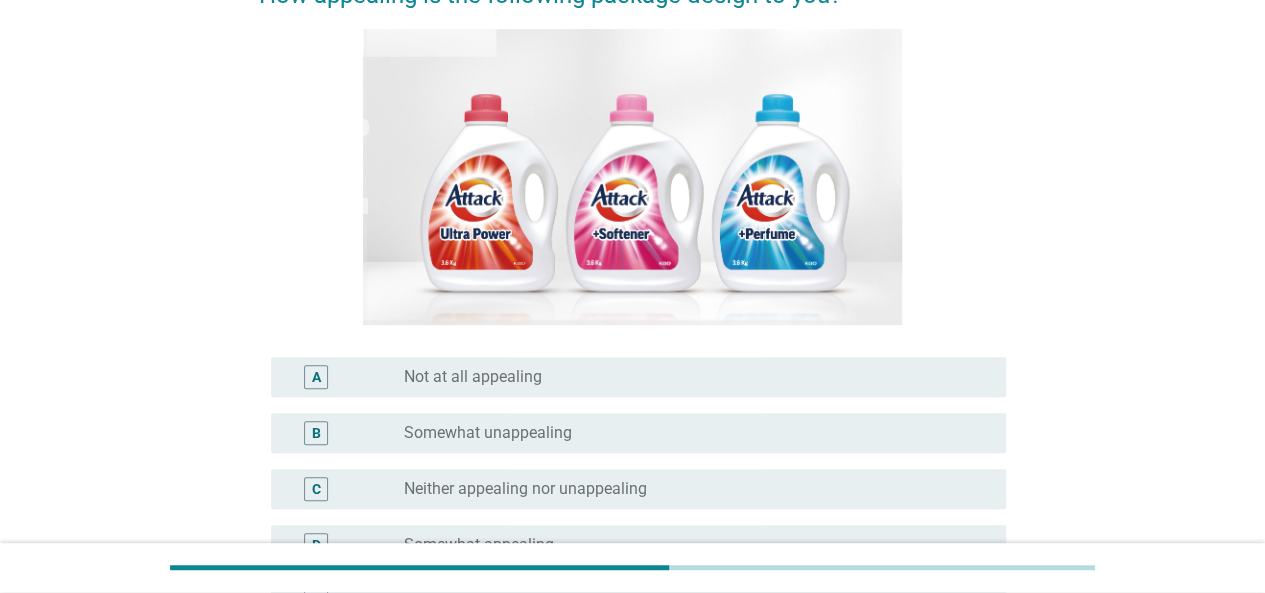 scroll, scrollTop: 300, scrollLeft: 0, axis: vertical 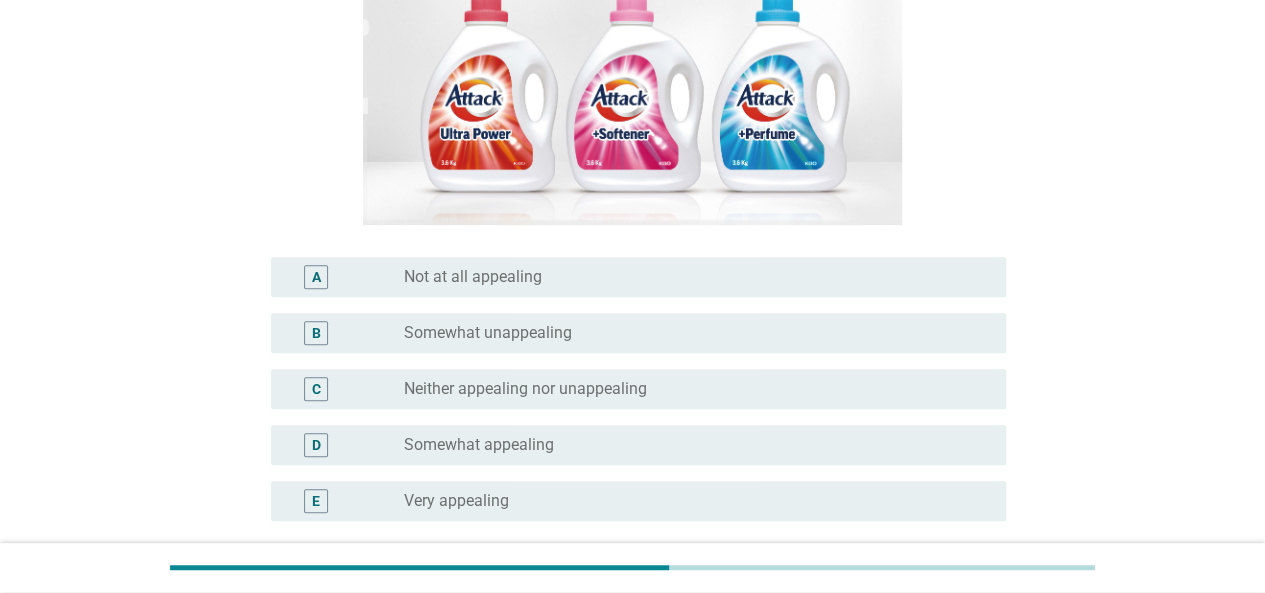 click on "Somewhat appealing" at bounding box center [479, 445] 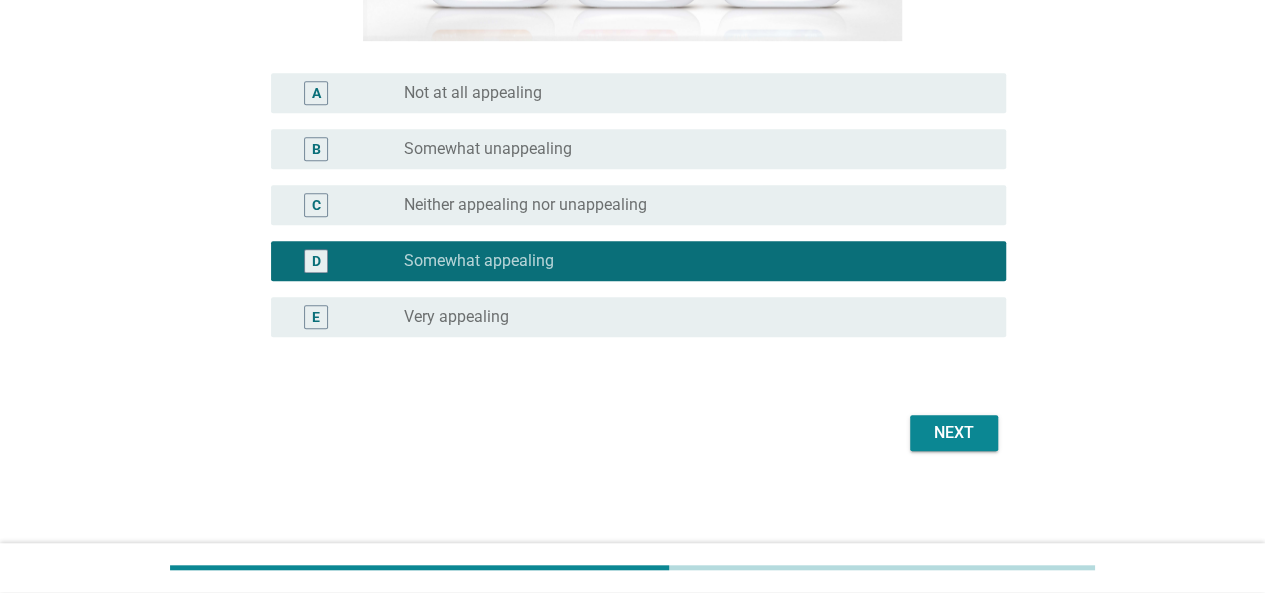 scroll, scrollTop: 485, scrollLeft: 0, axis: vertical 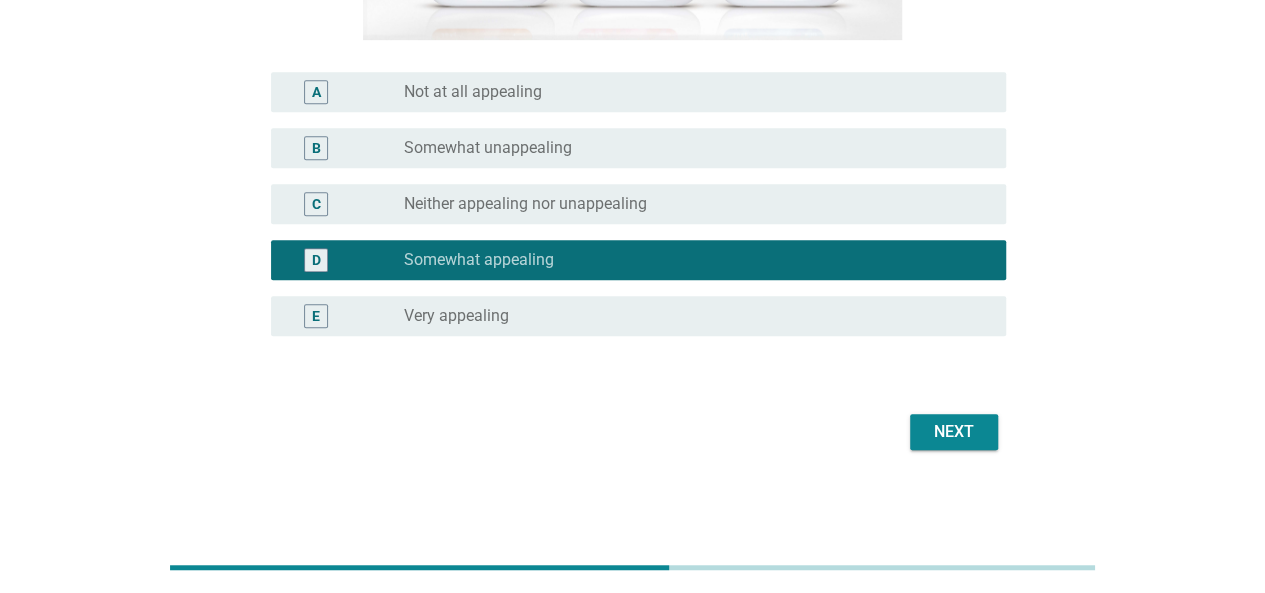 click on "Next" at bounding box center [954, 432] 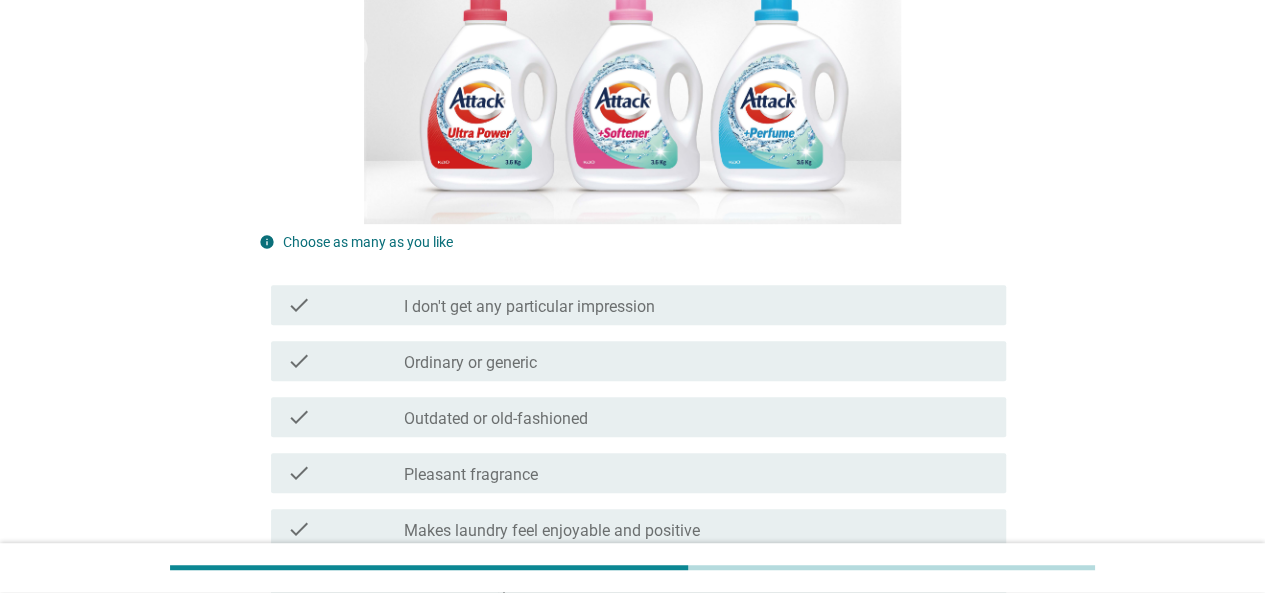 scroll, scrollTop: 500, scrollLeft: 0, axis: vertical 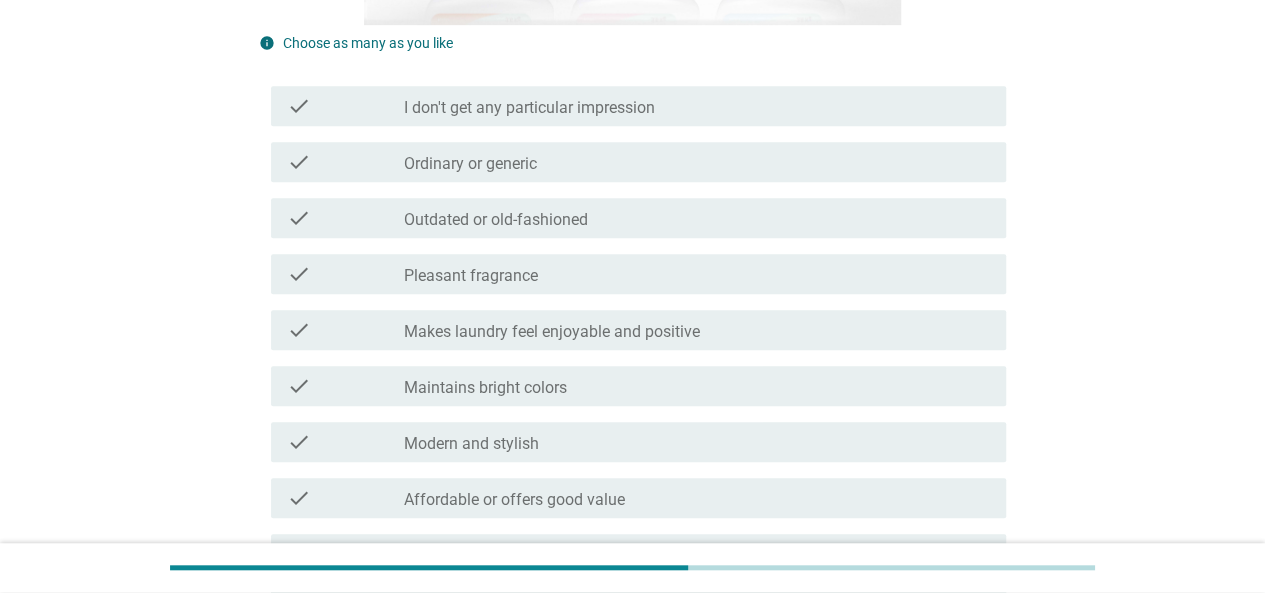 click on "Modern and stylish" at bounding box center (471, 444) 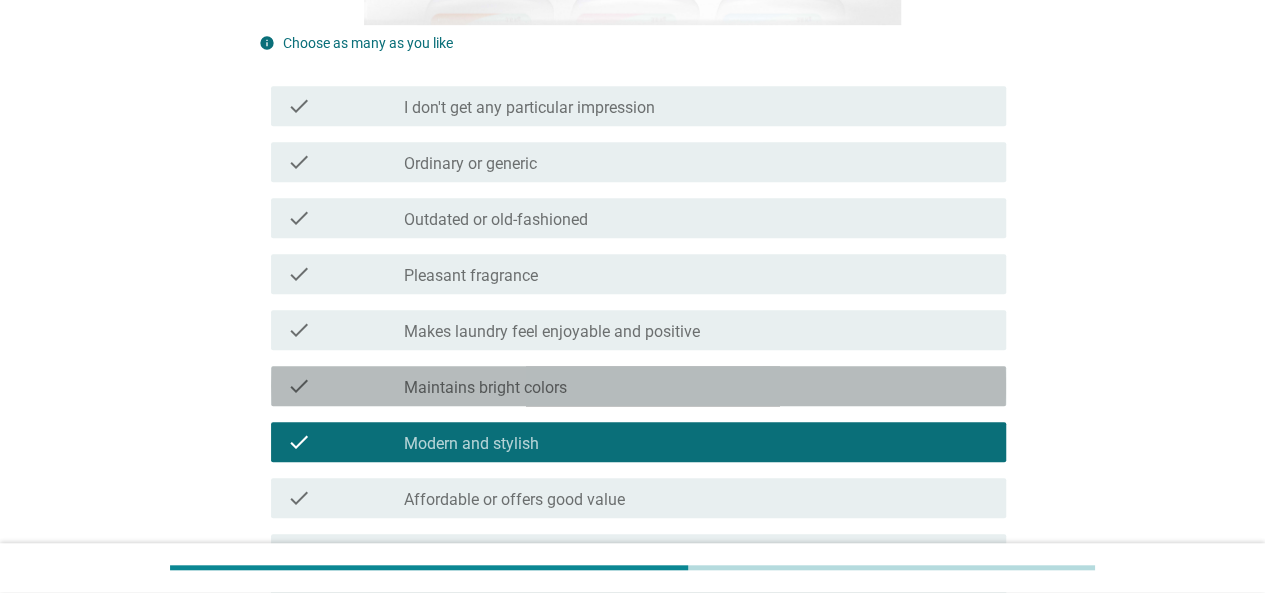 click on "check_box_outline_blank Maintains bright colors" at bounding box center [697, 386] 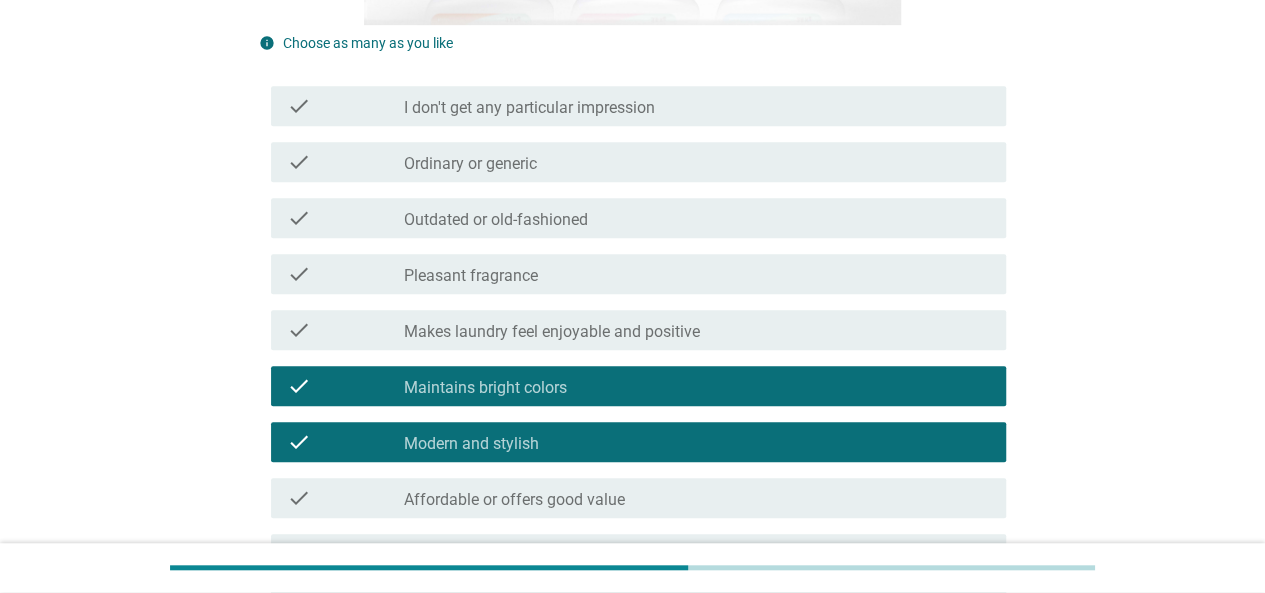 click on "check     check_box_outline_blank Makes laundry feel enjoyable and positive" at bounding box center [638, 330] 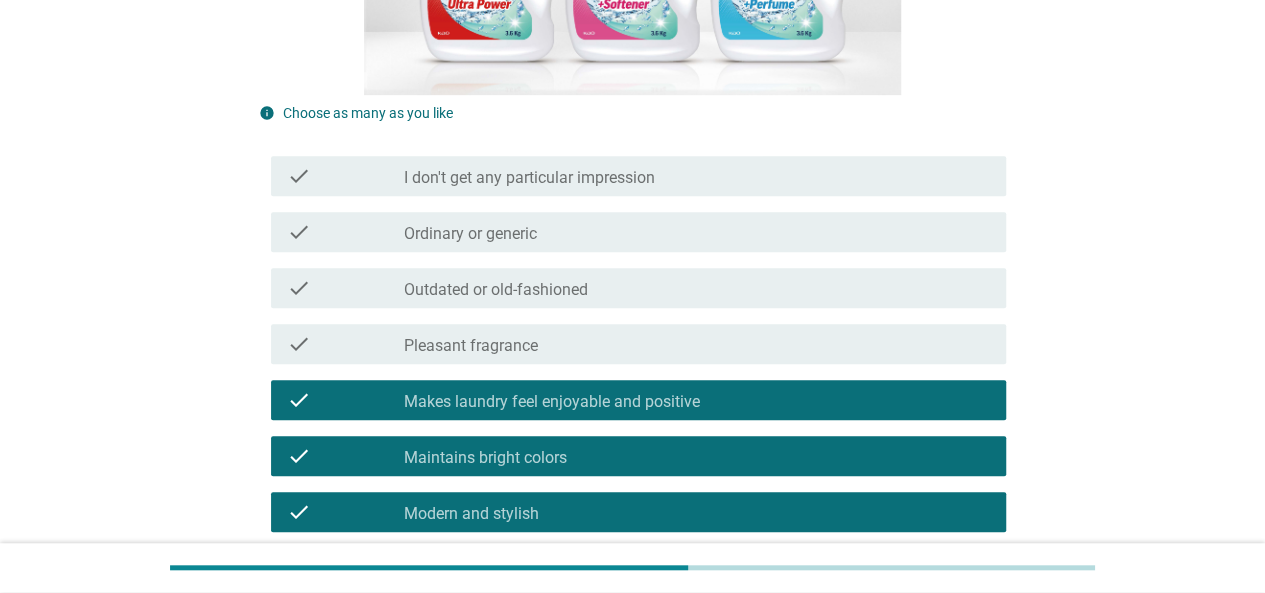 scroll, scrollTop: 400, scrollLeft: 0, axis: vertical 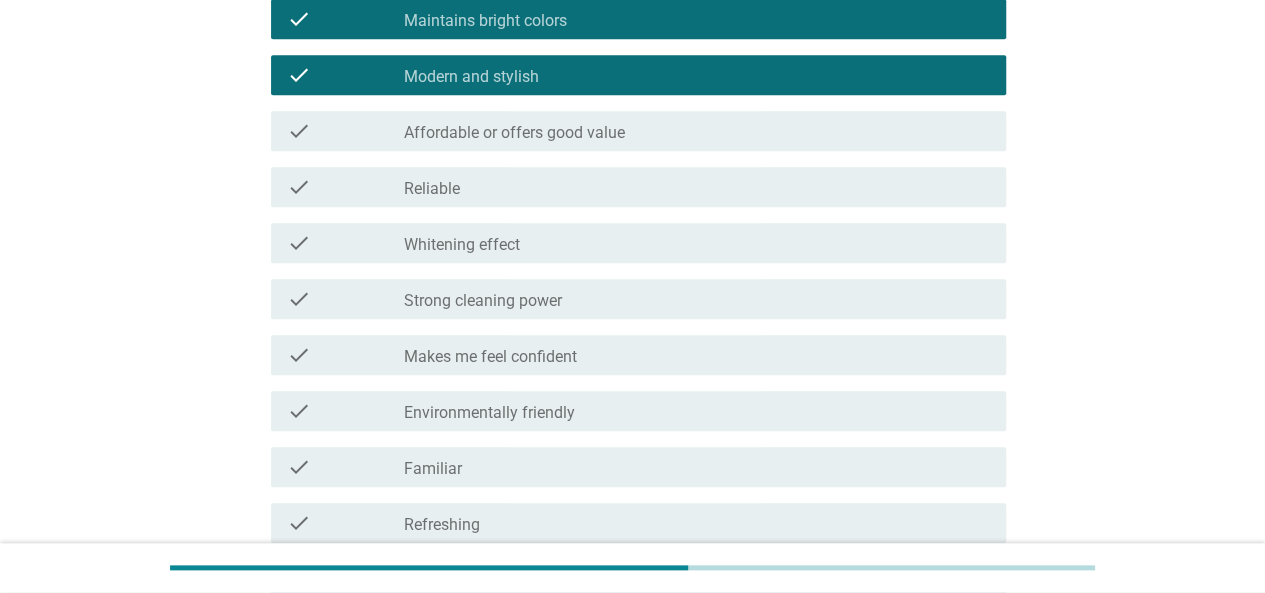 click on "Makes me feel confident" at bounding box center [490, 357] 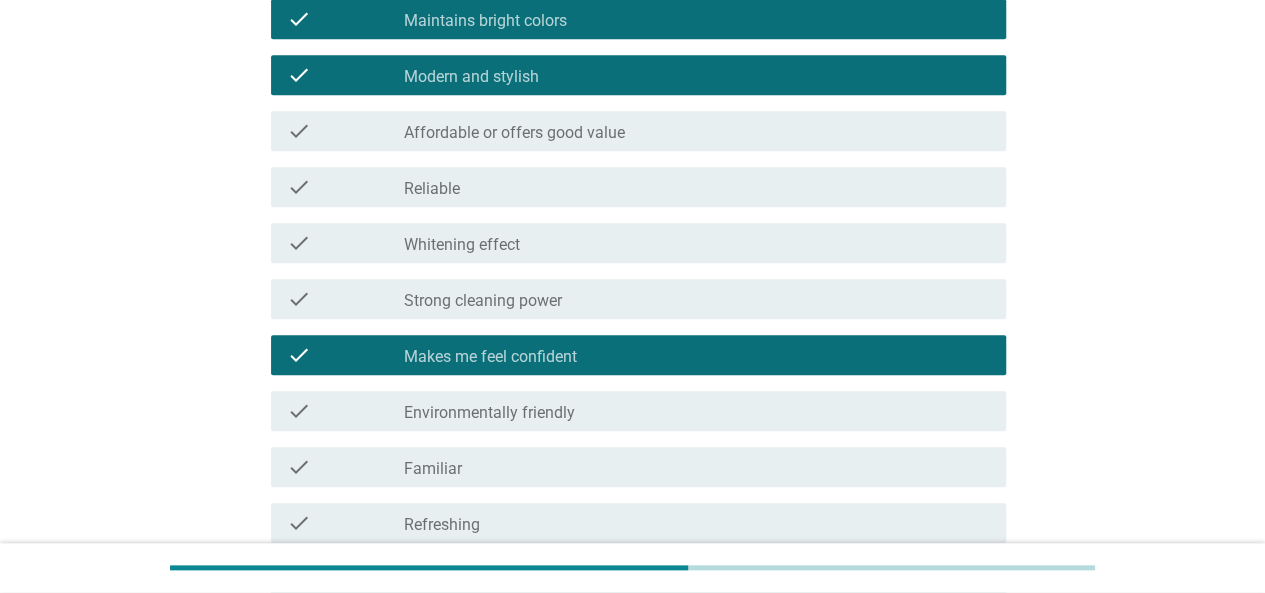click on "check_box_outline_blank Strong cleaning power" at bounding box center [697, 299] 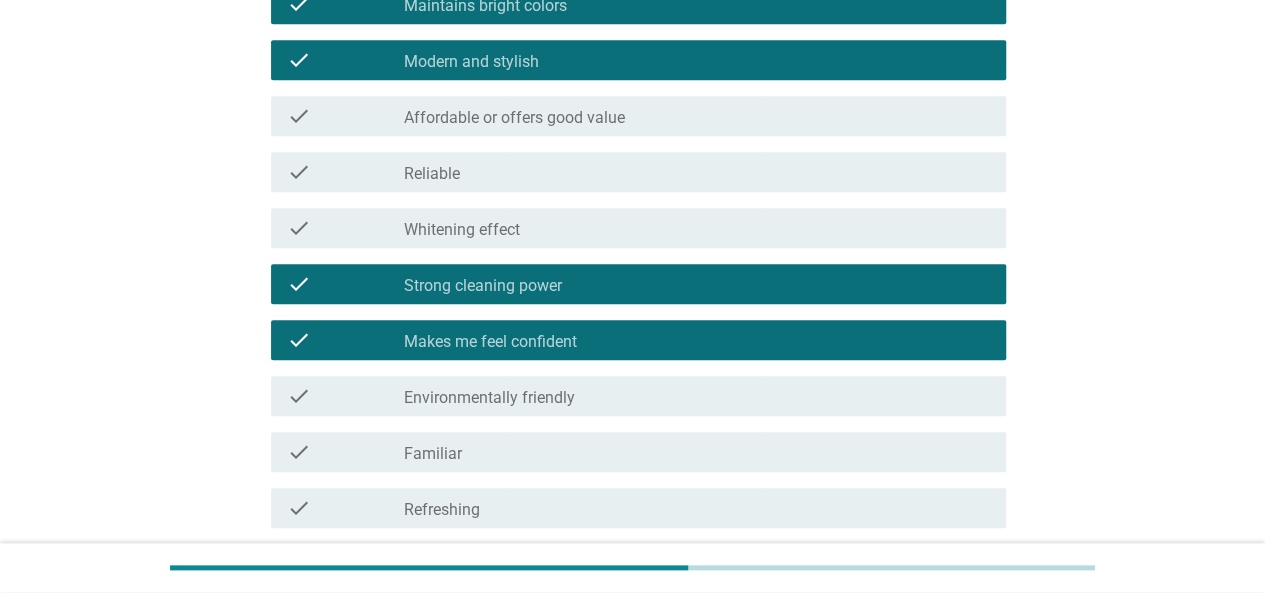scroll, scrollTop: 1067, scrollLeft: 0, axis: vertical 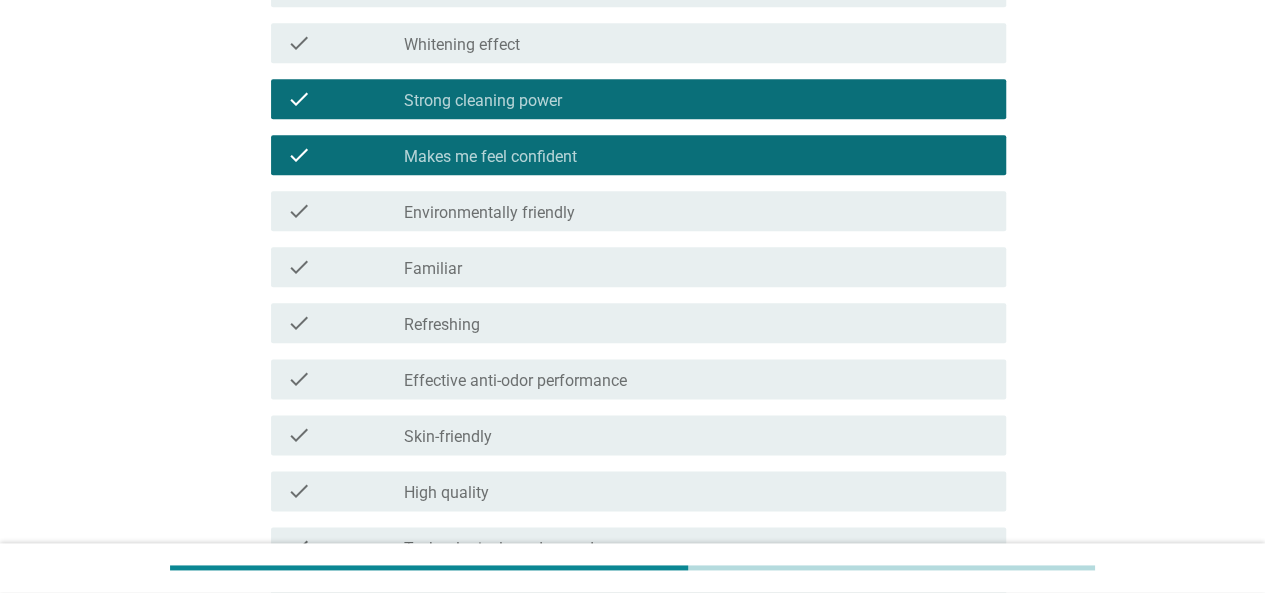 click on "check_box_outline_blank Refreshing" at bounding box center (697, 323) 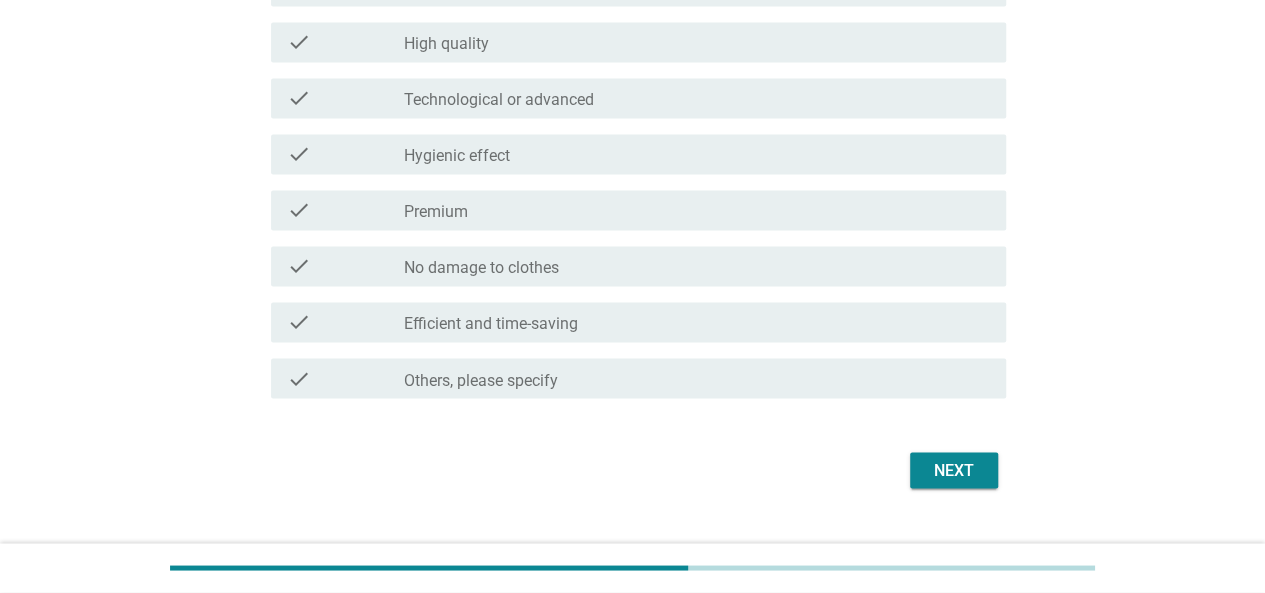 scroll, scrollTop: 1554, scrollLeft: 0, axis: vertical 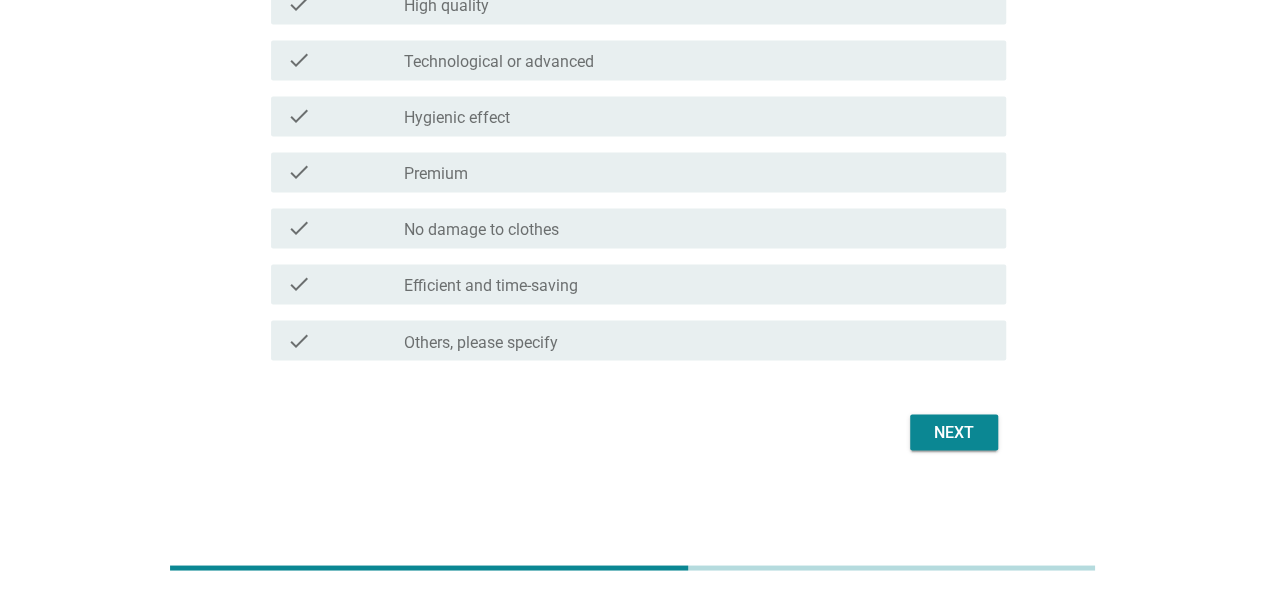 click on "Next" at bounding box center [954, 432] 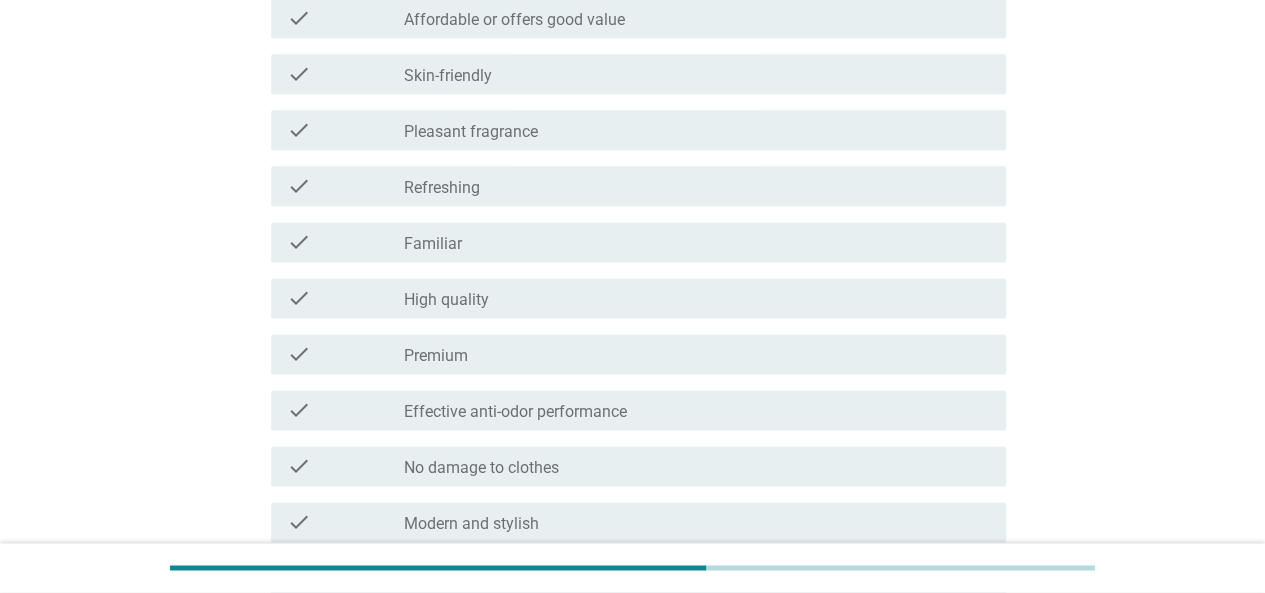 scroll, scrollTop: 1500, scrollLeft: 0, axis: vertical 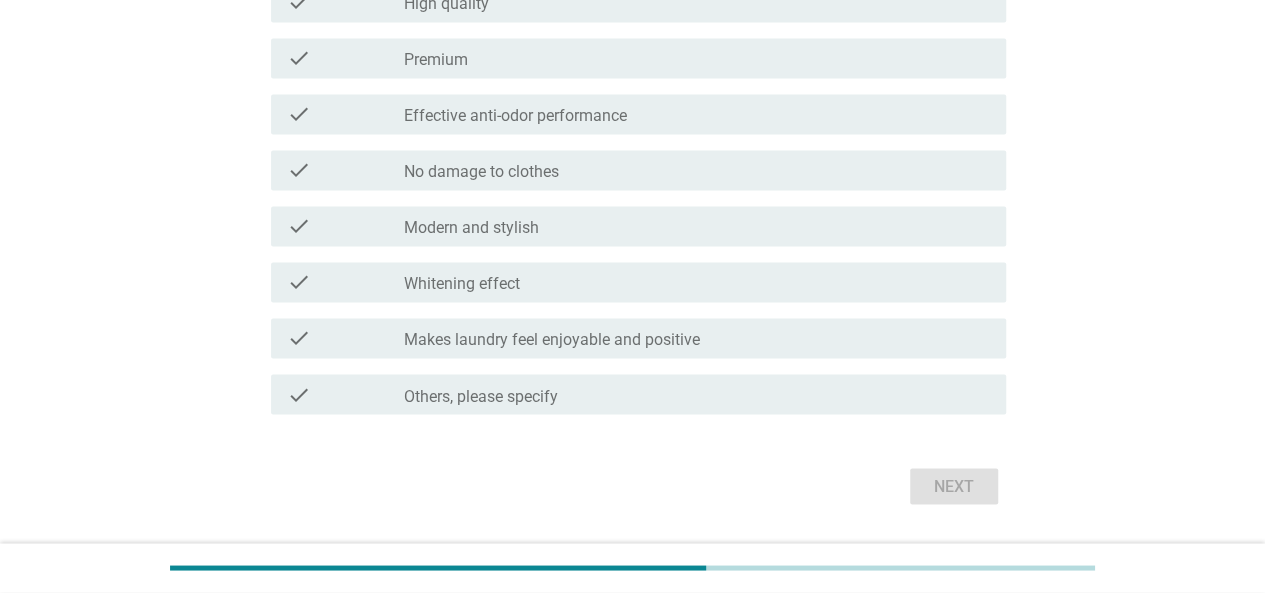 click on "Makes laundry feel enjoyable and positive" at bounding box center (552, 340) 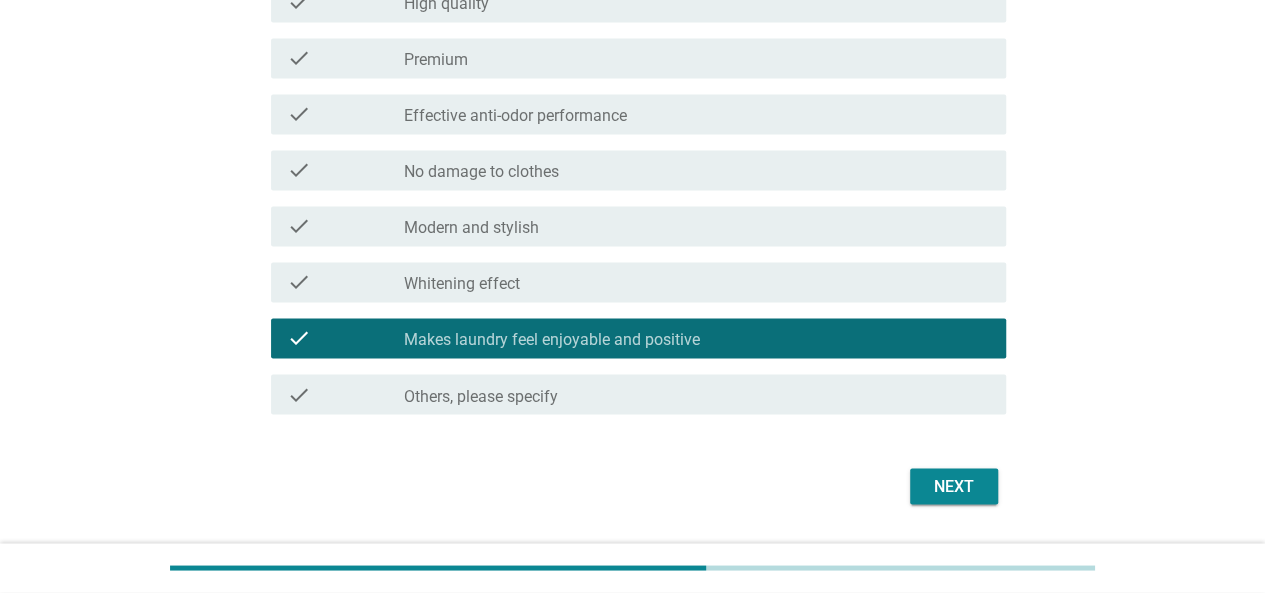 click on "Modern and stylish" at bounding box center (471, 228) 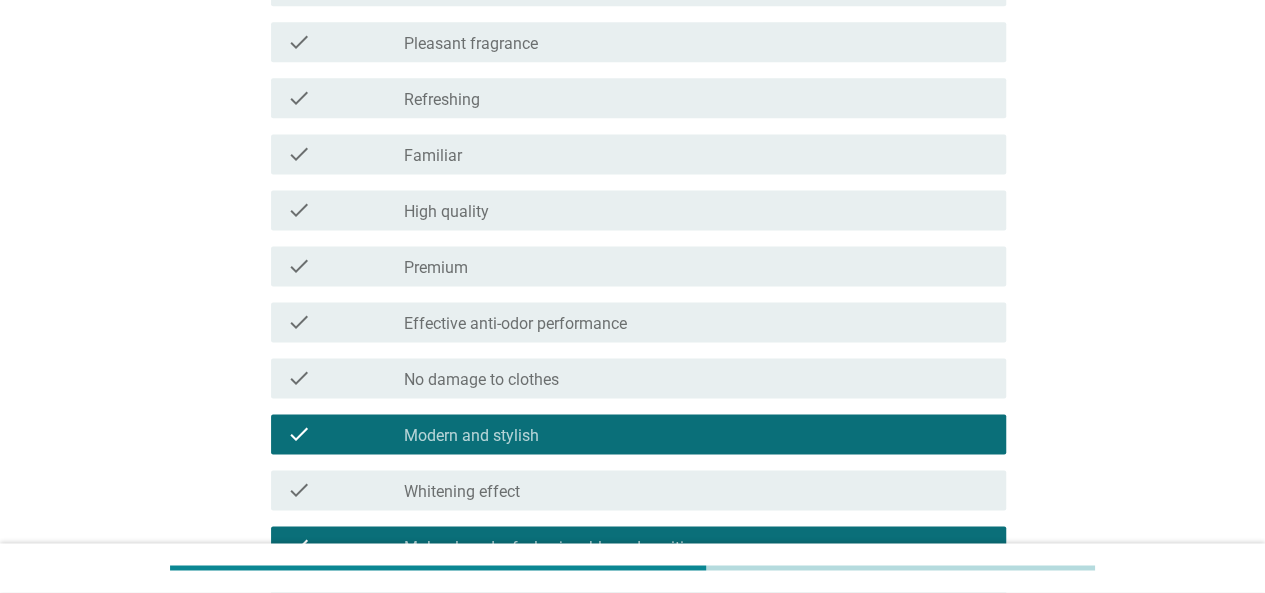 scroll, scrollTop: 1200, scrollLeft: 0, axis: vertical 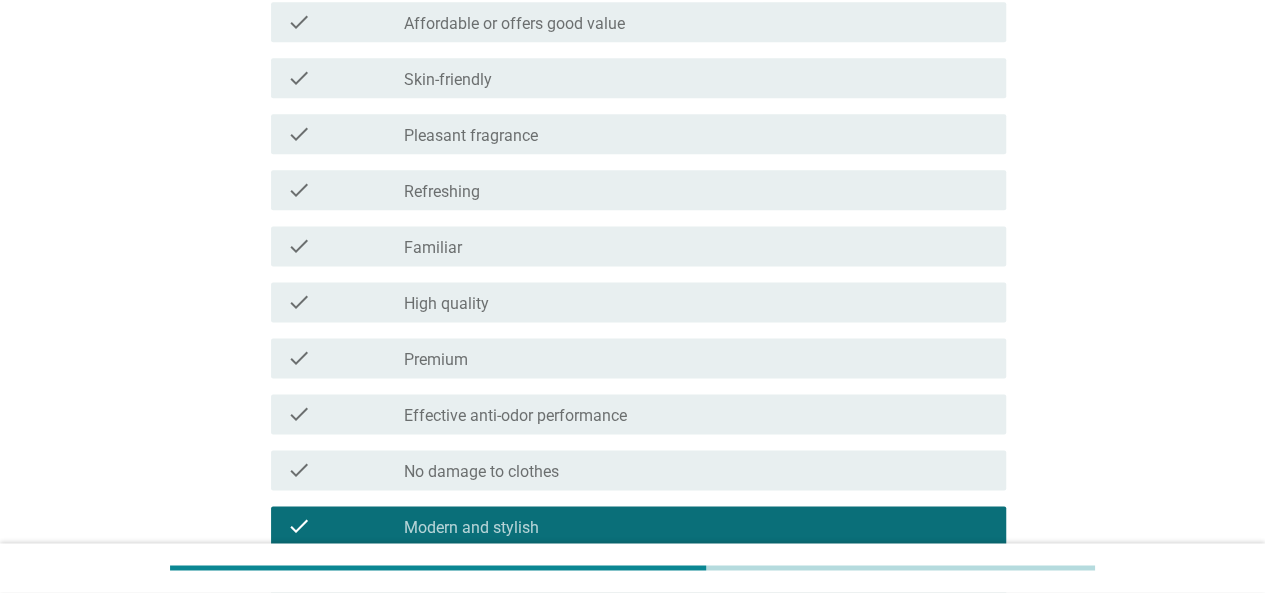 click on "check_box_outline_blank Familiar" at bounding box center [697, 246] 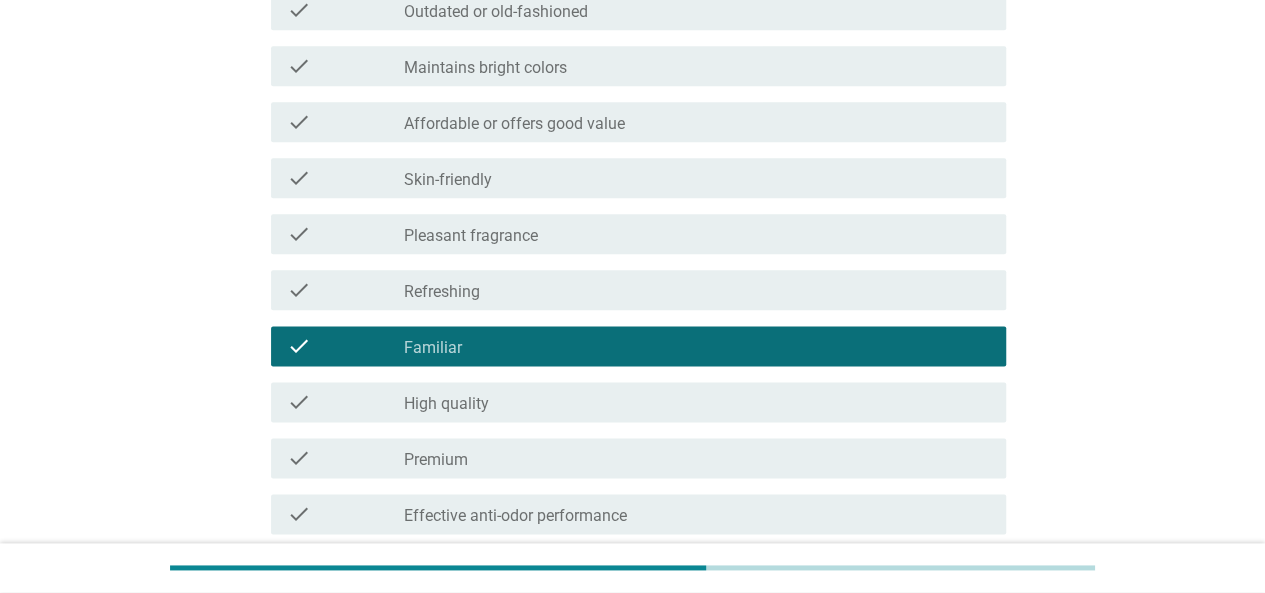 scroll, scrollTop: 1000, scrollLeft: 0, axis: vertical 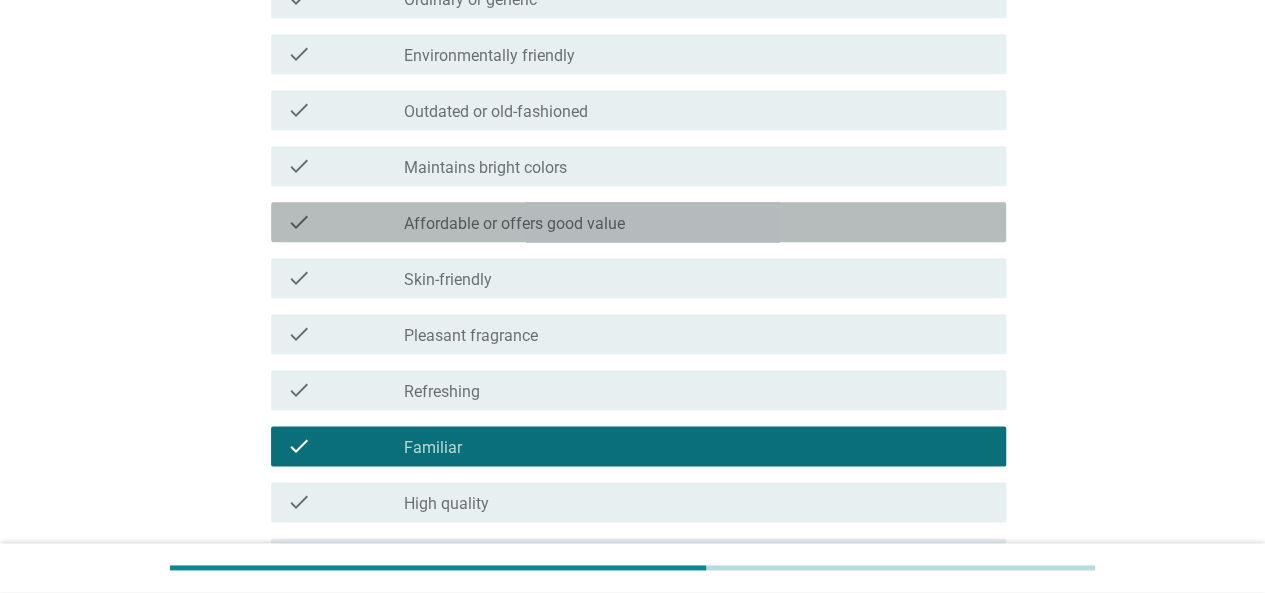 click on "check_box_outline_blank Affordable or offers good value" at bounding box center (697, 222) 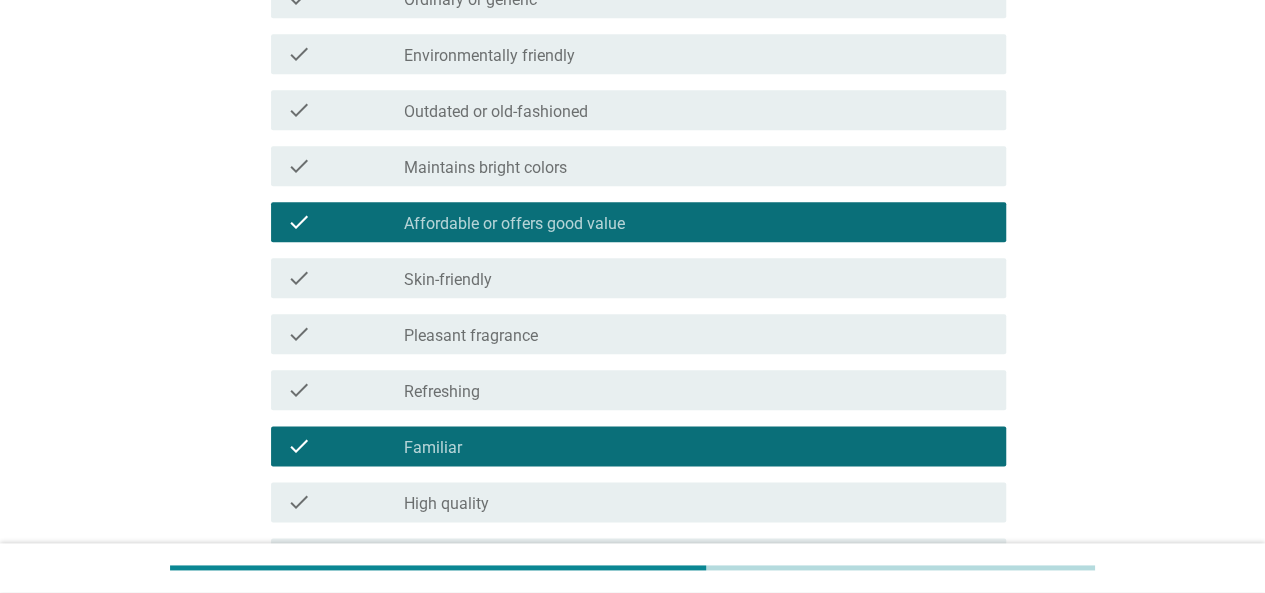 click on "check_box_outline_blank Affordable or offers good value" at bounding box center [697, 222] 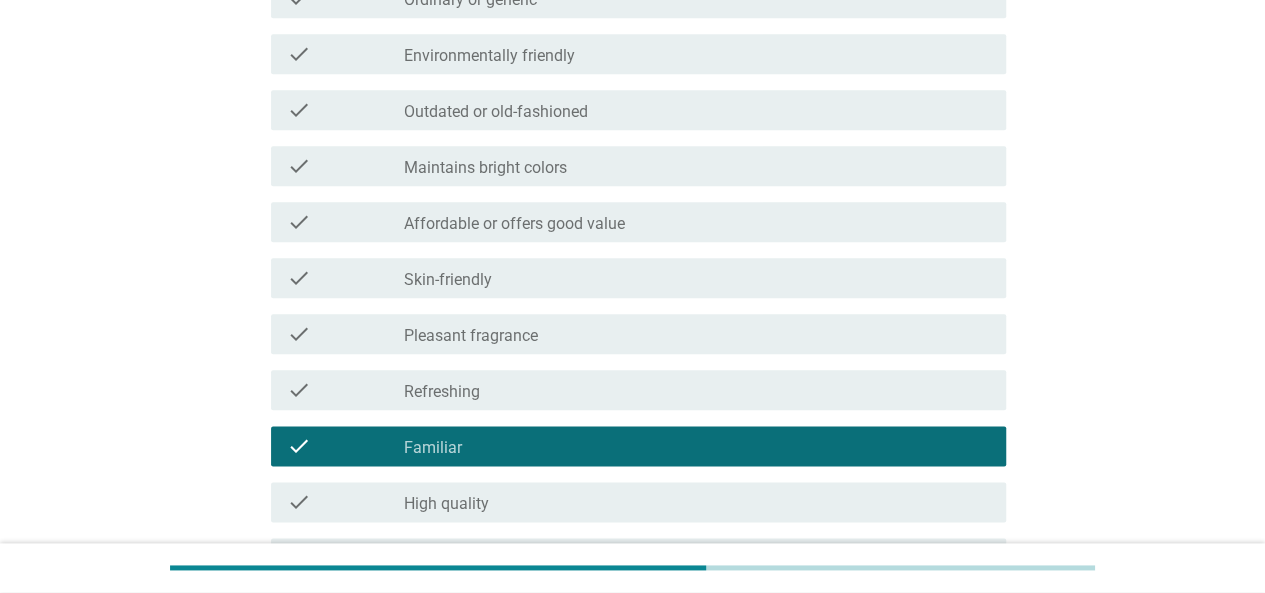 click on "check_box_outline_blank Maintains bright colors" at bounding box center (697, 166) 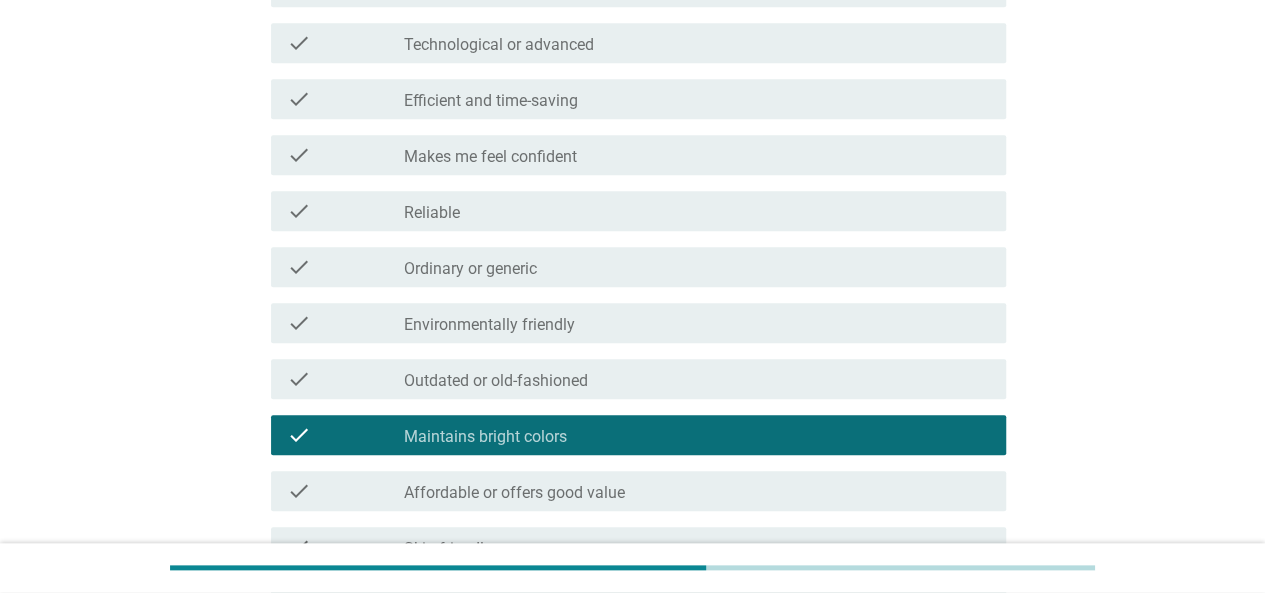 scroll, scrollTop: 700, scrollLeft: 0, axis: vertical 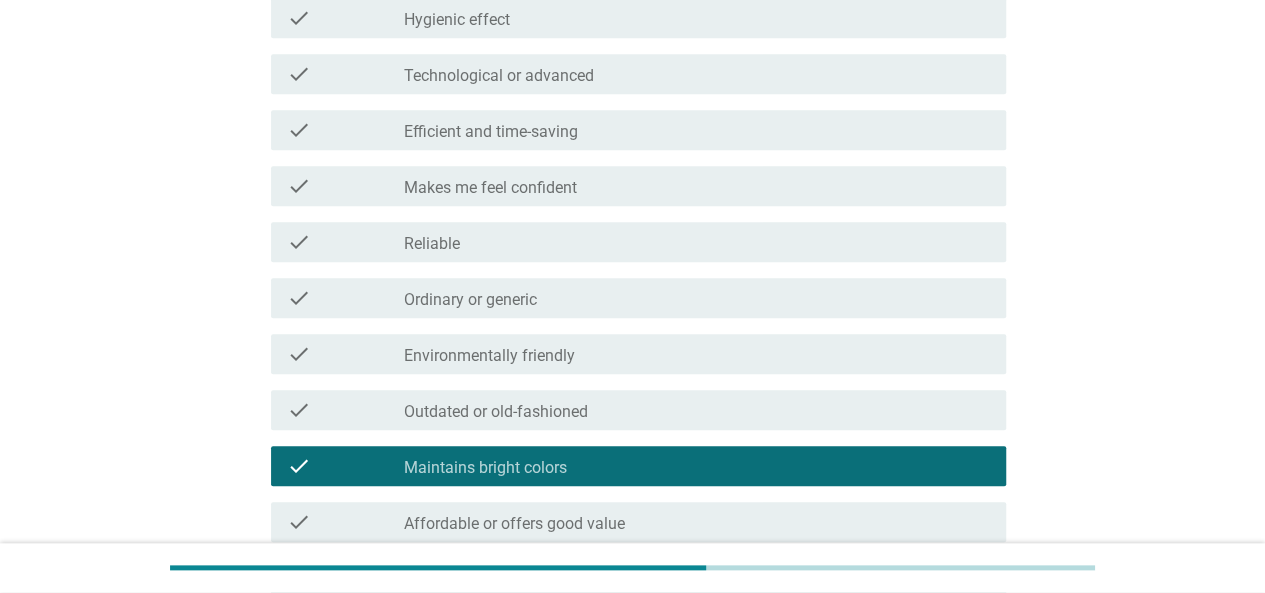 click on "check     check_box_outline_blank Reliable" at bounding box center [632, 242] 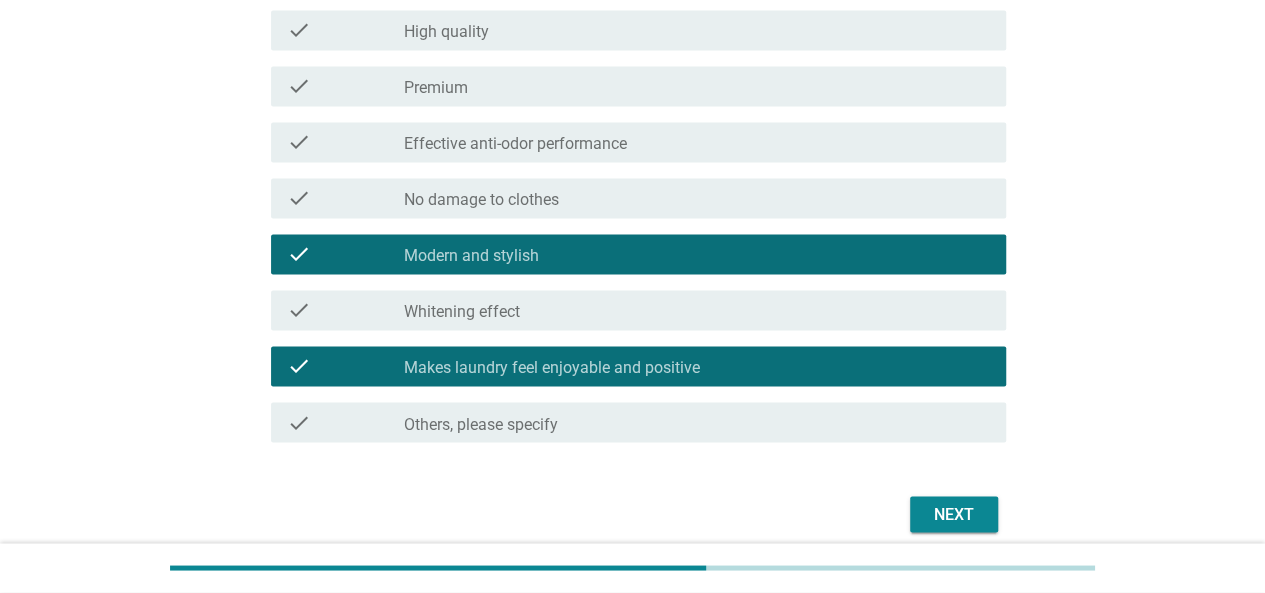 scroll, scrollTop: 1554, scrollLeft: 0, axis: vertical 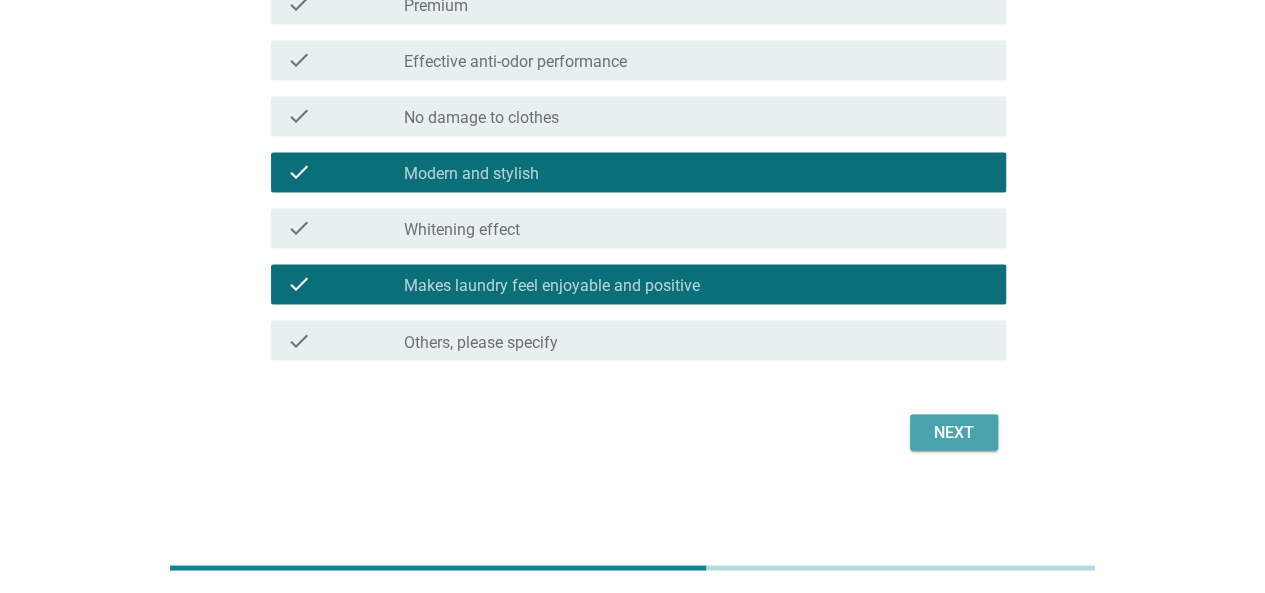 click on "Next" at bounding box center (954, 432) 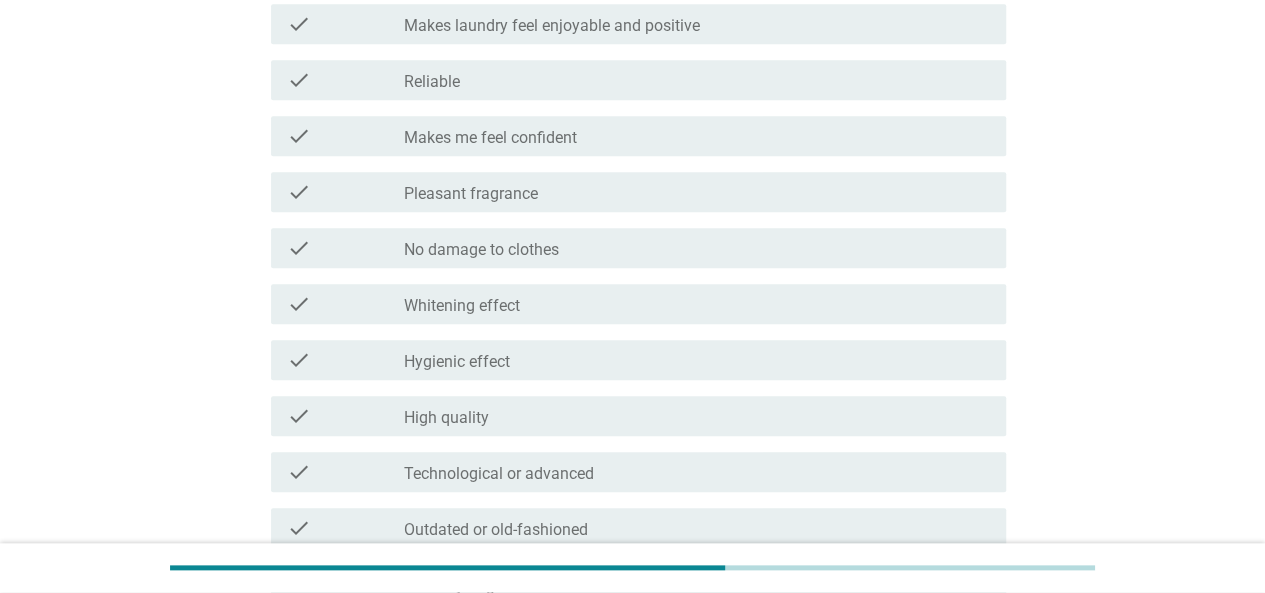scroll, scrollTop: 754, scrollLeft: 0, axis: vertical 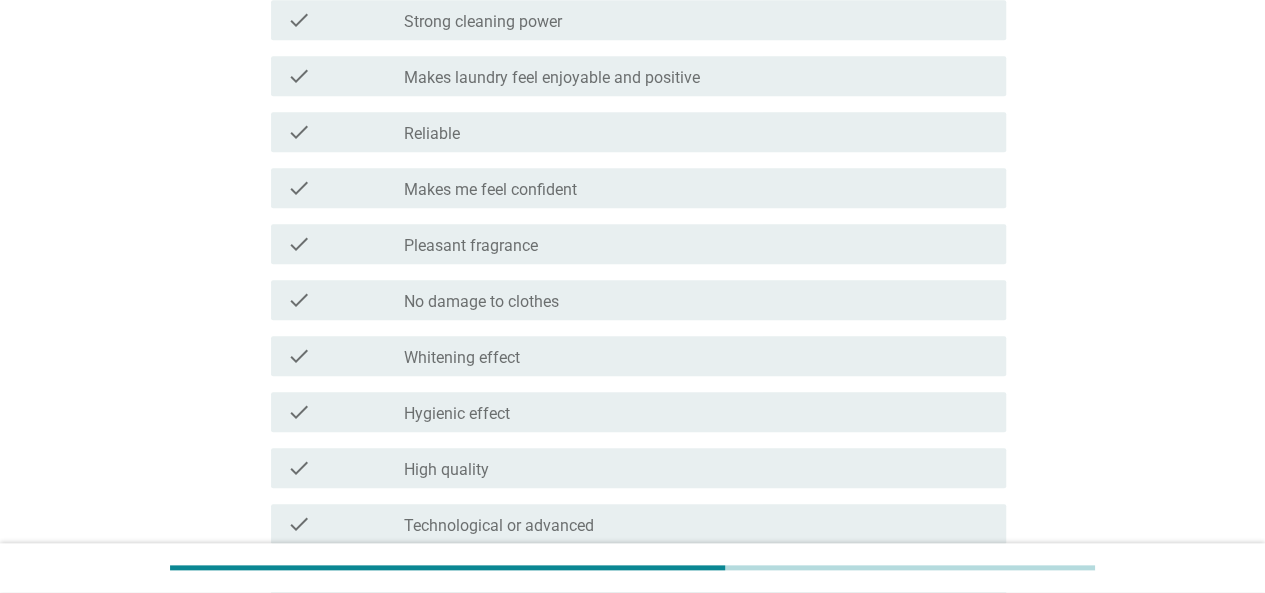 click on "Hygienic effect" at bounding box center (457, 414) 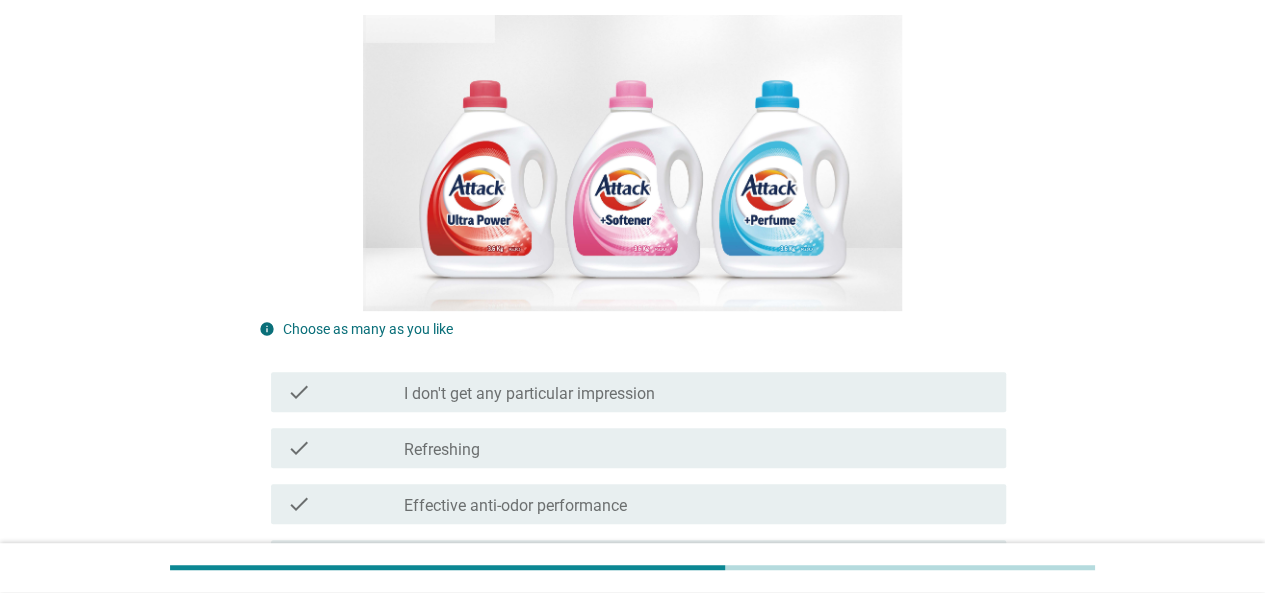 scroll, scrollTop: 300, scrollLeft: 0, axis: vertical 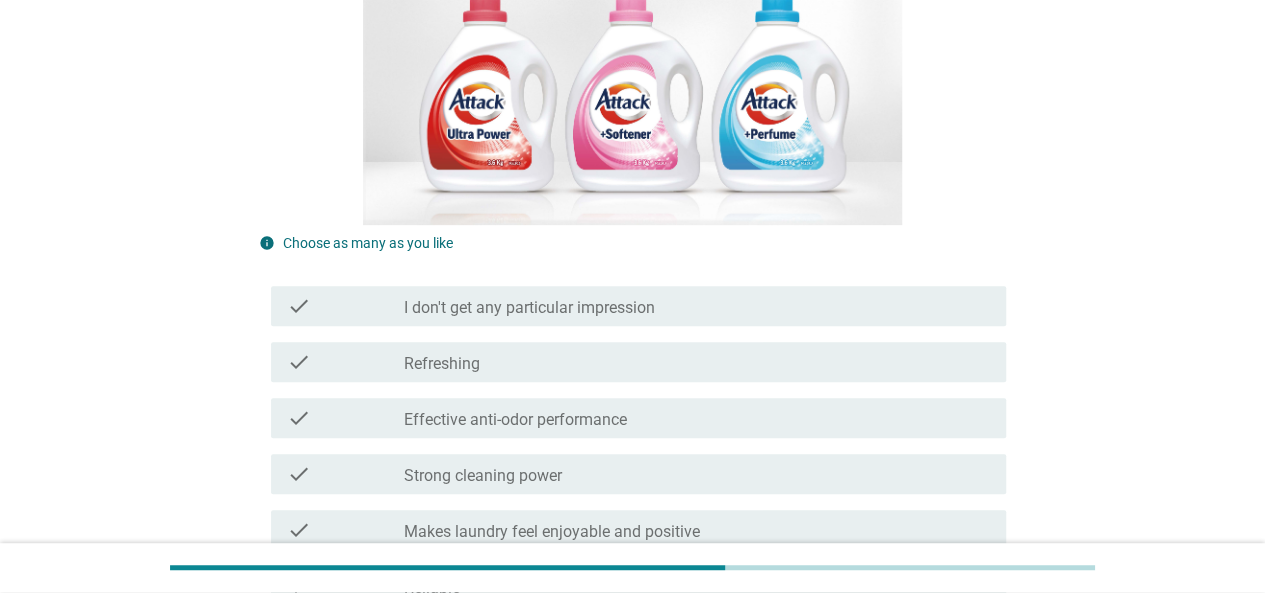 click on "check_box_outline_blank Refreshing" at bounding box center (697, 362) 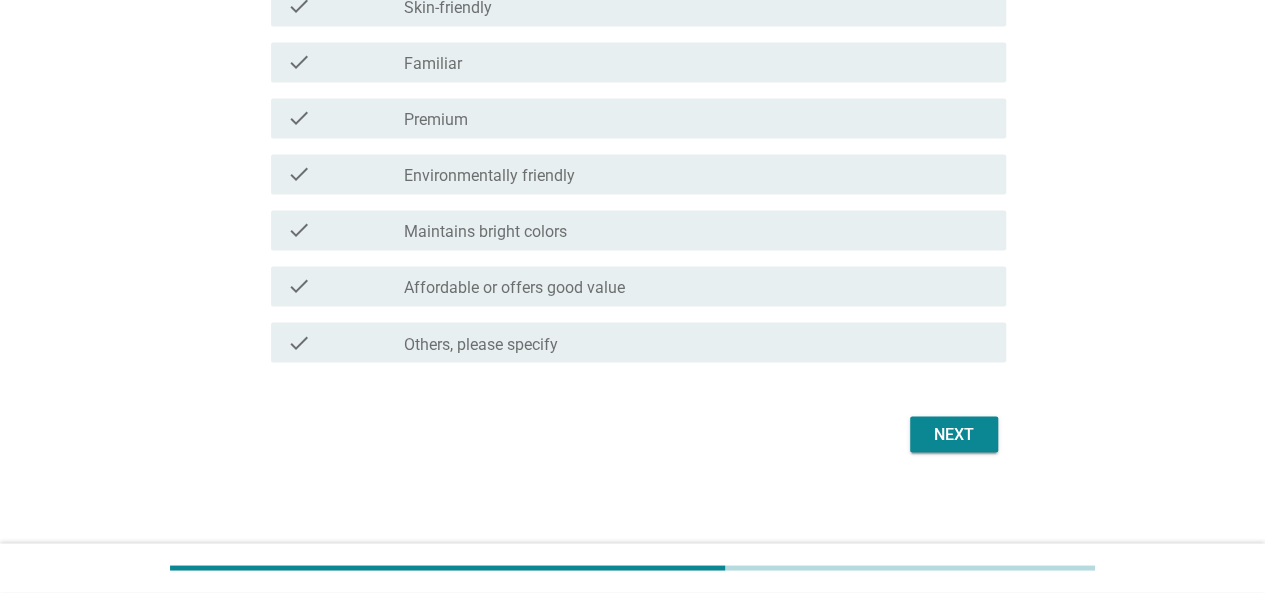 scroll, scrollTop: 1554, scrollLeft: 0, axis: vertical 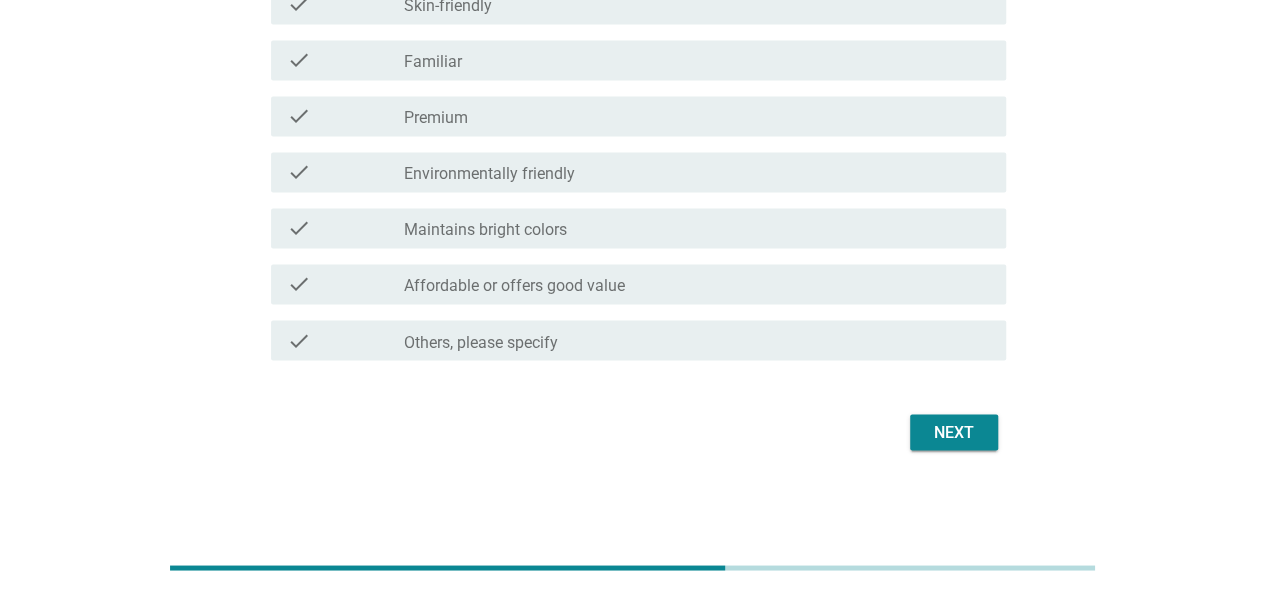 click on "Next" at bounding box center (954, 432) 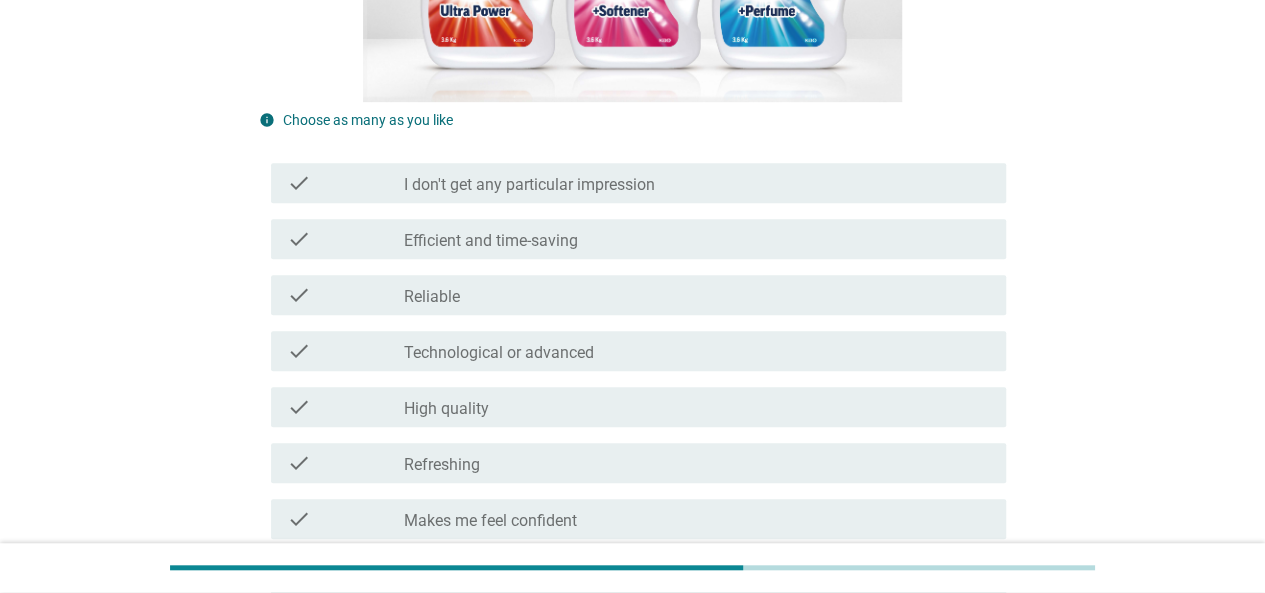 scroll, scrollTop: 300, scrollLeft: 0, axis: vertical 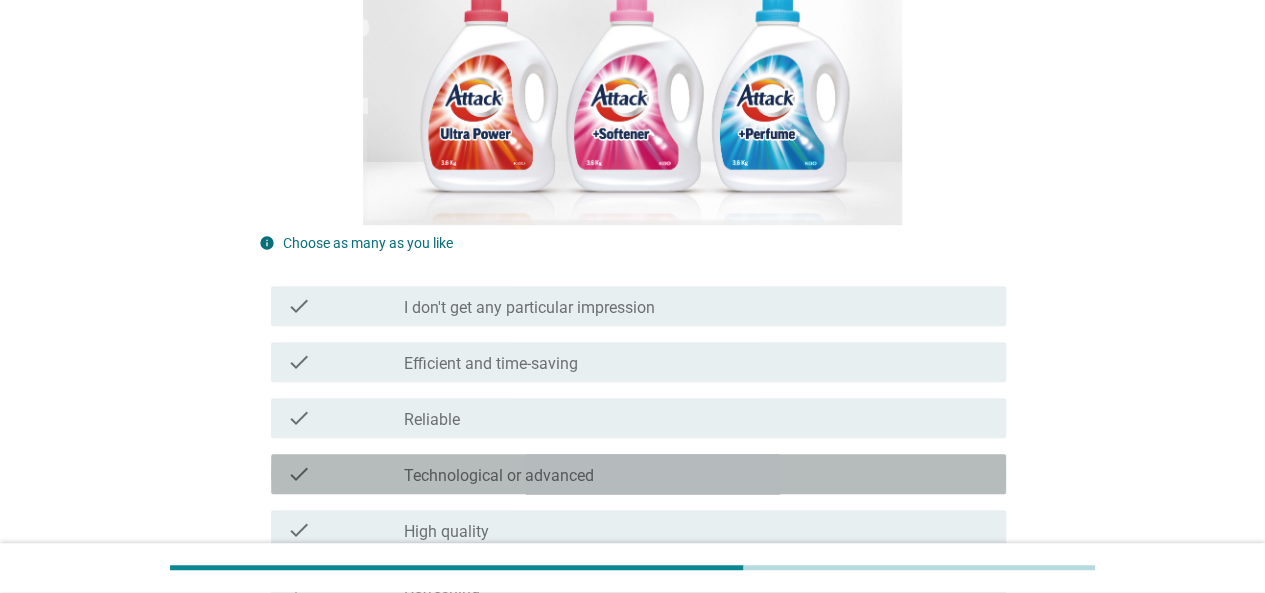 click on "check     check_box_outline_blank Technological or advanced" at bounding box center (638, 474) 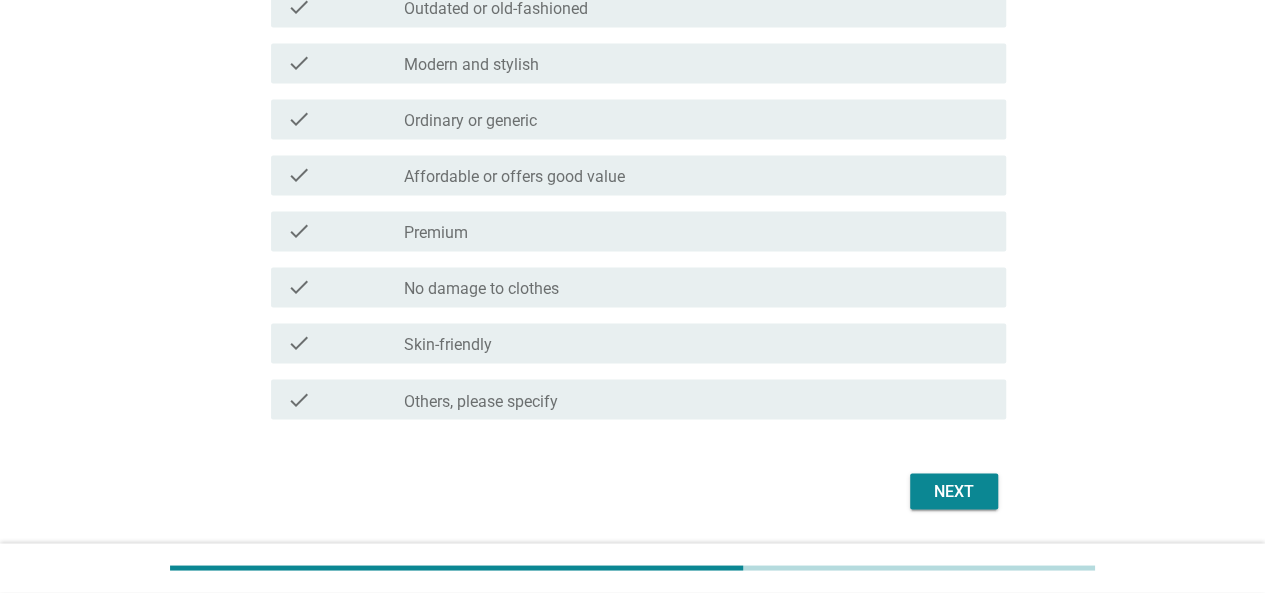 scroll, scrollTop: 1554, scrollLeft: 0, axis: vertical 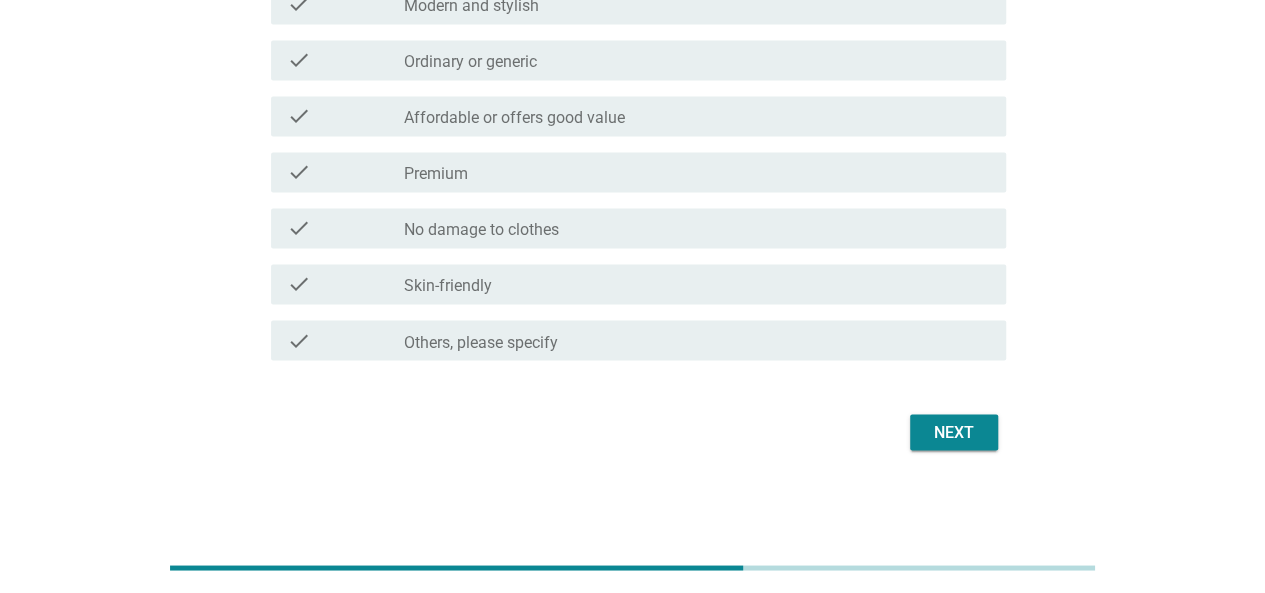 click on "Next" at bounding box center (954, 432) 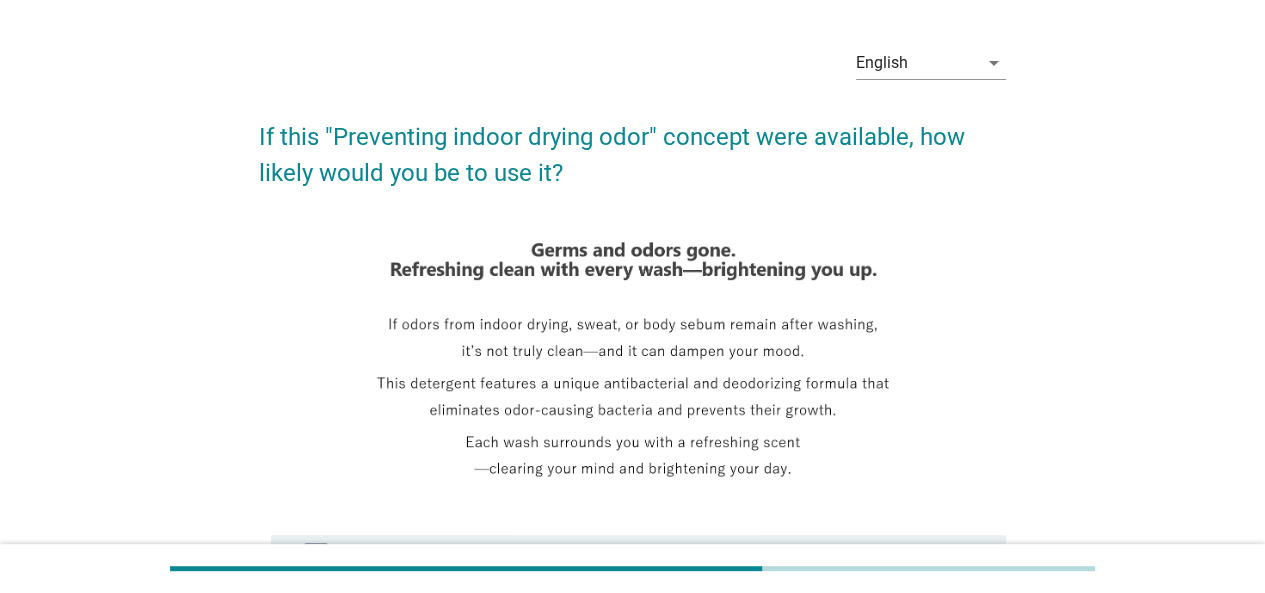 scroll, scrollTop: 100, scrollLeft: 0, axis: vertical 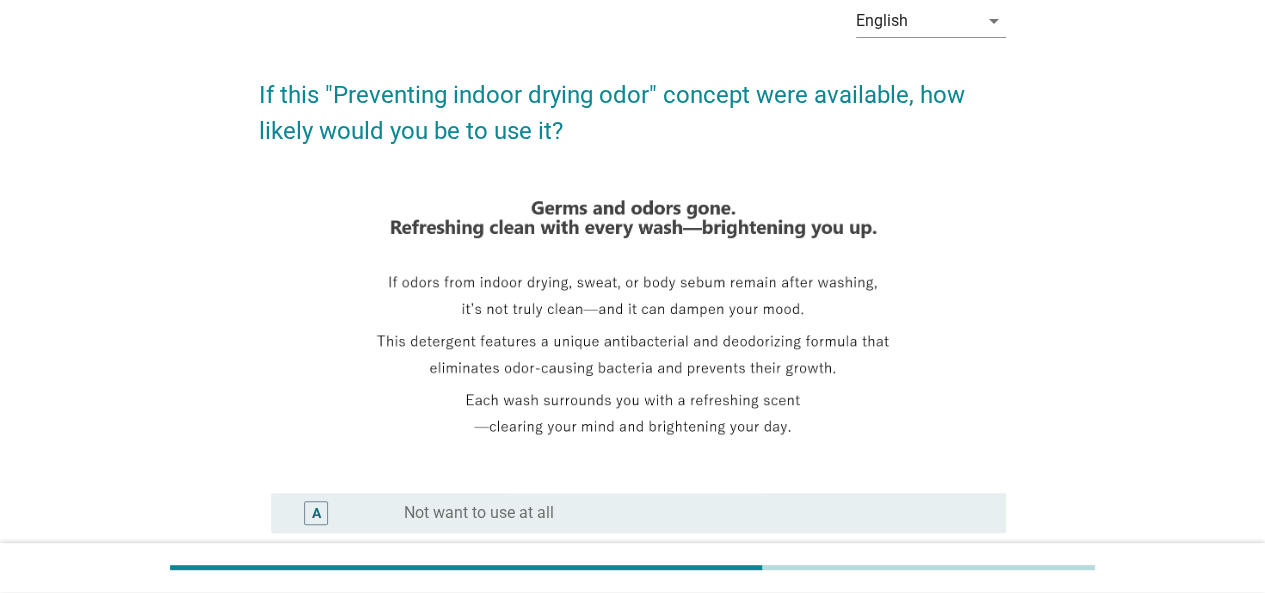 click on "English arrow_drop_down   If this "Preventing indoor drying odor" concept were available, how likely would you be to use it?         A     radio_button_unchecked Not want to use at all   B     radio_button_unchecked Somewhat not want to use   C     radio_button_unchecked Neither   D     radio_button_unchecked Want to use   E     radio_button_unchecked Definitely want to use     Next" at bounding box center [632, 433] 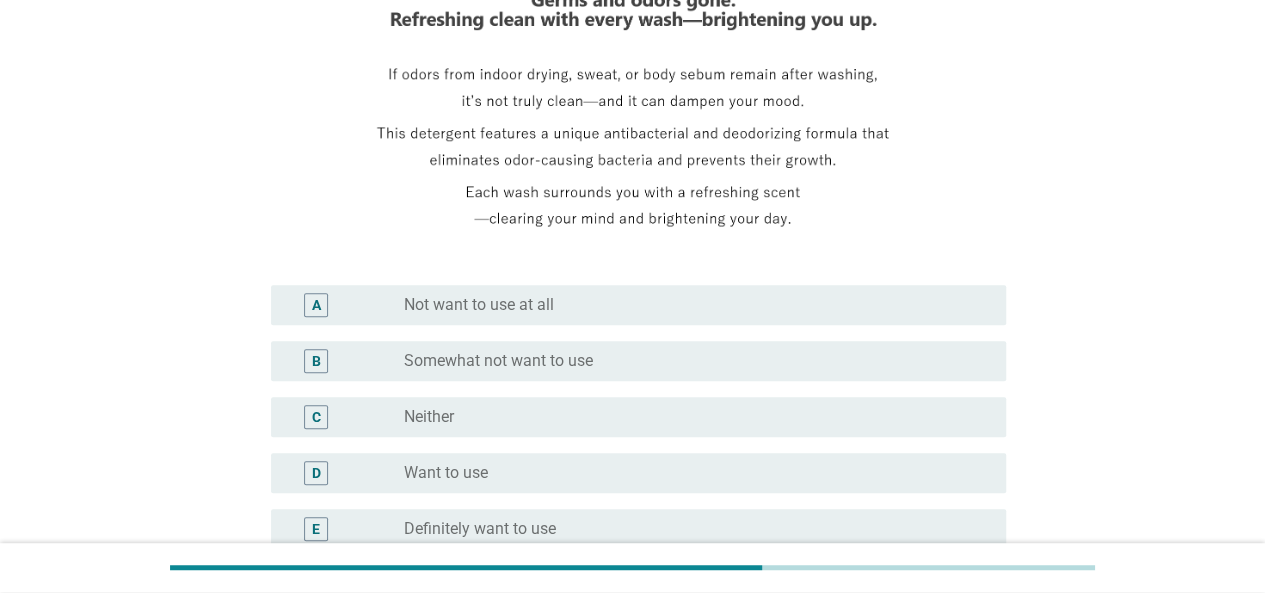 scroll, scrollTop: 400, scrollLeft: 0, axis: vertical 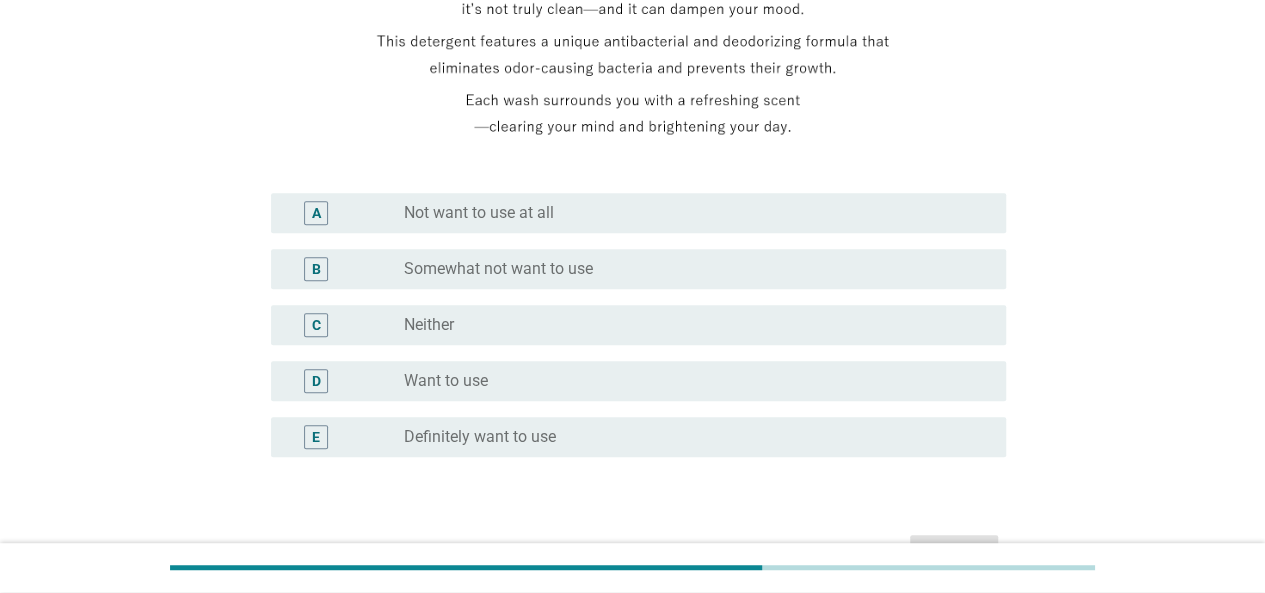 click on "radio_button_unchecked Want to use" at bounding box center (689, 381) 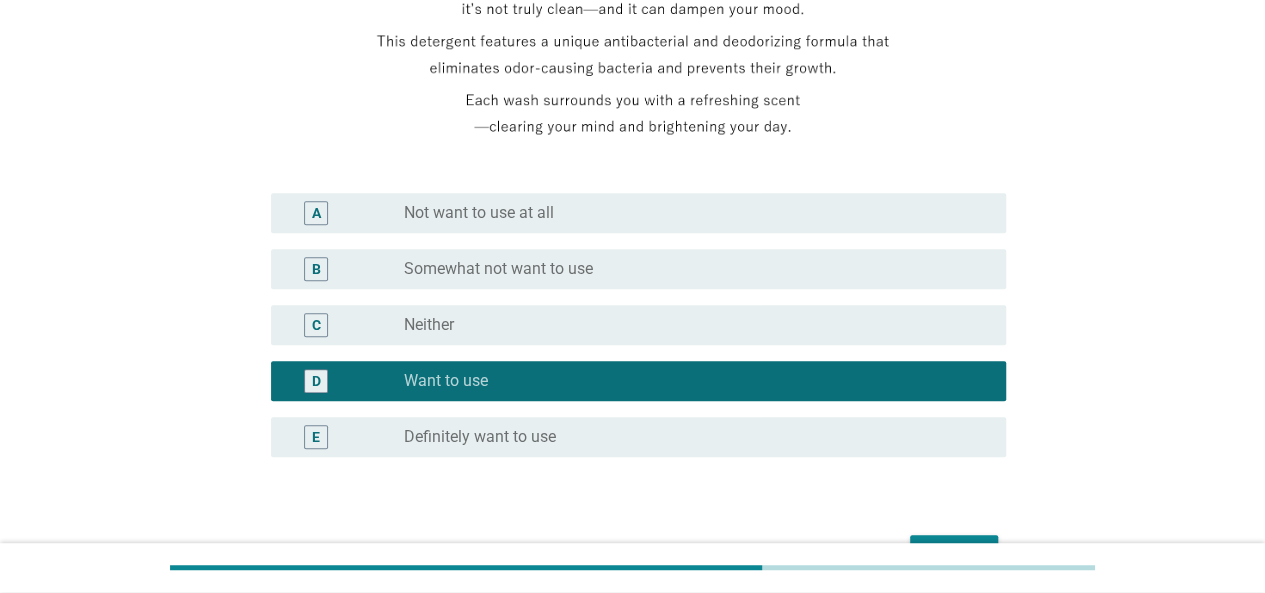 click on "Next" at bounding box center (632, 553) 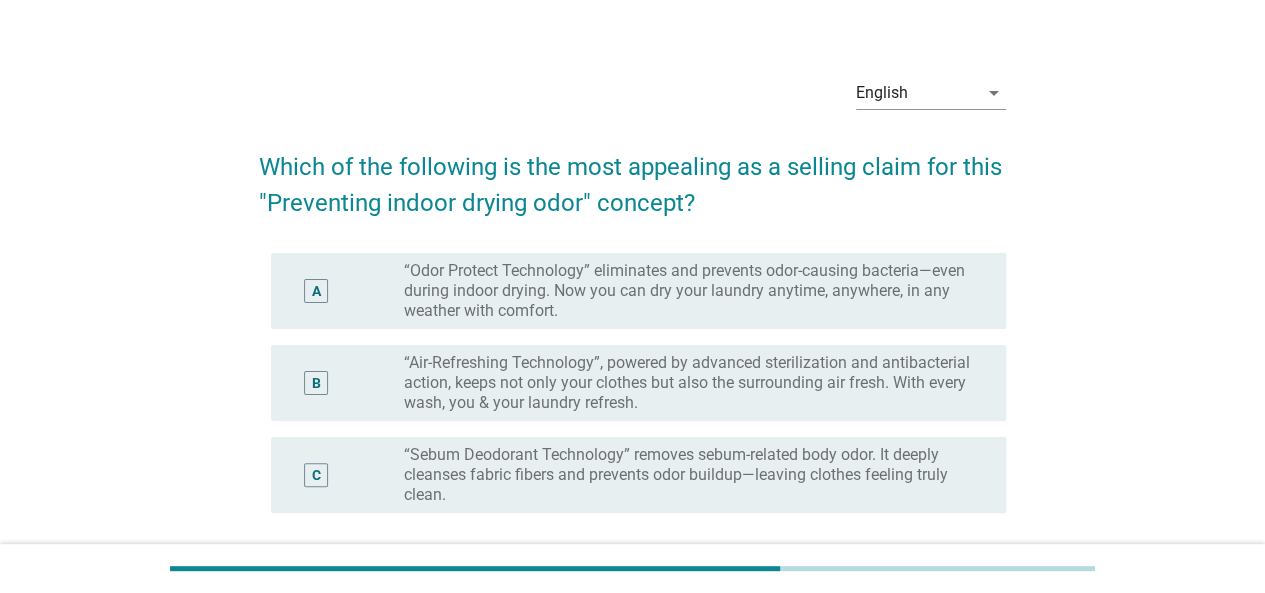 scroll, scrollTop: 100, scrollLeft: 0, axis: vertical 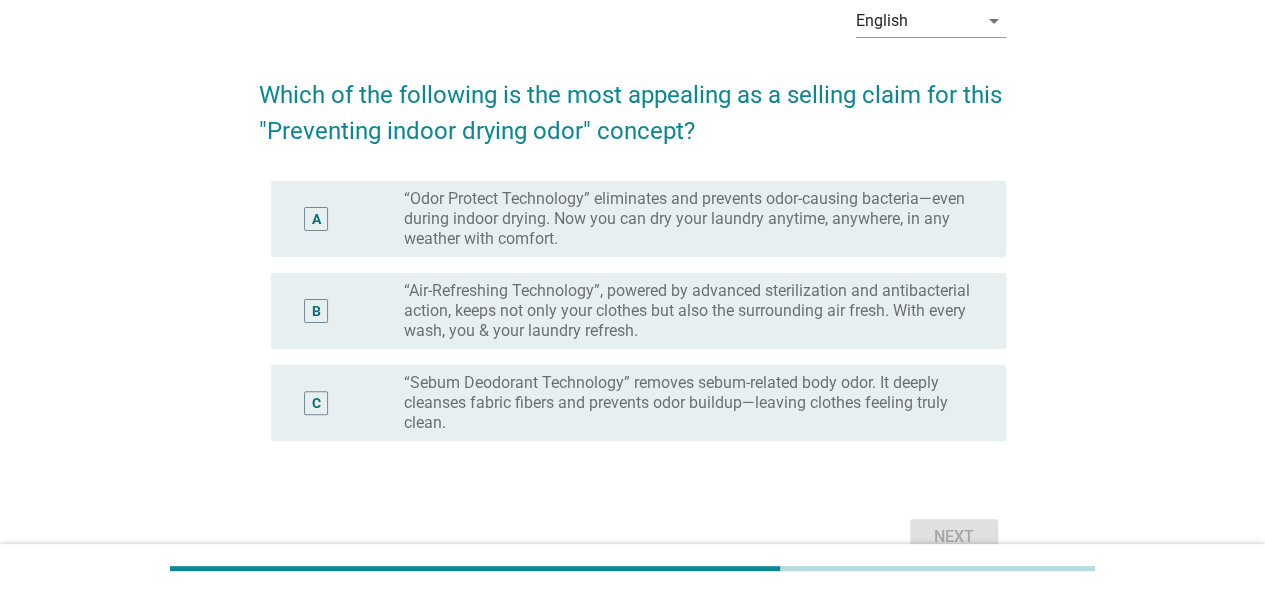 click on "“Odor Protect Technology” eliminates and prevents odor-causing bacteria—even during indoor drying. Now you can dry your laundry anytime, anywhere, in any weather with comfort." at bounding box center (689, 219) 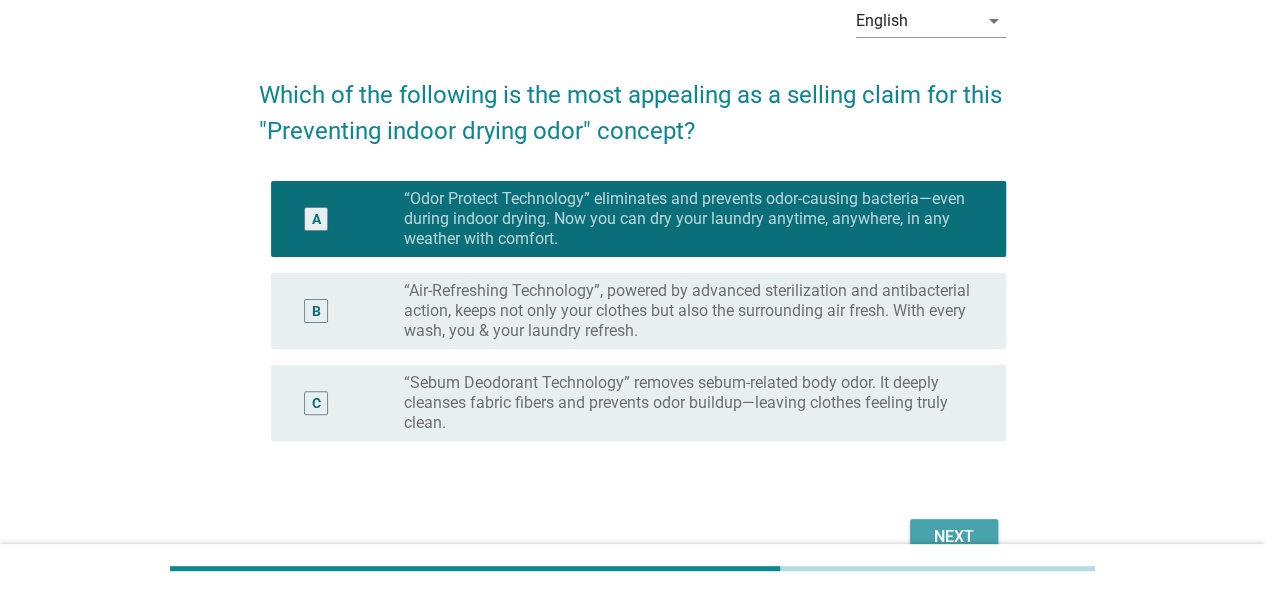click on "Next" at bounding box center (954, 537) 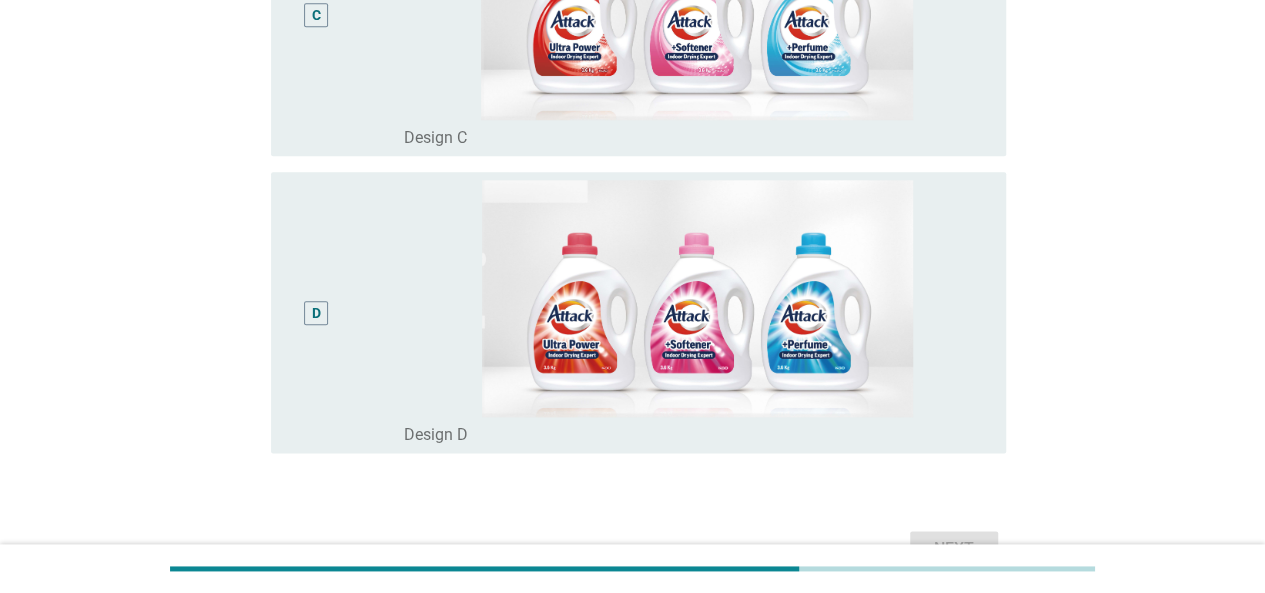 scroll, scrollTop: 700, scrollLeft: 0, axis: vertical 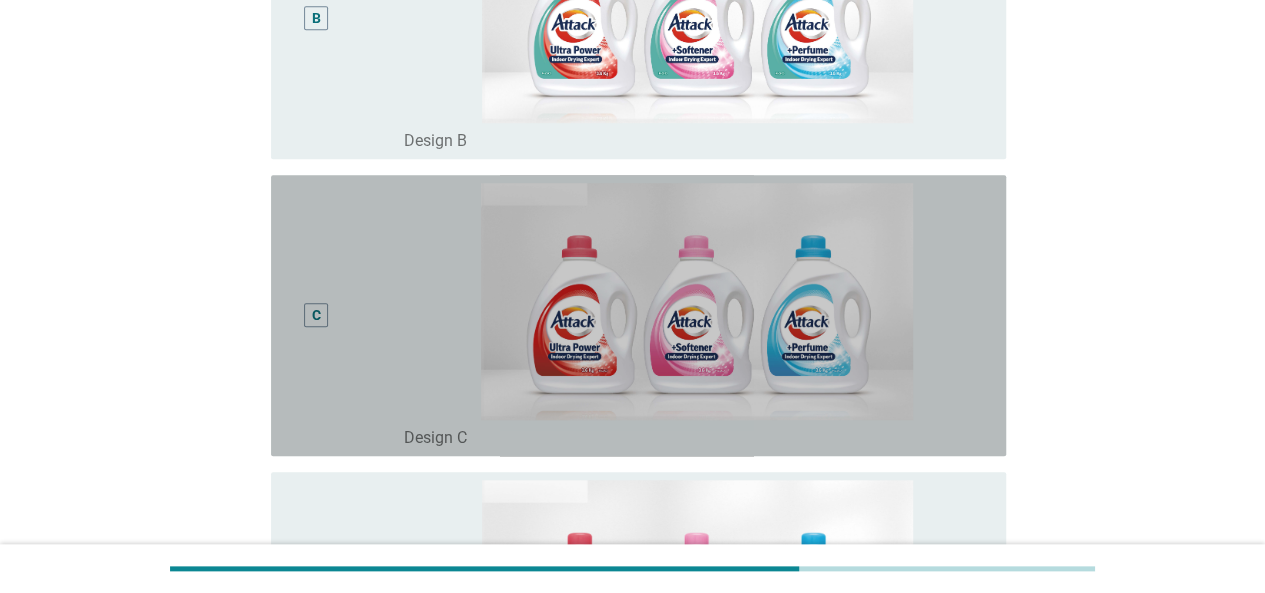 click on "C" at bounding box center (345, 315) 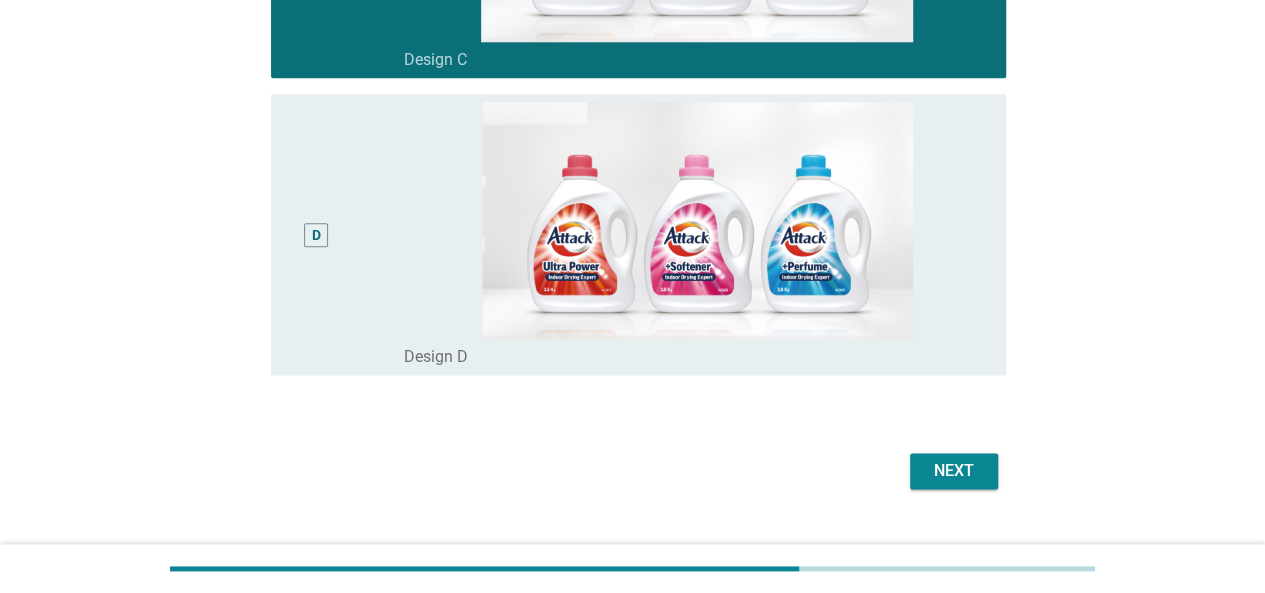 scroll, scrollTop: 1118, scrollLeft: 0, axis: vertical 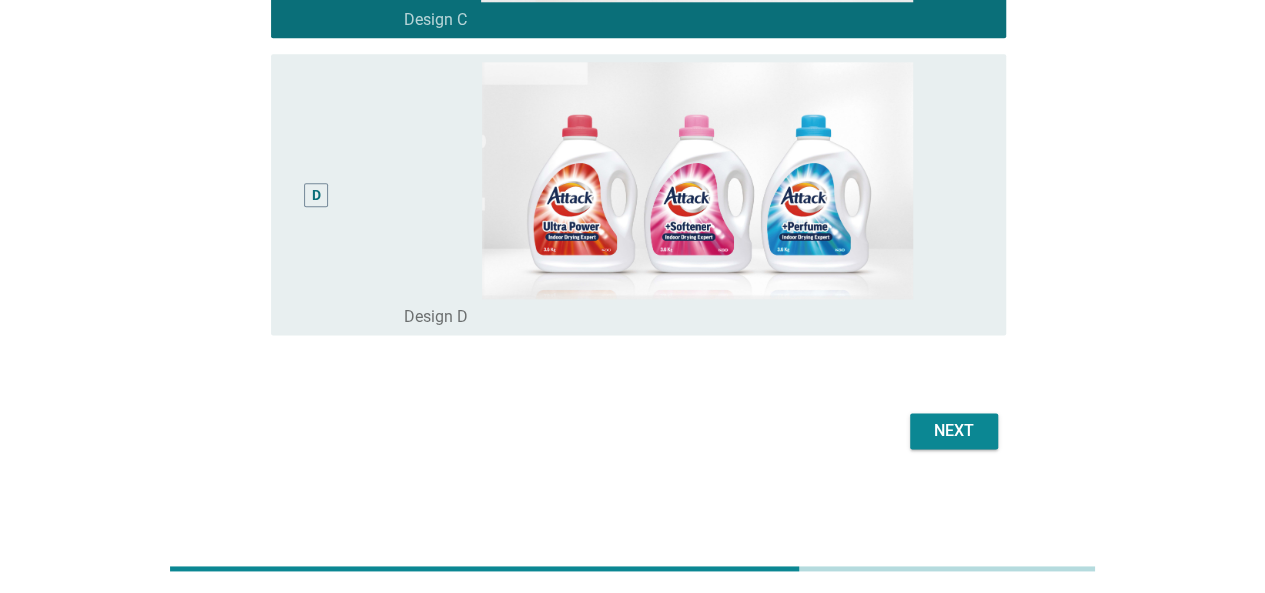 click on "Next" at bounding box center (954, 431) 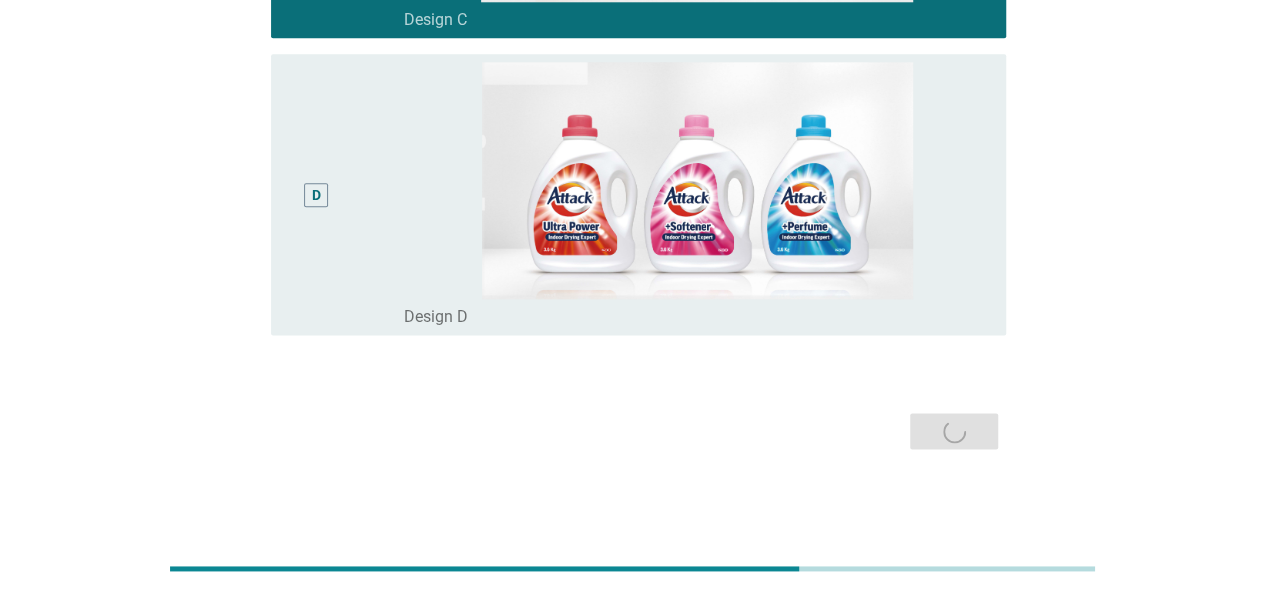 scroll, scrollTop: 0, scrollLeft: 0, axis: both 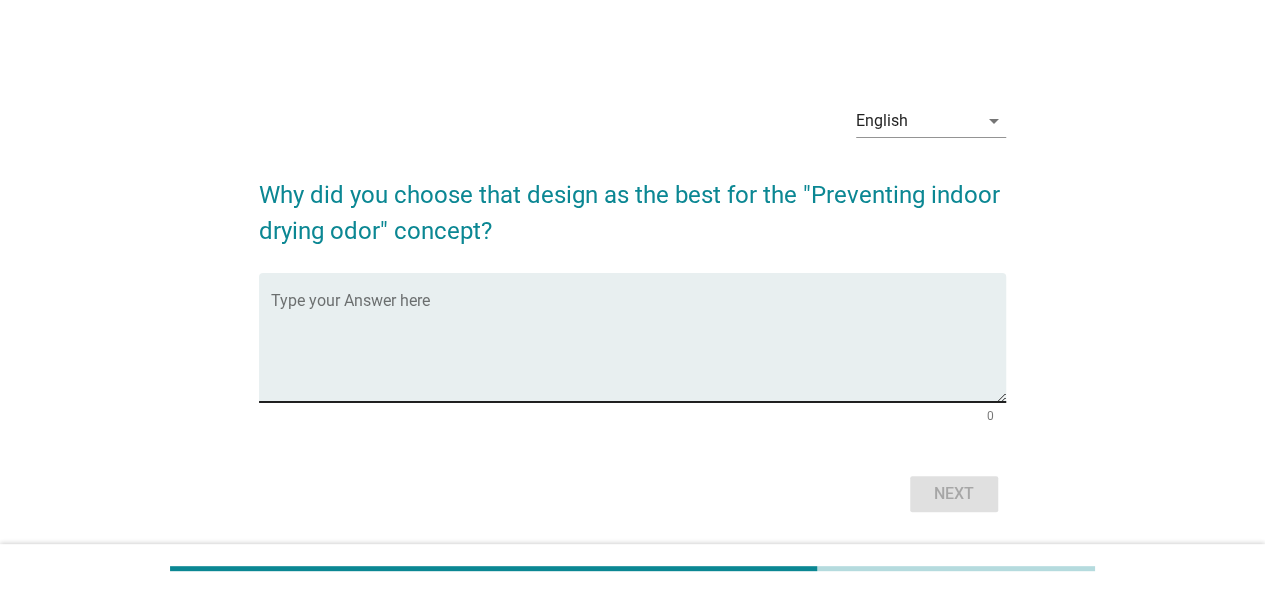 click at bounding box center (638, 349) 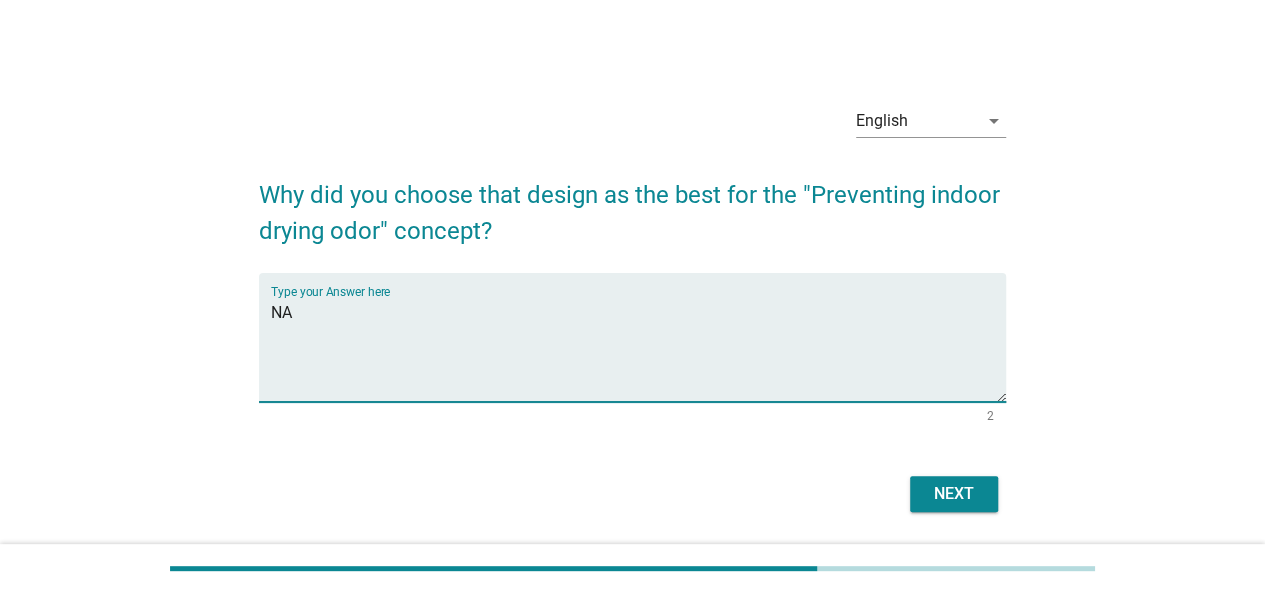 type on "NA" 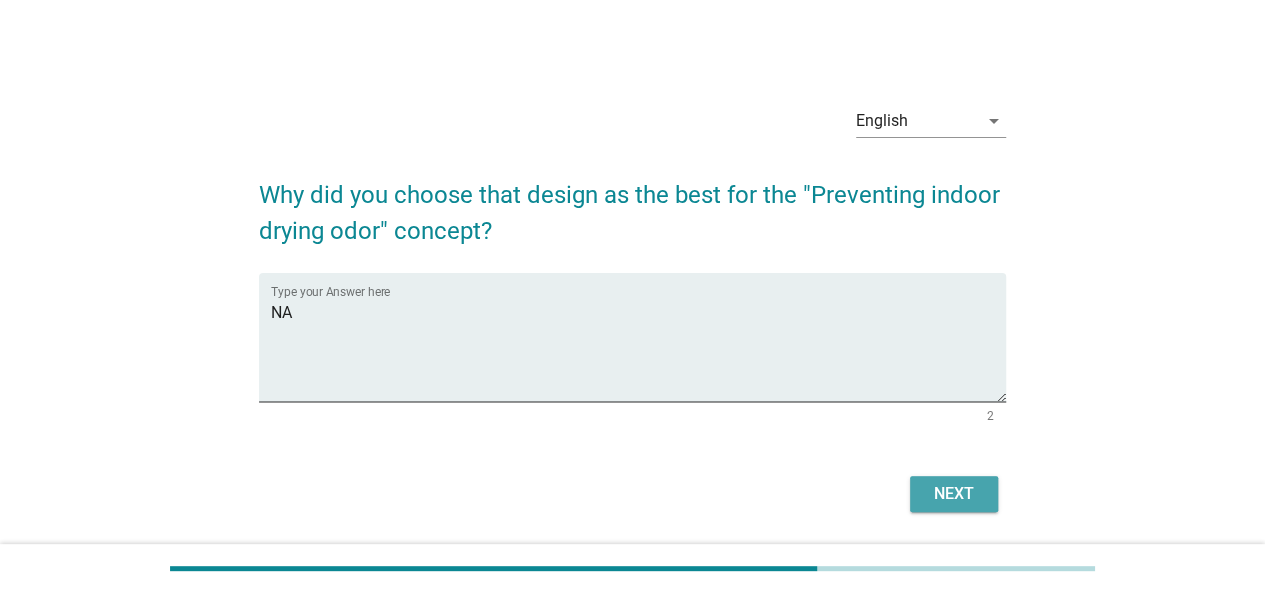 click on "Next" at bounding box center (954, 494) 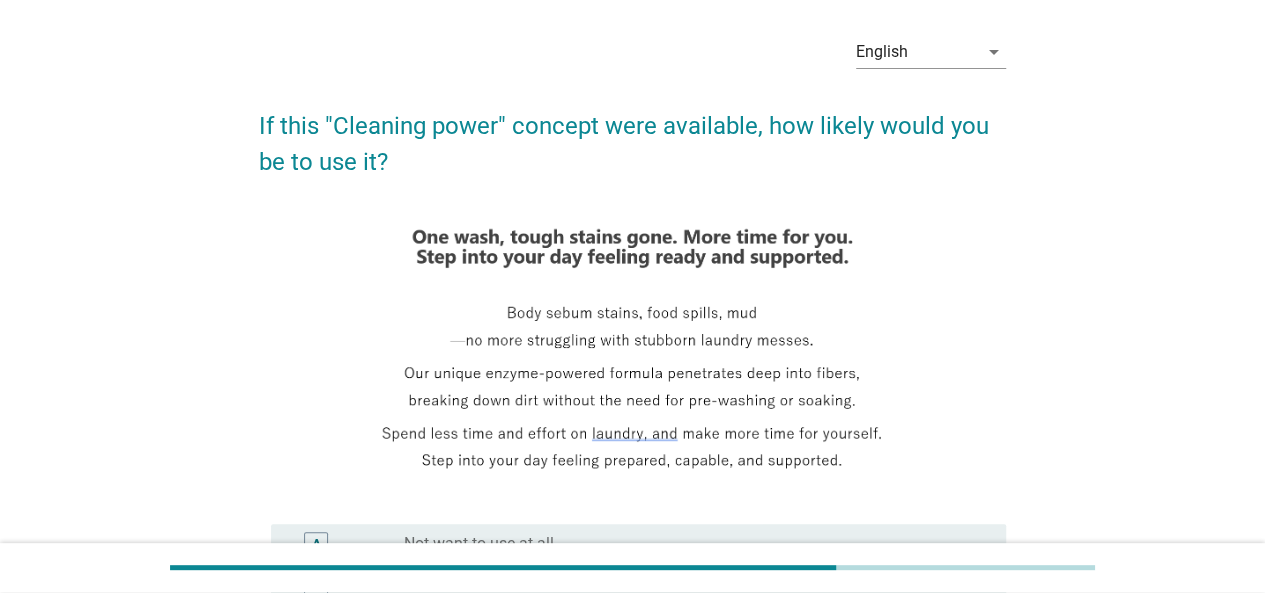 scroll, scrollTop: 100, scrollLeft: 0, axis: vertical 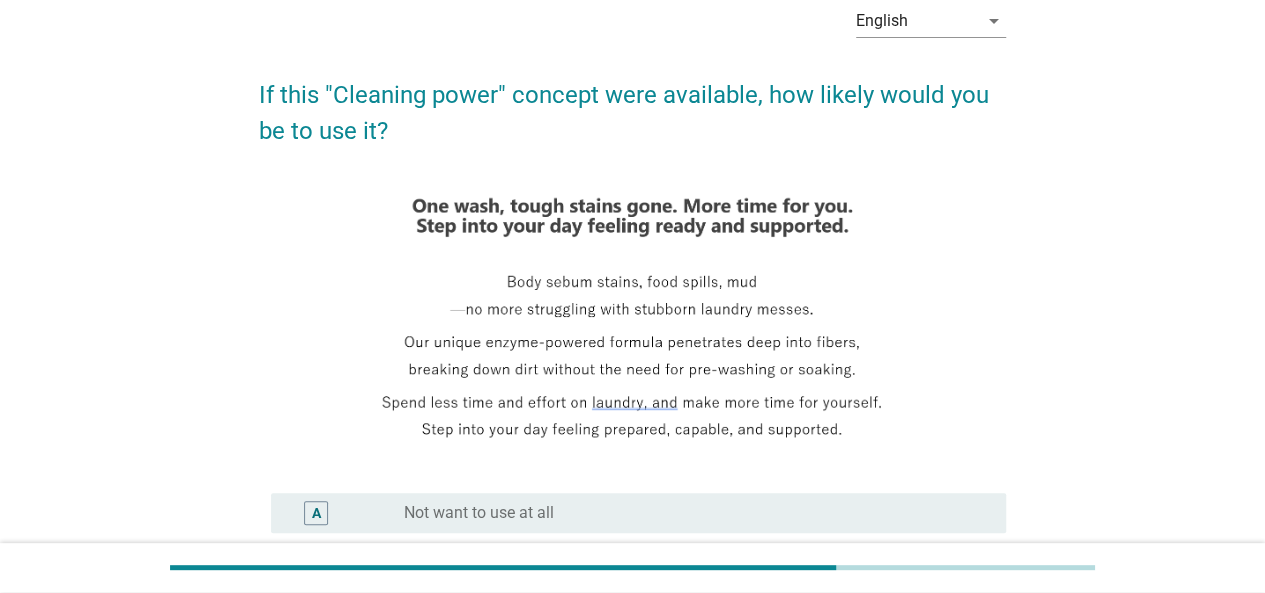 click on "English arrow_drop_down   If this "Cleaning power" concept were available, how likely would you be to use it?         A     radio_button_unchecked Not want to use at all   B     radio_button_unchecked Somewhat not want to use   C     radio_button_unchecked Neither   D     radio_button_unchecked Want to use   E     radio_button_unchecked Definitely want to use     Next" at bounding box center [632, 433] 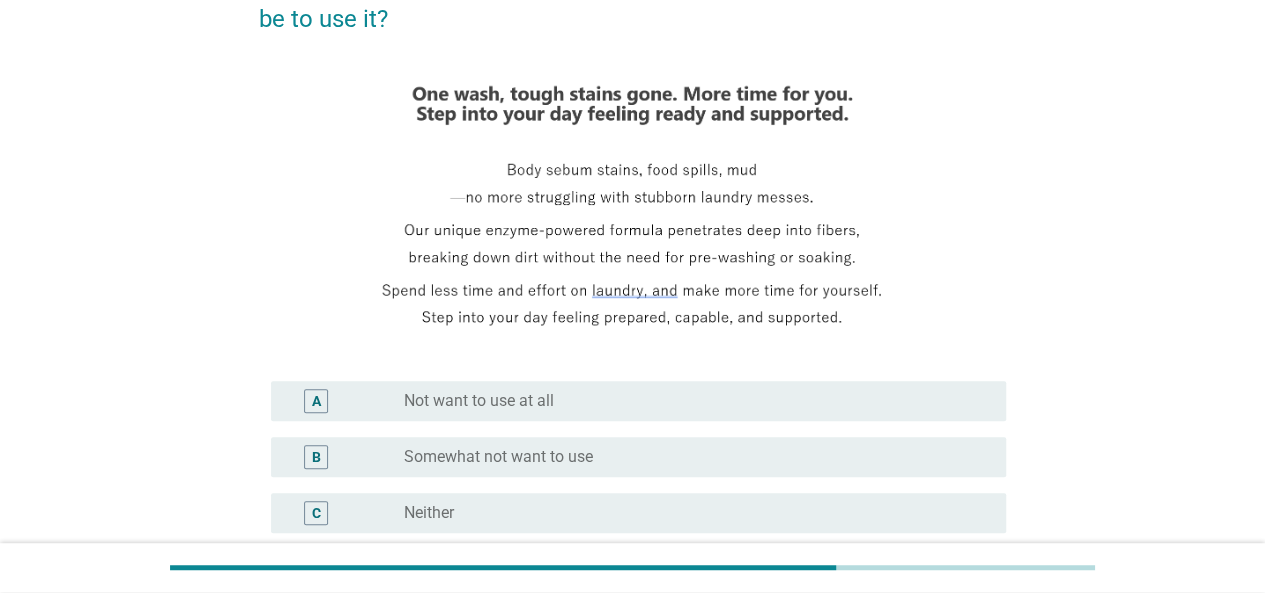 scroll, scrollTop: 246, scrollLeft: 0, axis: vertical 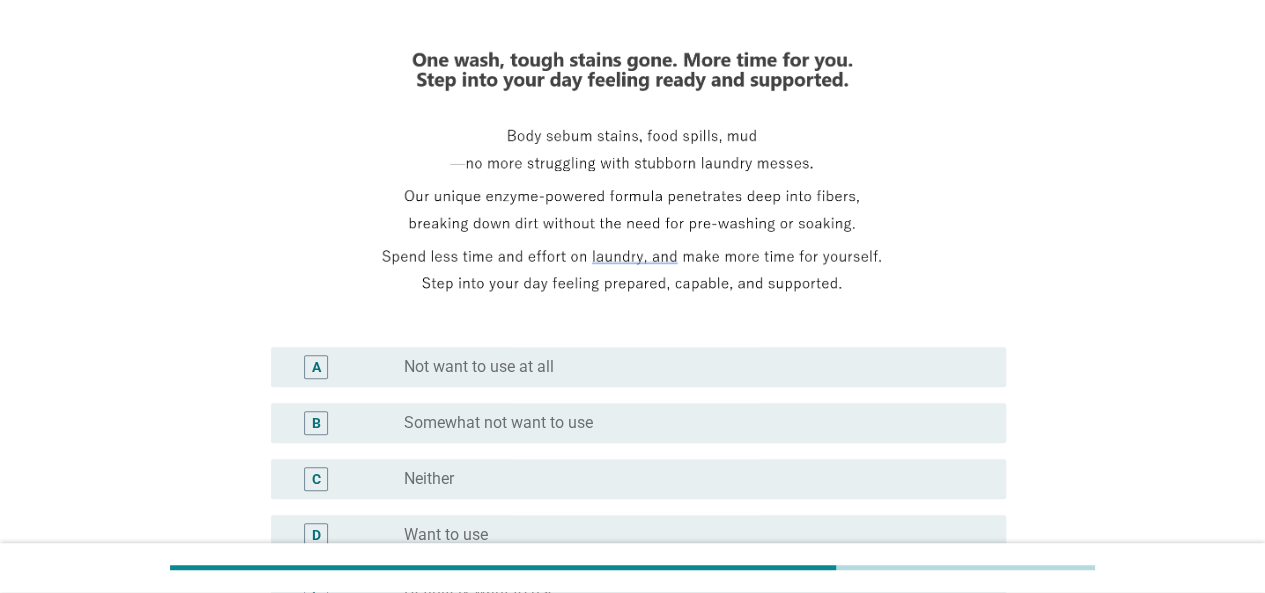 click on "English arrow_drop_down   If this "Cleaning power" concept were available, how likely would you be to use it?         A     radio_button_unchecked Not want to use at all   B     radio_button_unchecked Somewhat not want to use   C     radio_button_unchecked Neither   D     radio_button_unchecked Want to use   E     radio_button_unchecked Definitely want to use     Next" at bounding box center [632, 287] 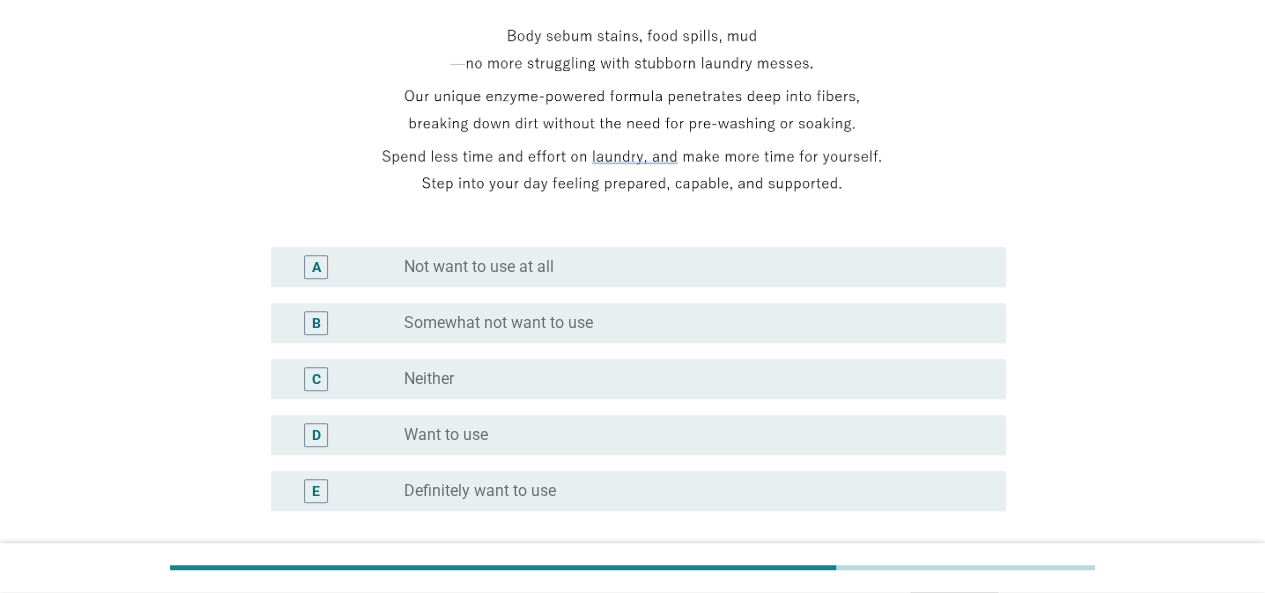 click on "radio_button_unchecked Want to use" at bounding box center (689, 435) 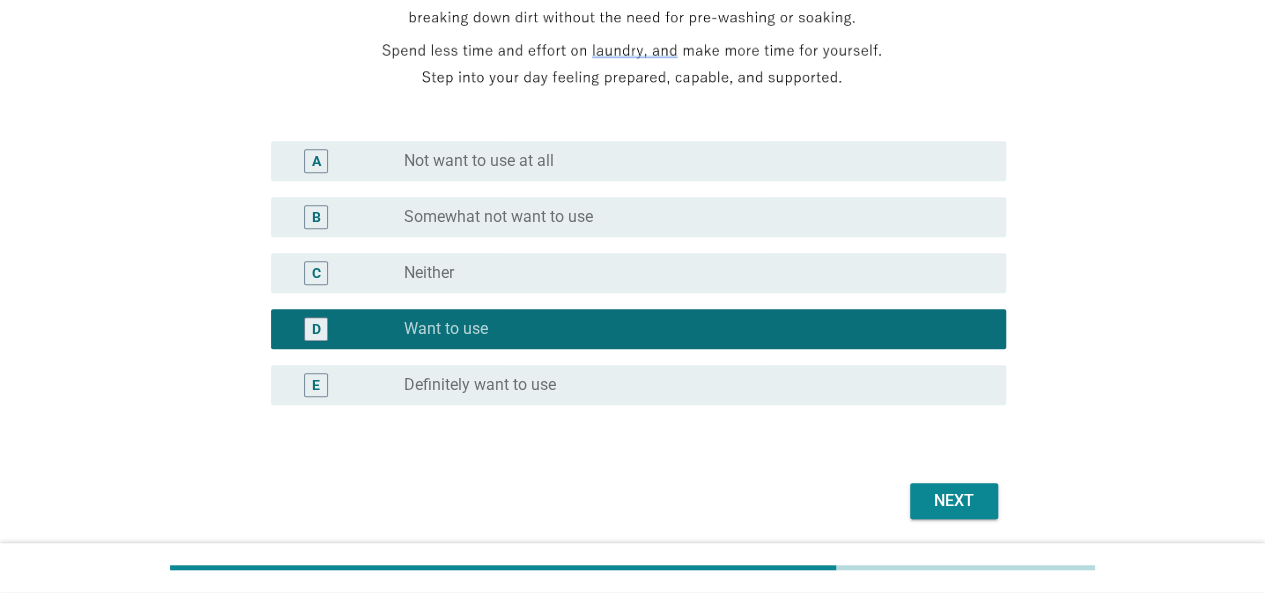 scroll, scrollTop: 521, scrollLeft: 0, axis: vertical 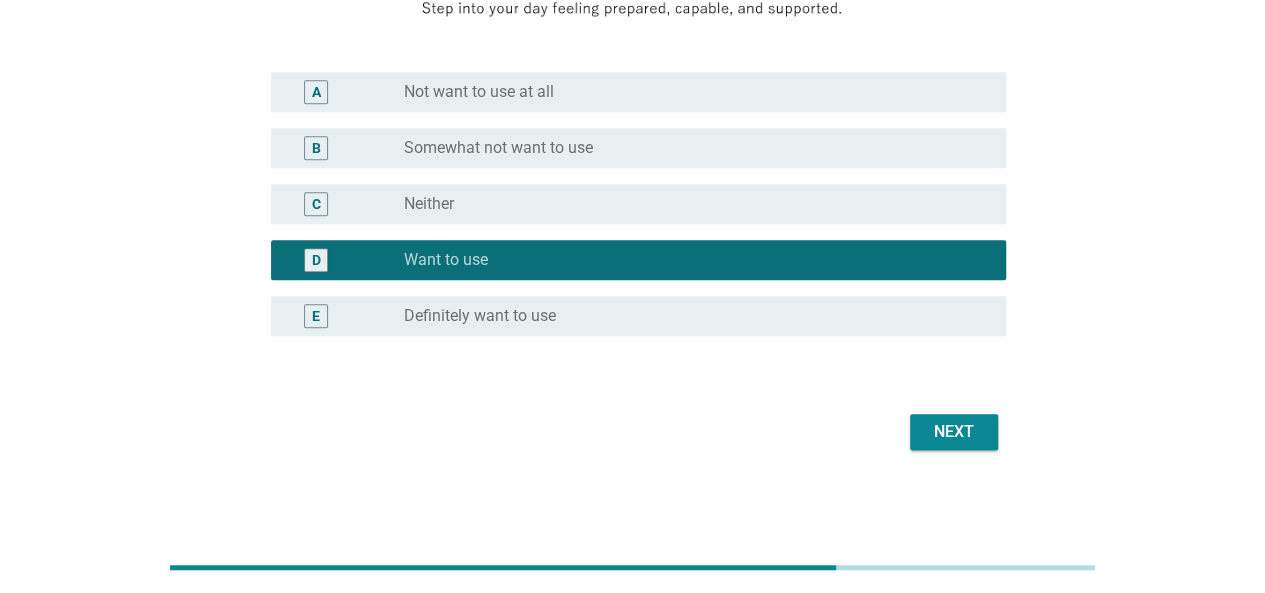 click on "Next" at bounding box center (954, 432) 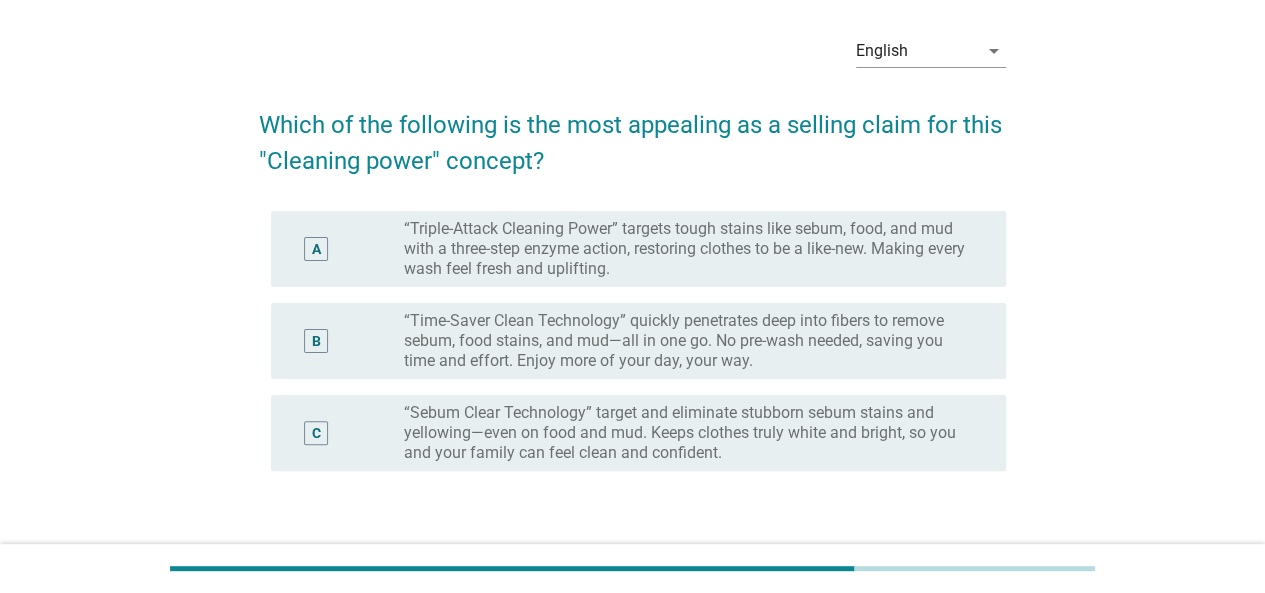 scroll, scrollTop: 100, scrollLeft: 0, axis: vertical 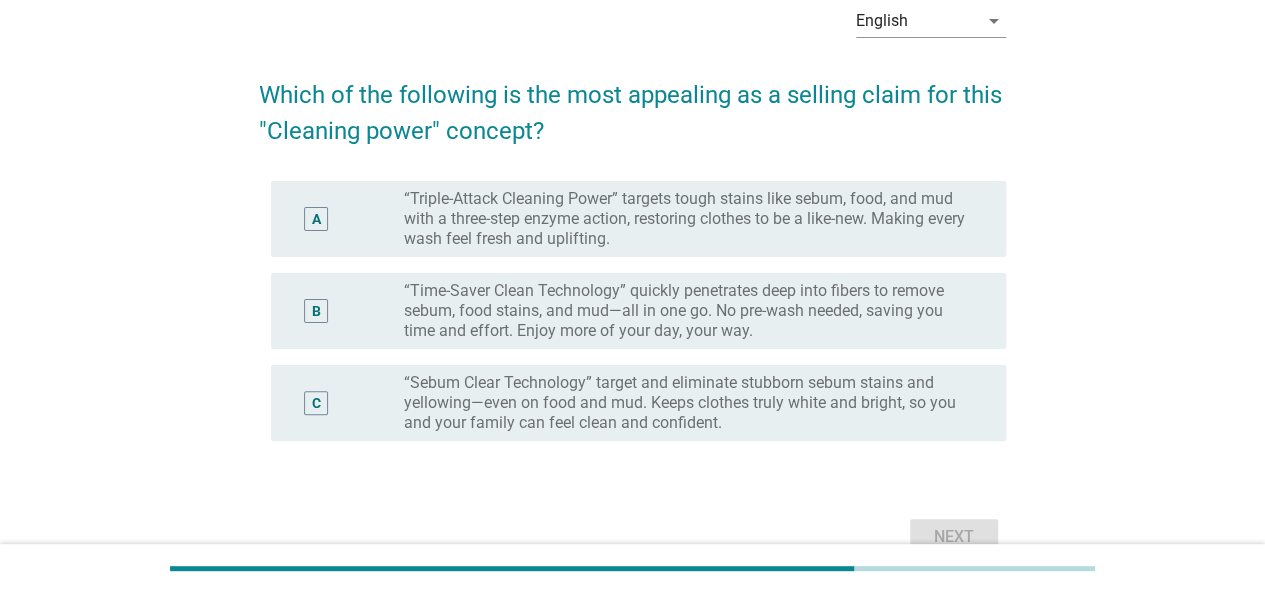 click on "“Triple-Attack Cleaning Power” targets tough stains like sebum, food, and mud with a three-step enzyme action, restoring clothes to be a like-new. Making every wash feel fresh and uplifting." at bounding box center [689, 219] 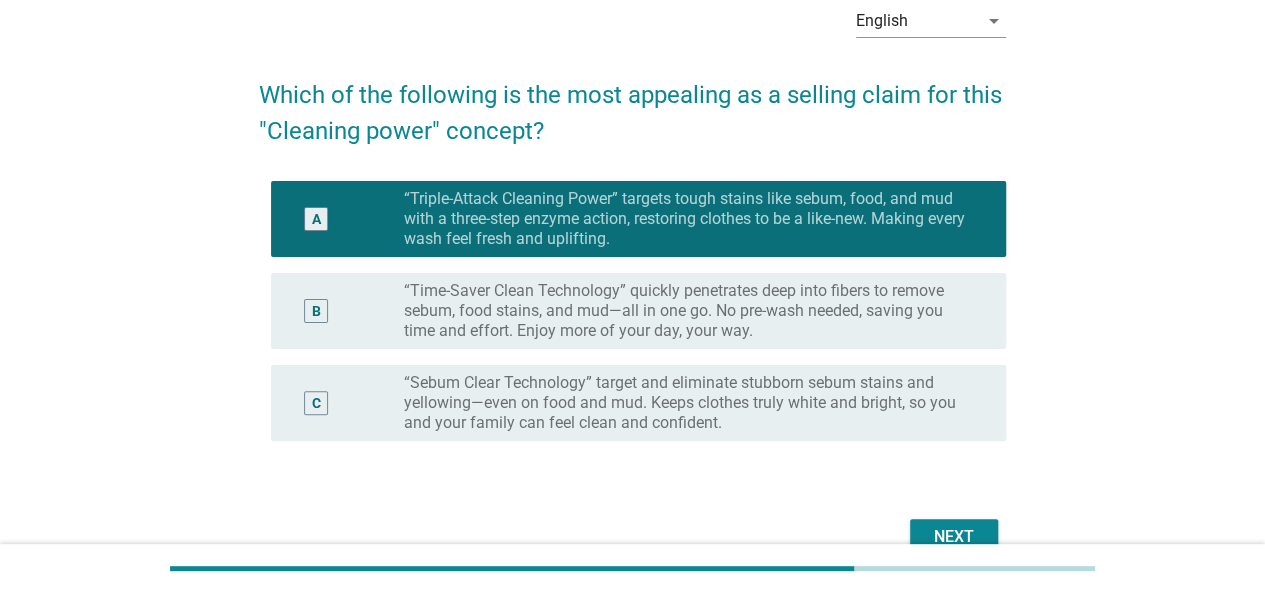 click on "Next" at bounding box center [954, 537] 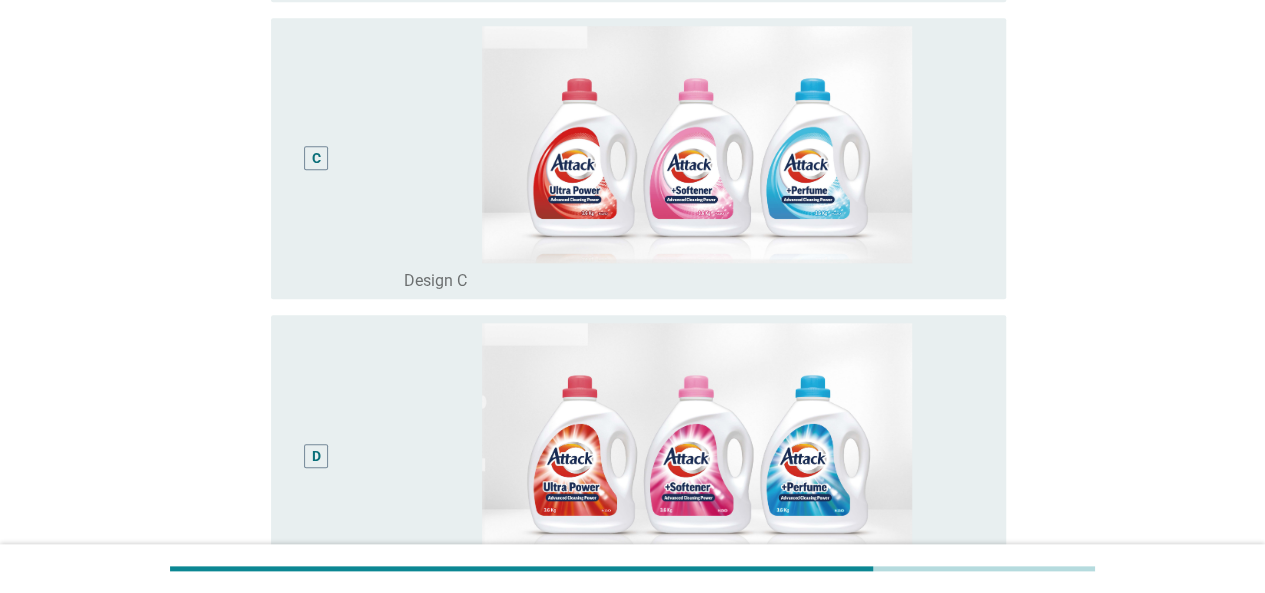 scroll, scrollTop: 900, scrollLeft: 0, axis: vertical 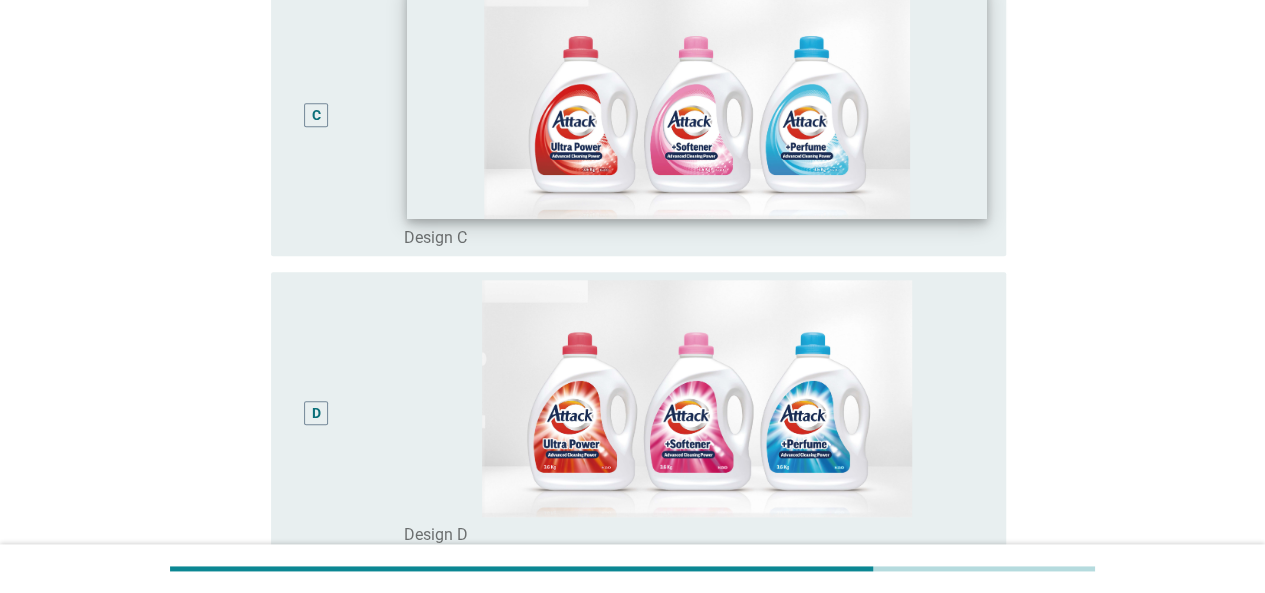 click at bounding box center [697, 101] 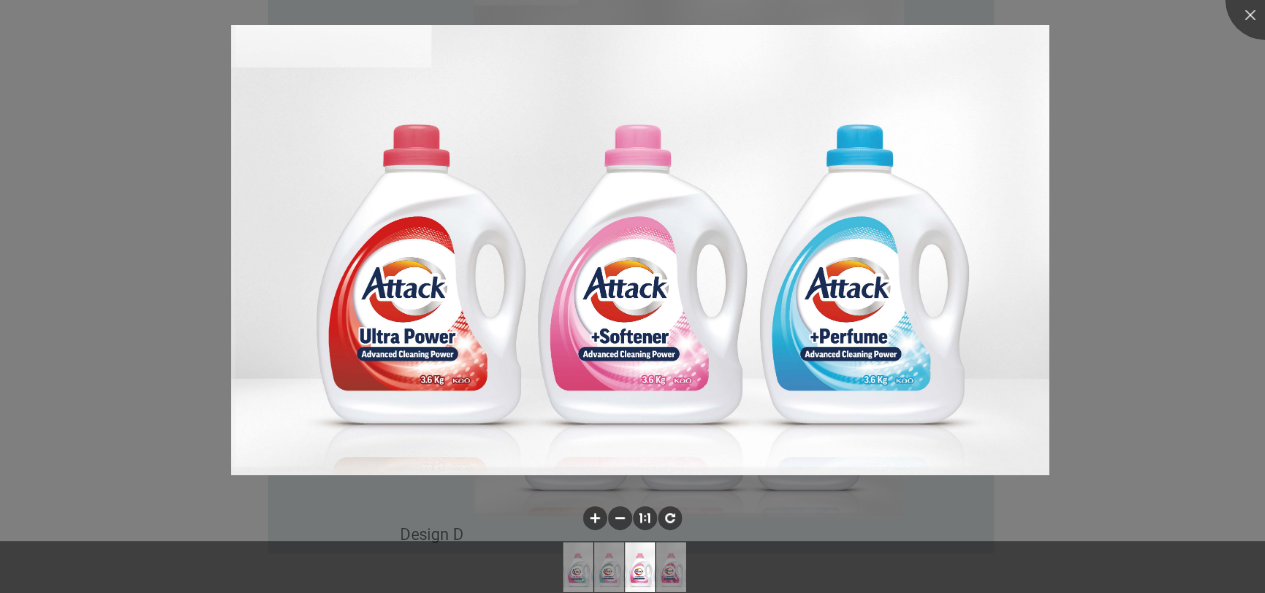 click at bounding box center [632, 296] 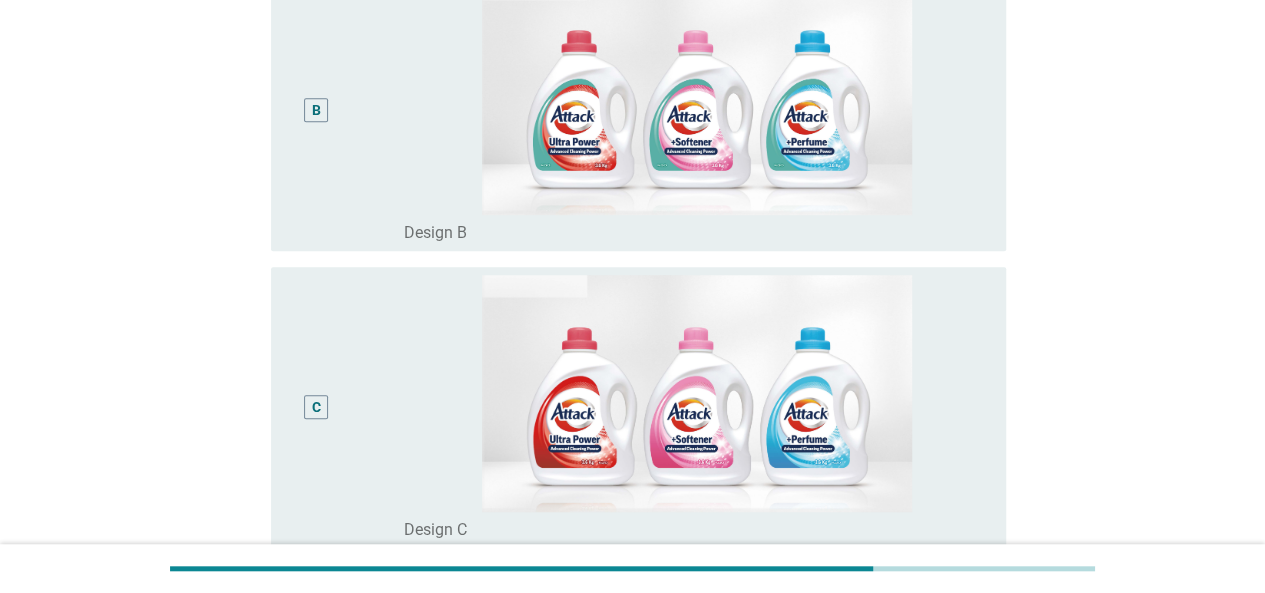 scroll, scrollTop: 600, scrollLeft: 0, axis: vertical 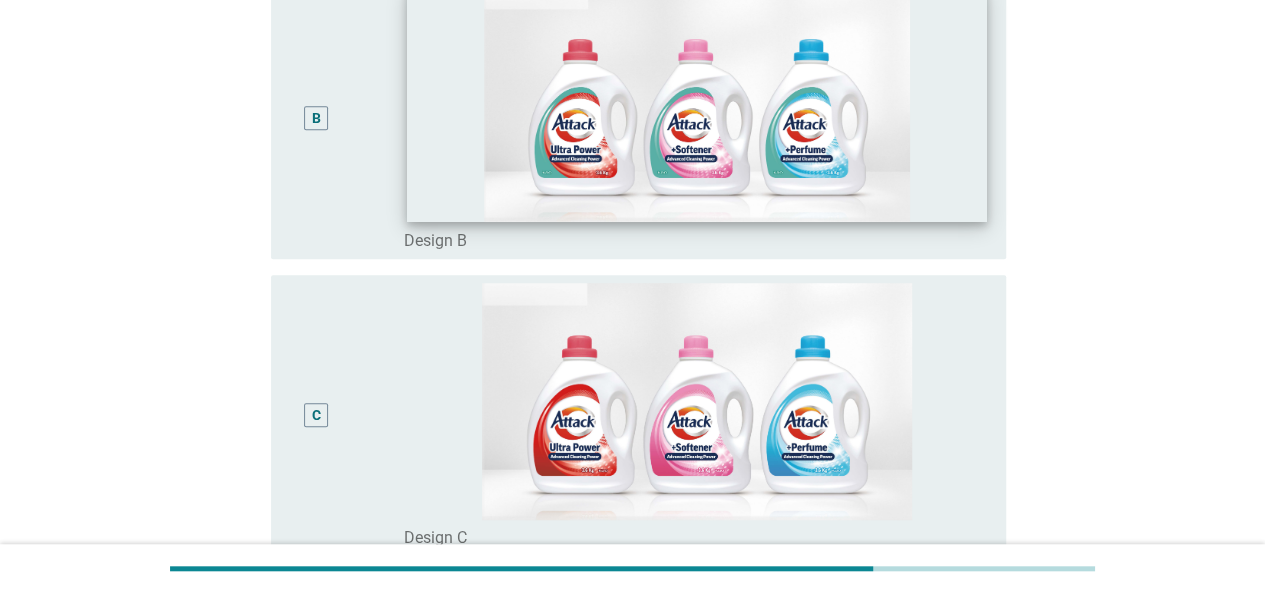 click at bounding box center [697, 104] 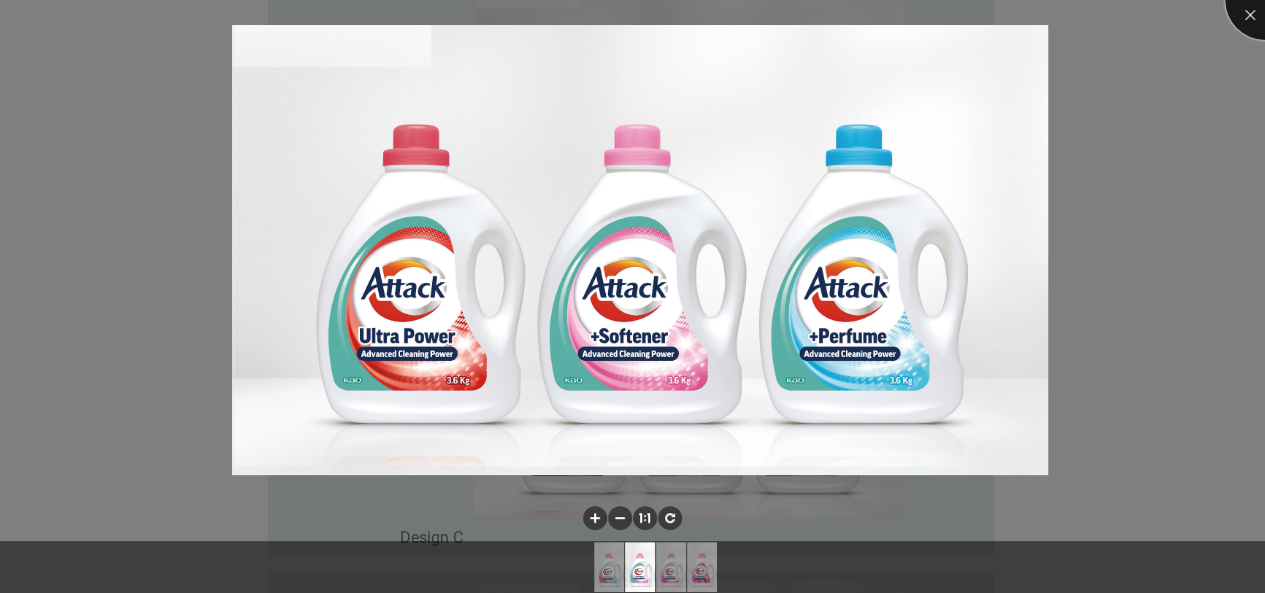 click at bounding box center [1265, 0] 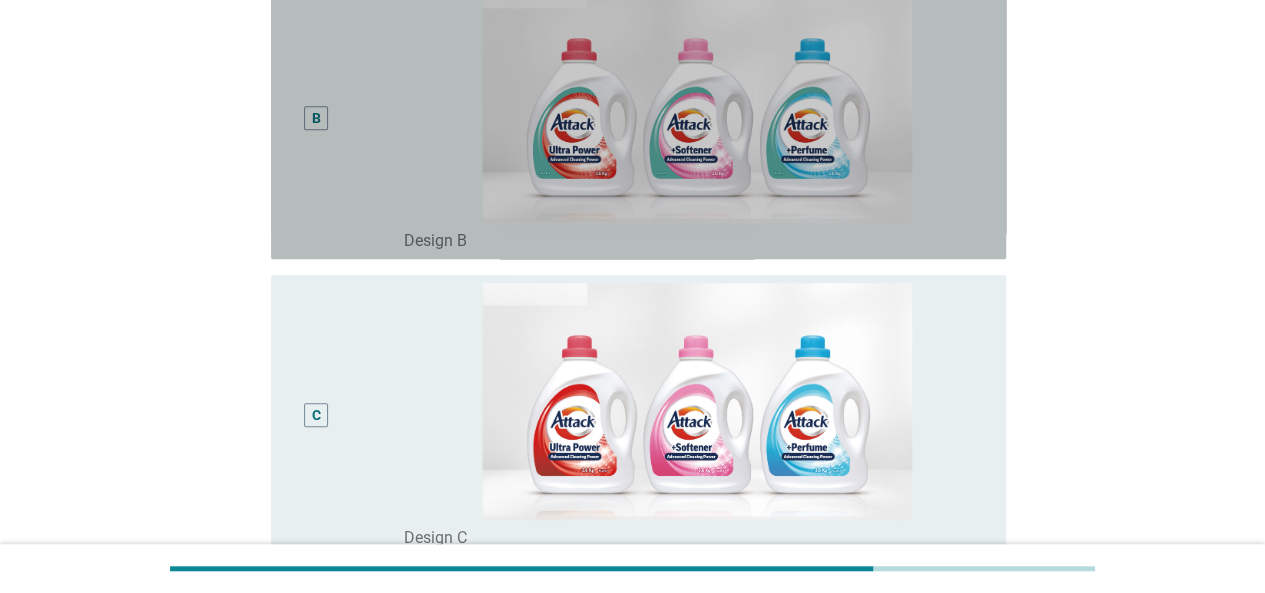 click on "B" at bounding box center [316, 118] 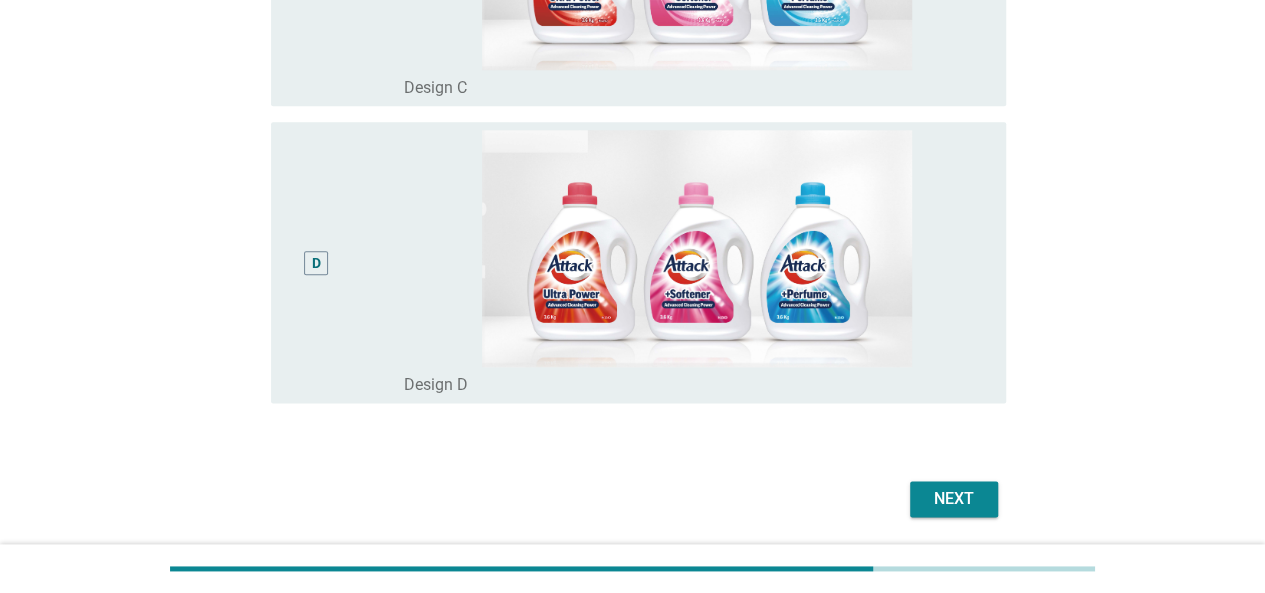 scroll, scrollTop: 1118, scrollLeft: 0, axis: vertical 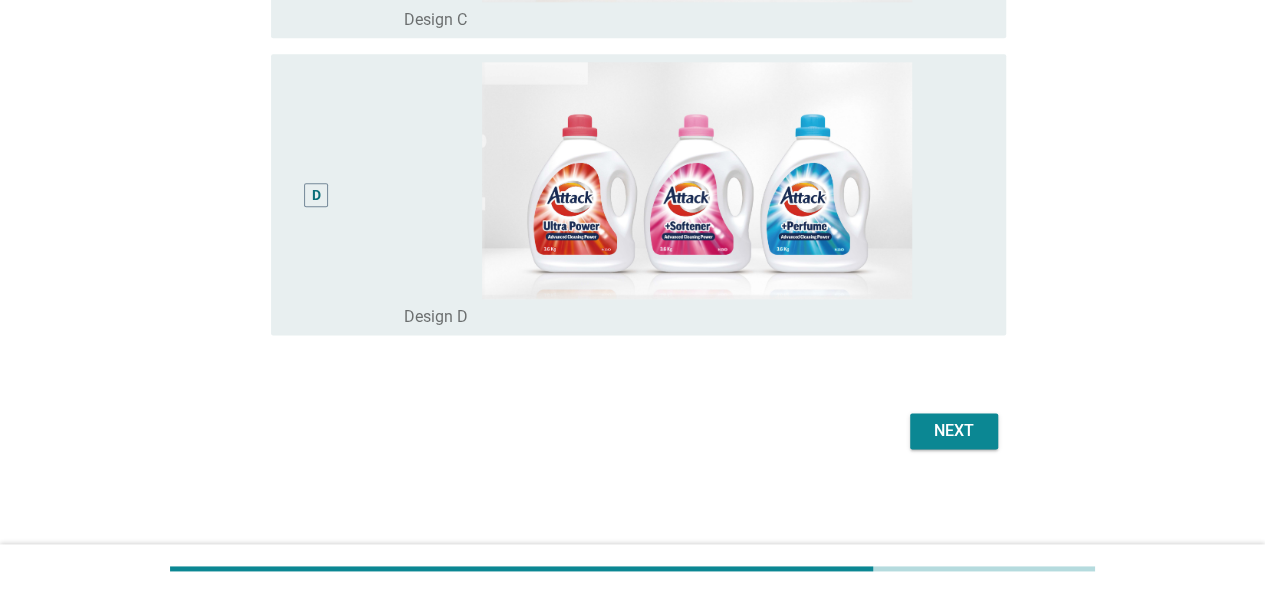 click on "Next" at bounding box center [954, 431] 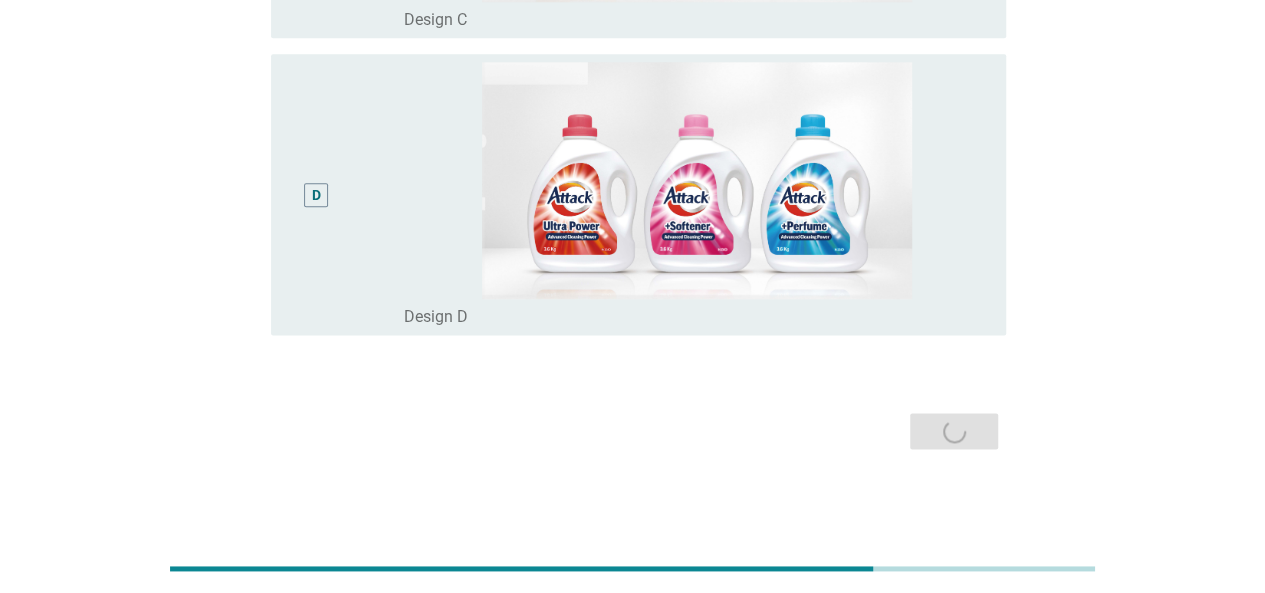 scroll, scrollTop: 0, scrollLeft: 0, axis: both 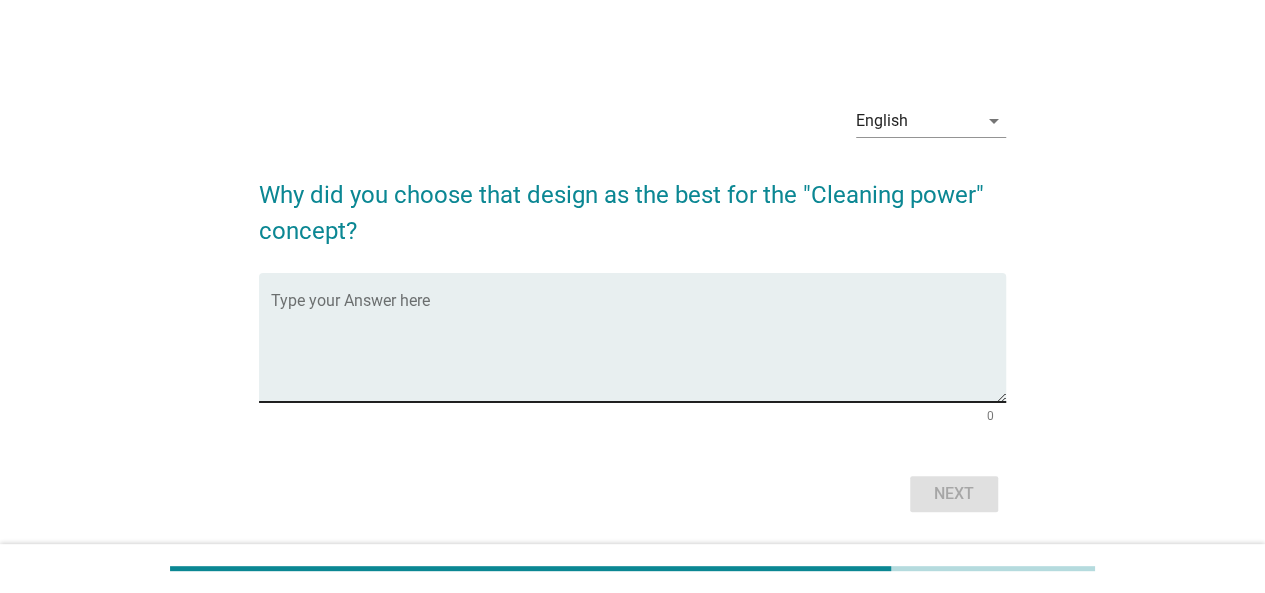 click at bounding box center (638, 349) 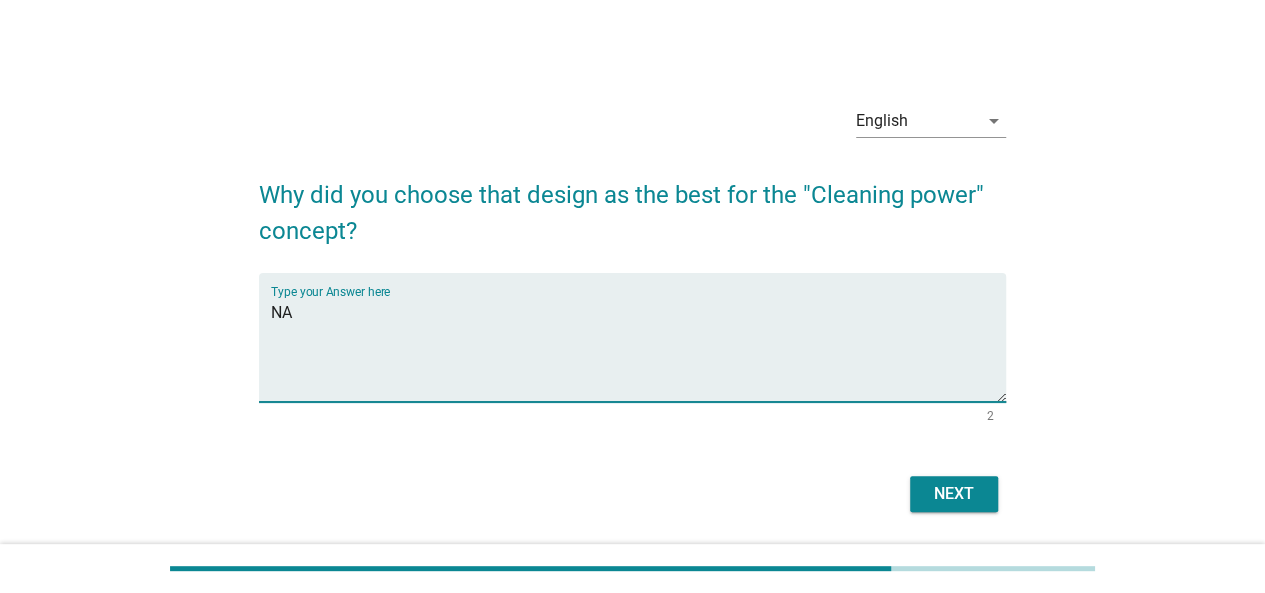 type on "NA" 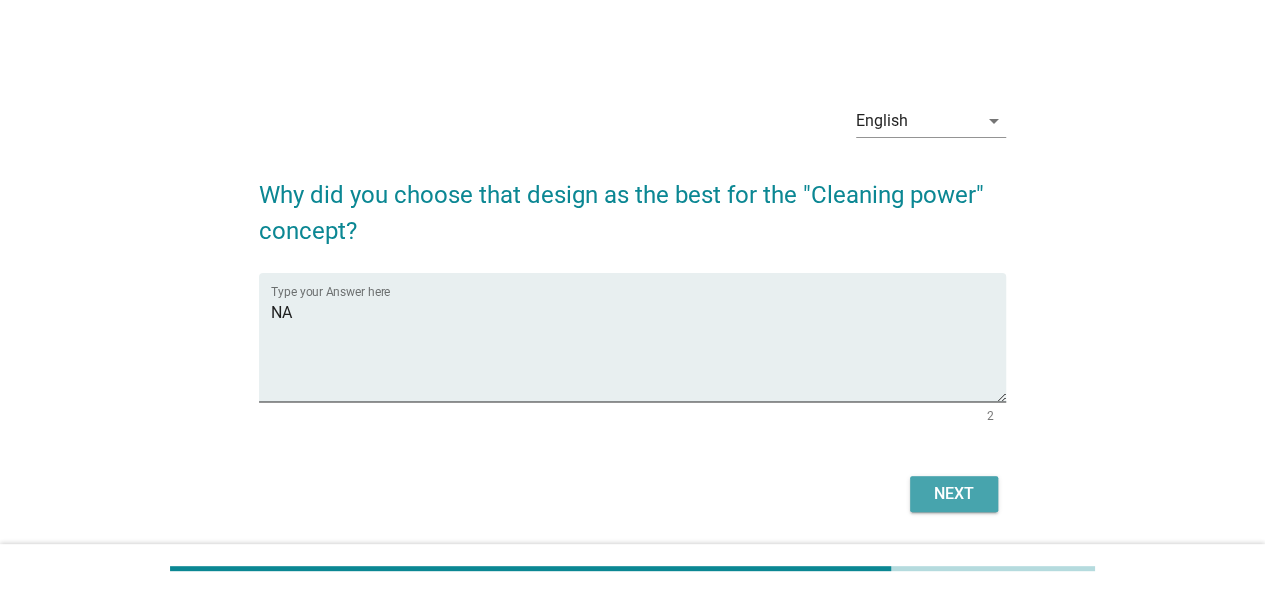 click on "Next" at bounding box center [954, 494] 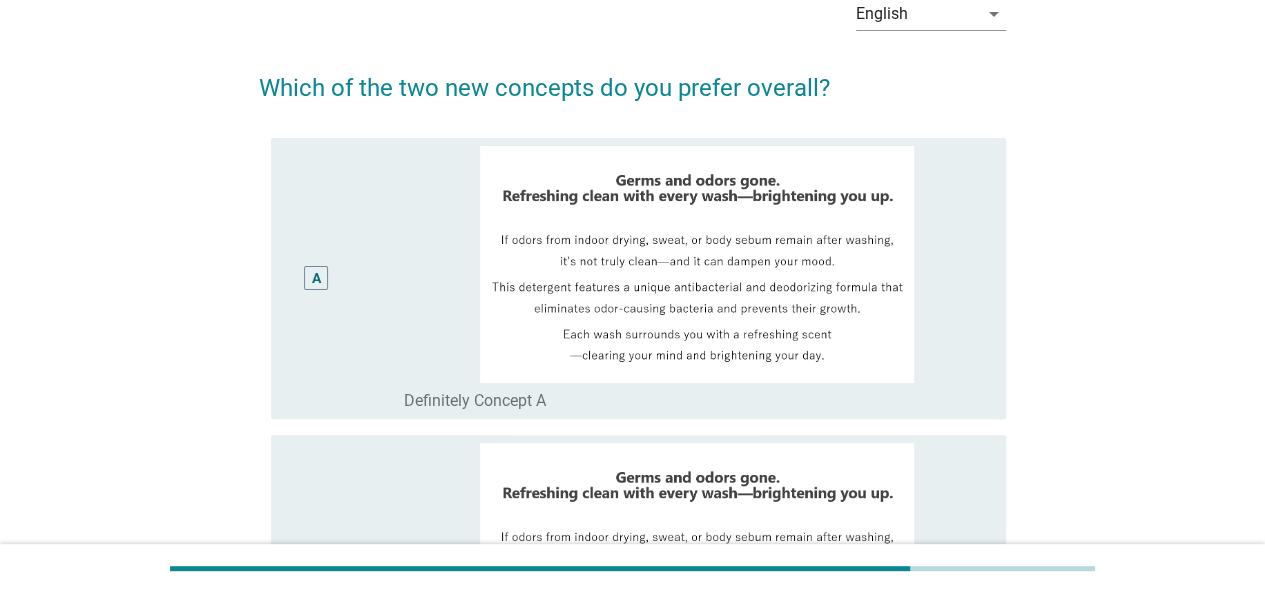 scroll, scrollTop: 0, scrollLeft: 0, axis: both 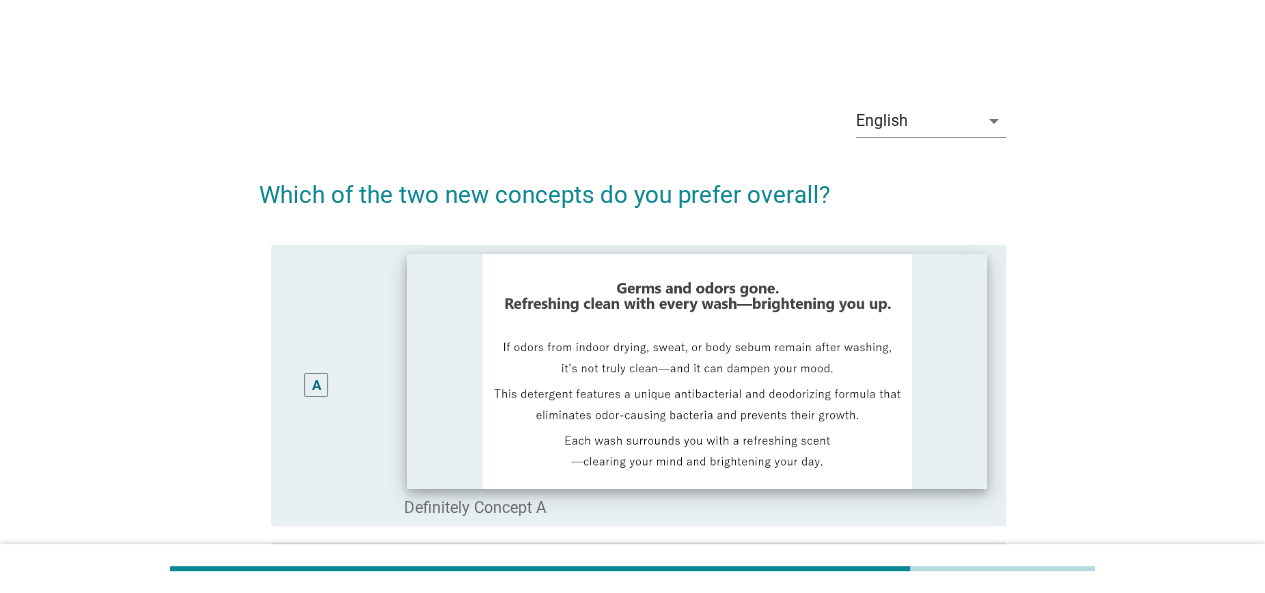 click at bounding box center (697, 371) 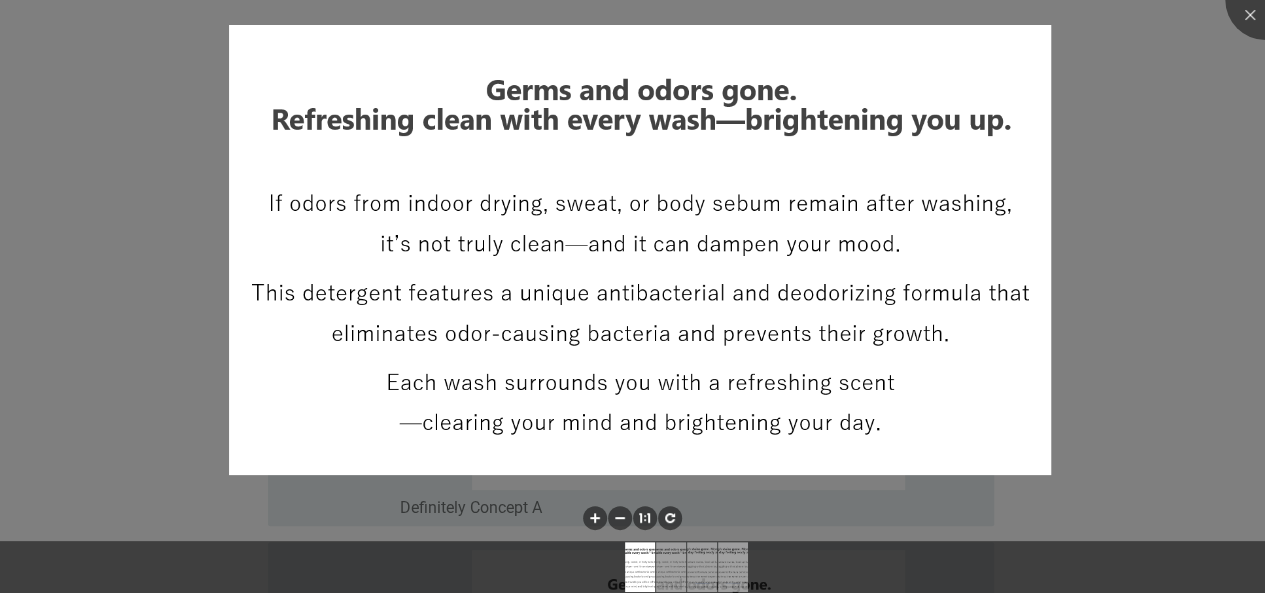 click at bounding box center (632, 296) 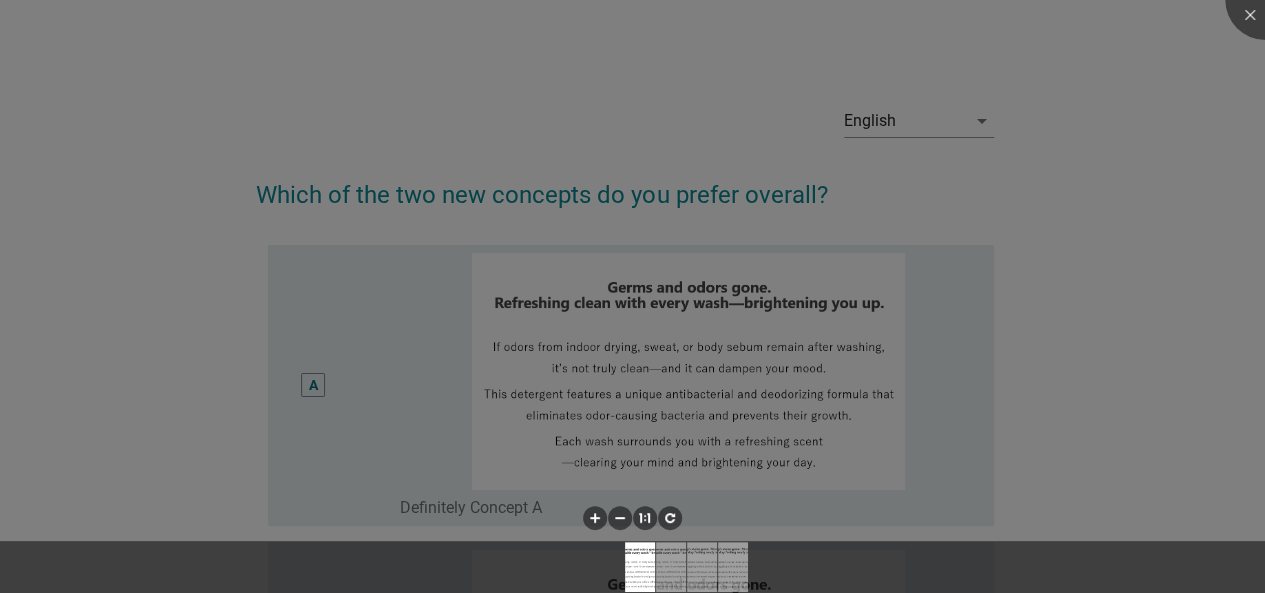 click at bounding box center (632, 296) 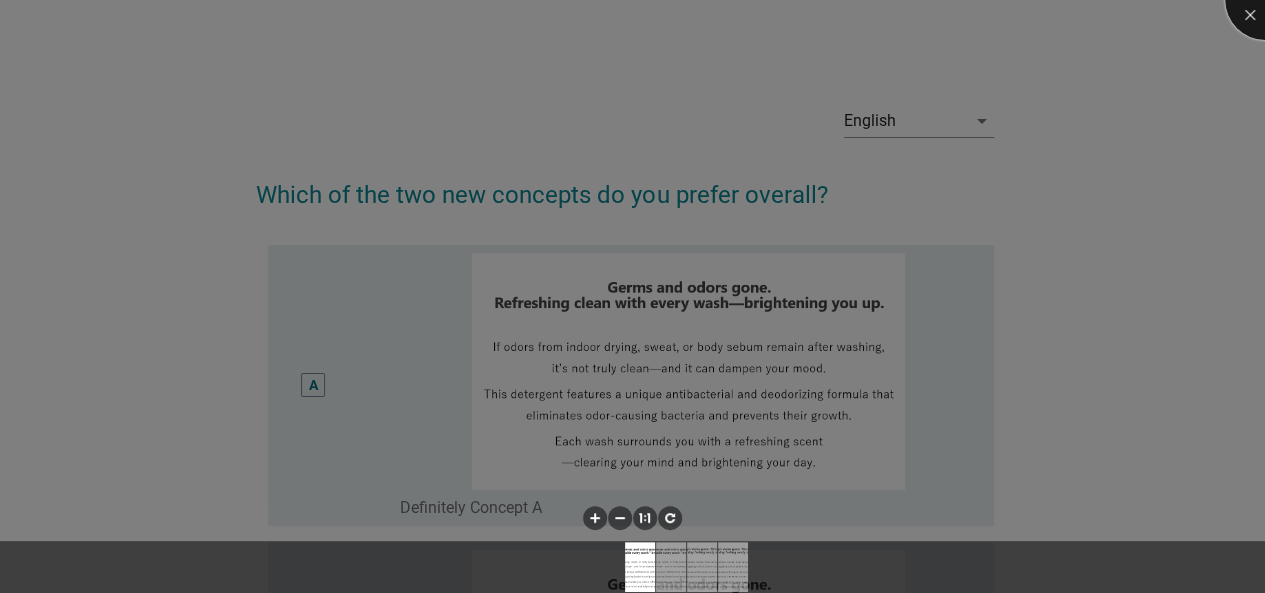 click at bounding box center [1265, 0] 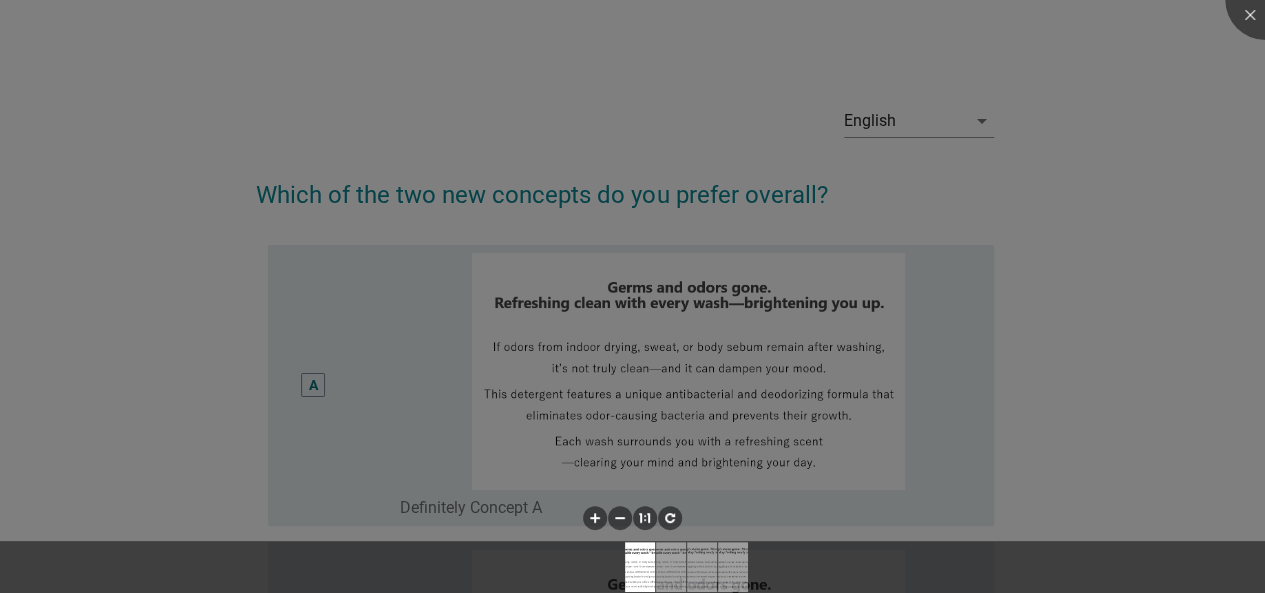 click at bounding box center (632, 296) 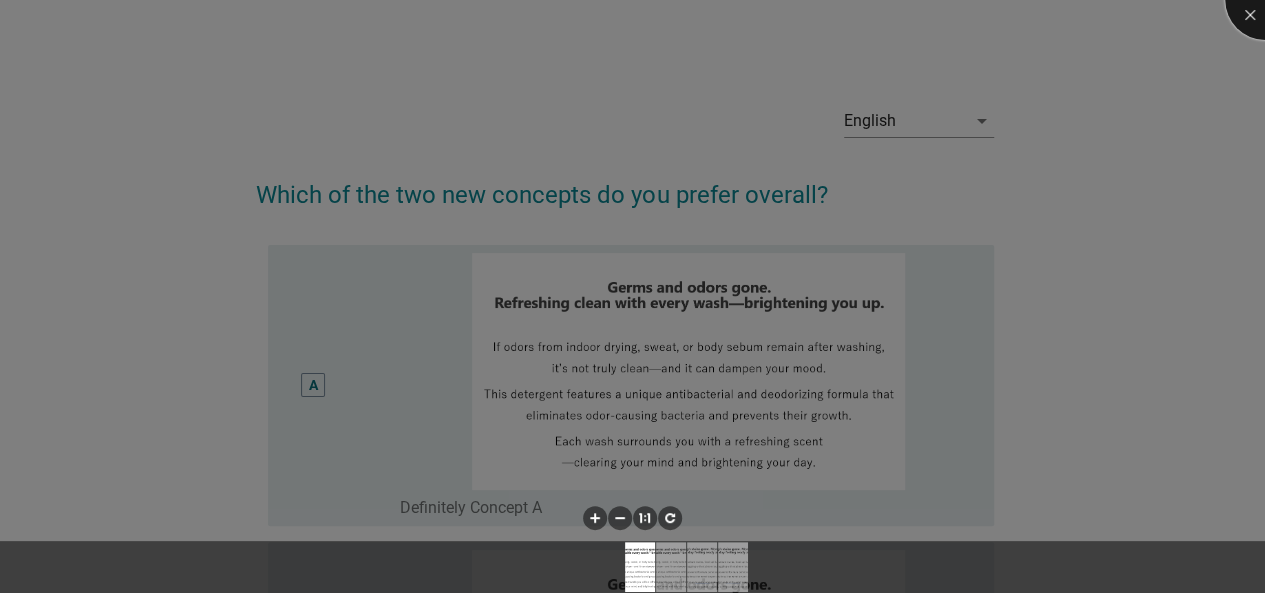 click at bounding box center (1265, 0) 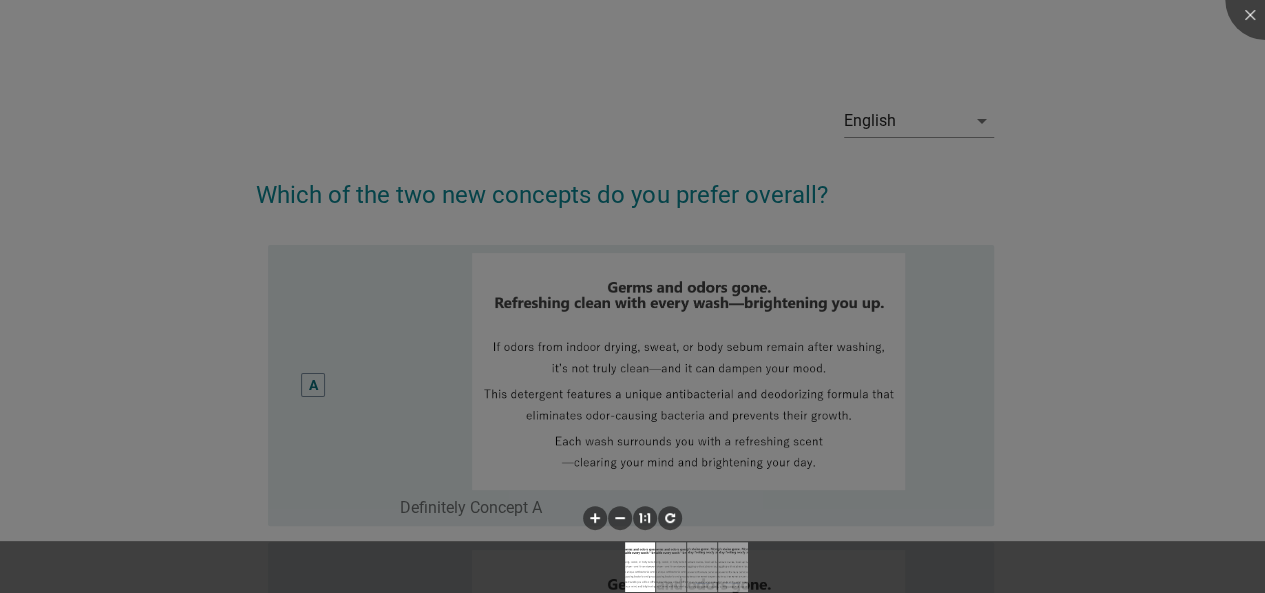 click at bounding box center [632, 296] 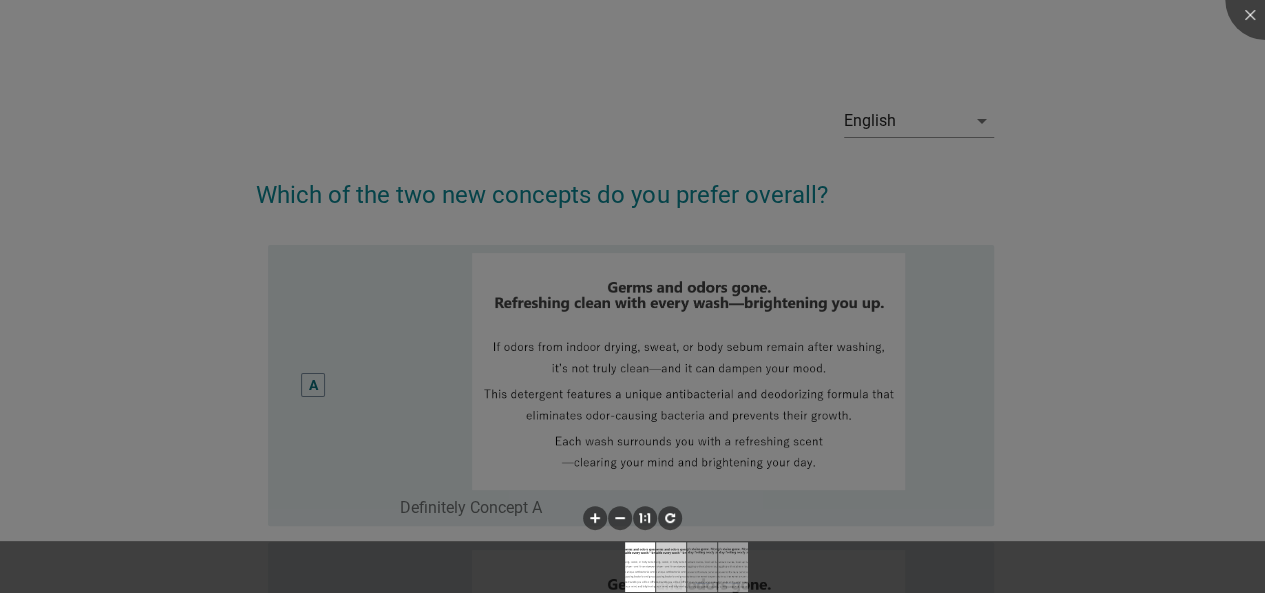 click at bounding box center (670, 567) 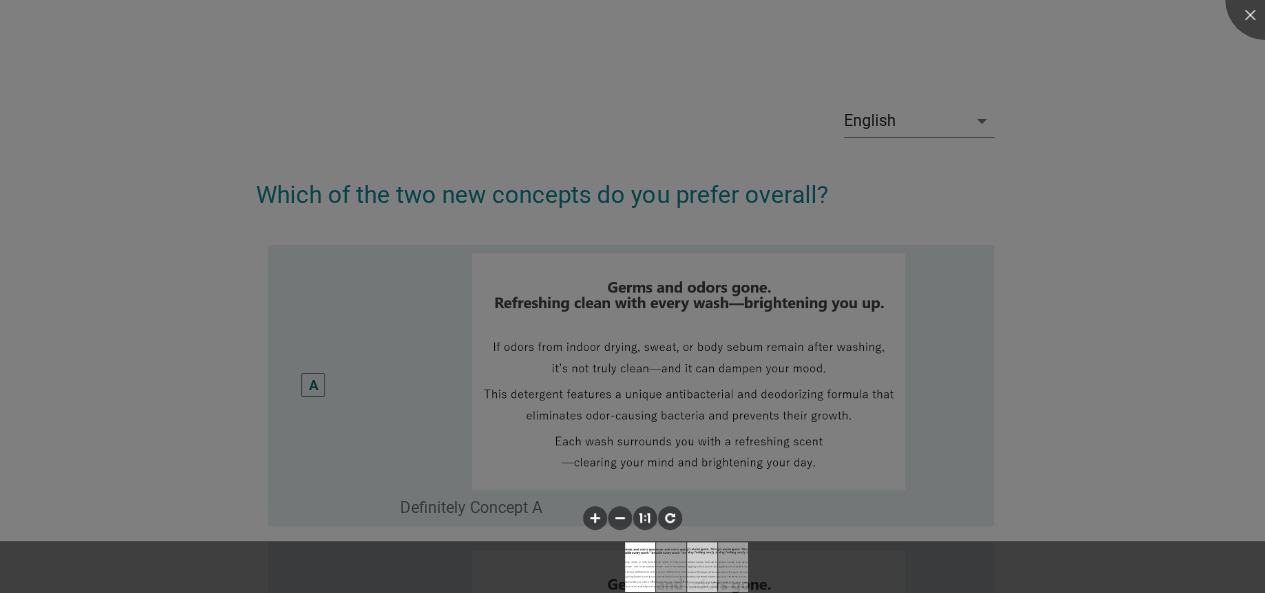 click at bounding box center (701, 567) 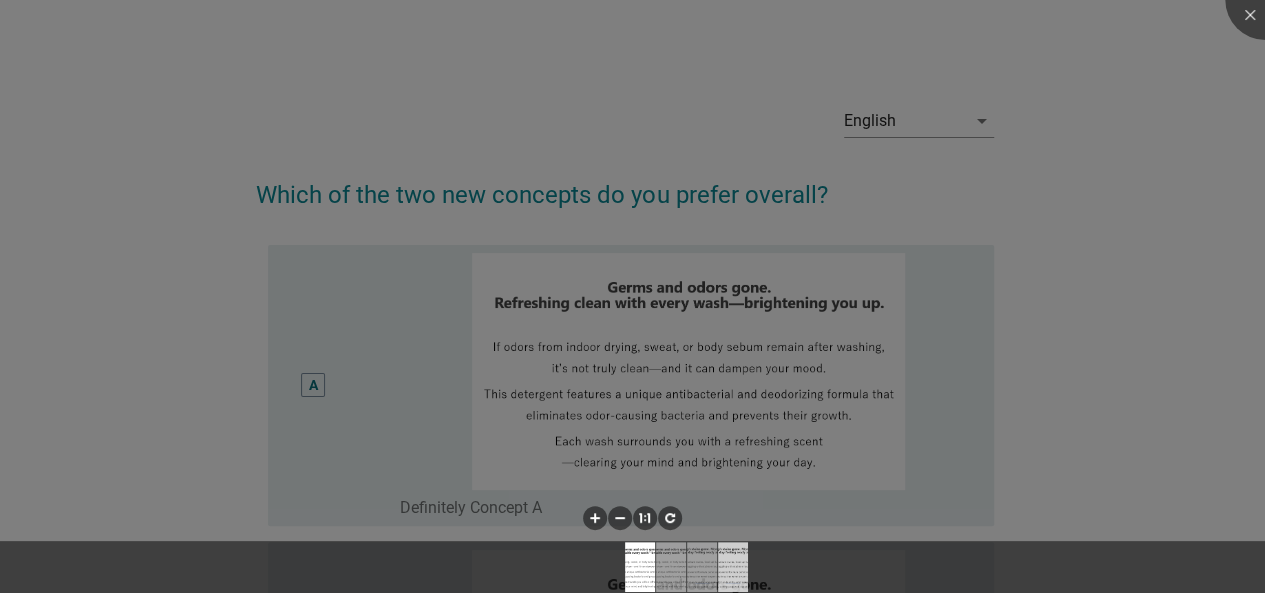 click at bounding box center (732, 567) 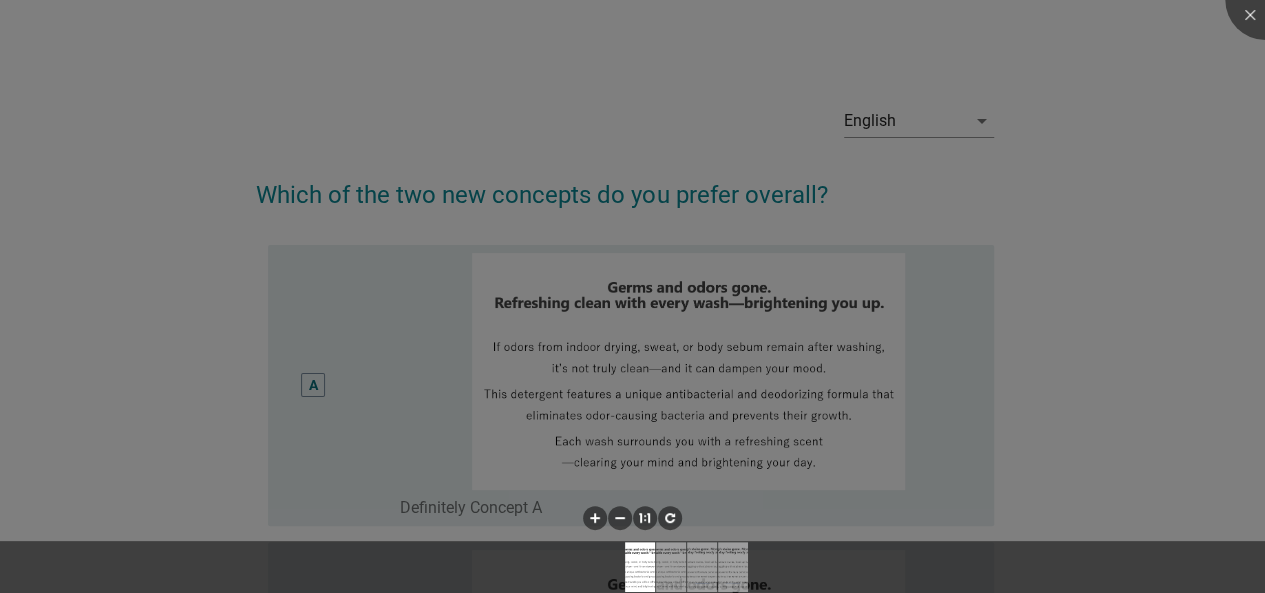 click at bounding box center [632, 296] 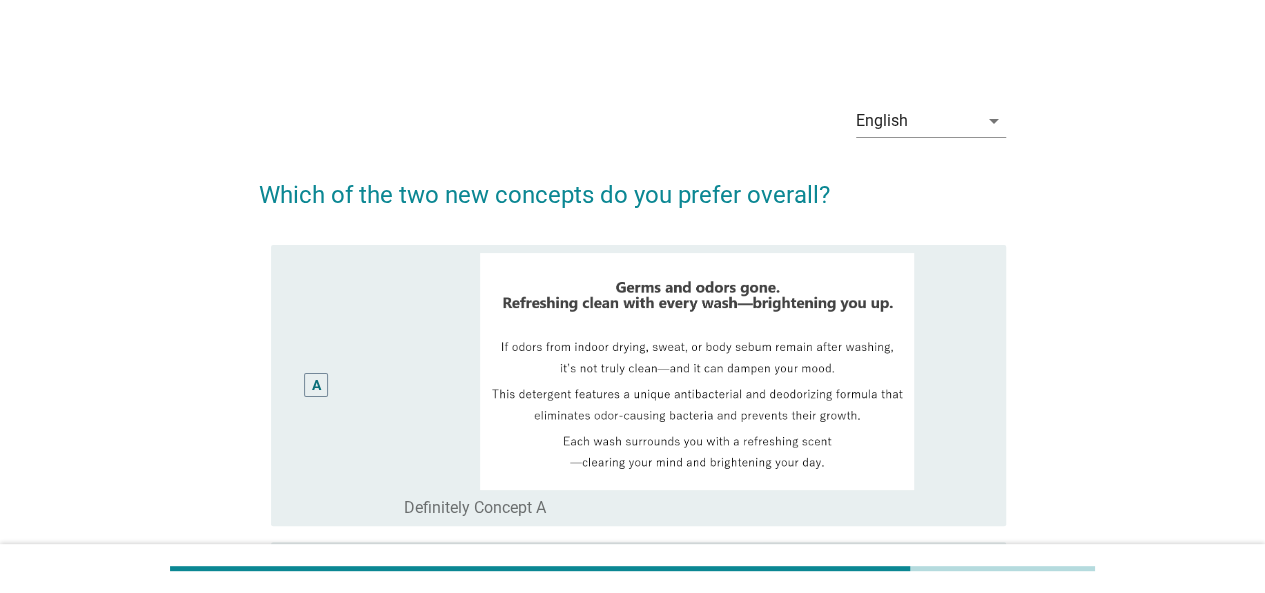 click on "A" at bounding box center (345, 385) 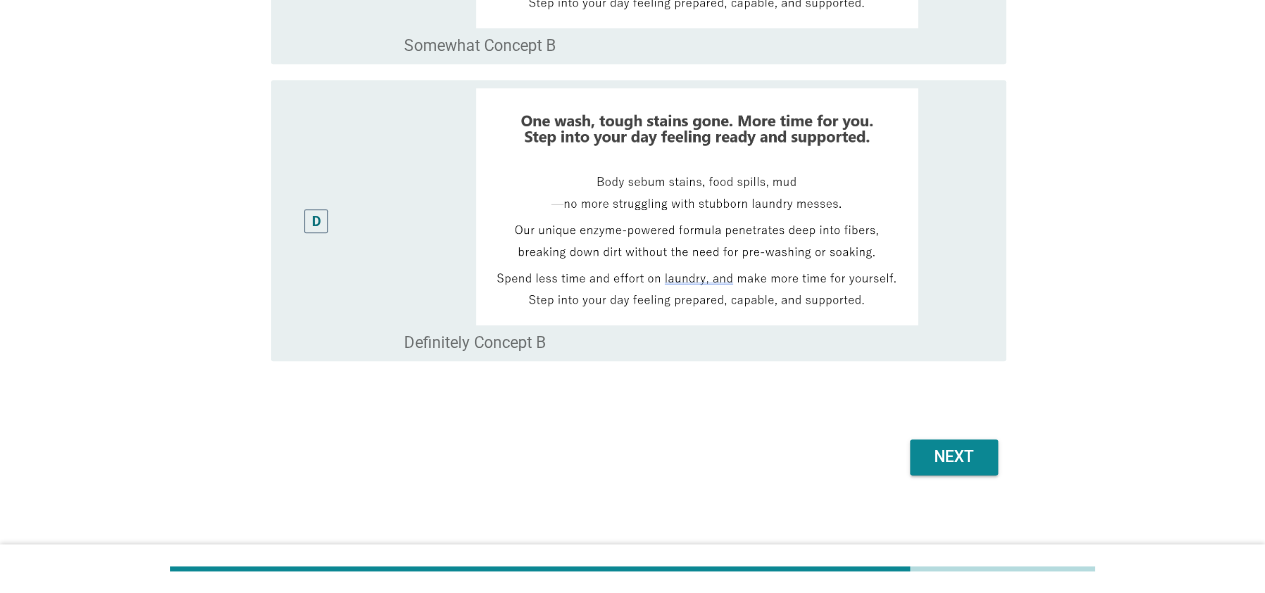 scroll, scrollTop: 1082, scrollLeft: 0, axis: vertical 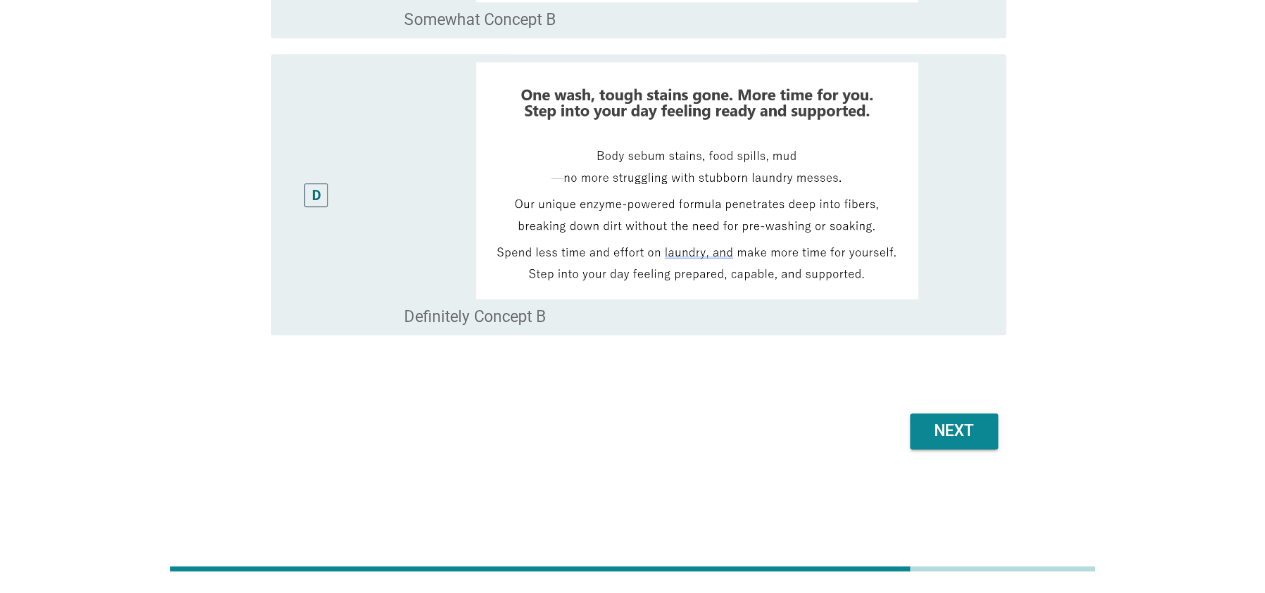 click on "Next" at bounding box center (954, 431) 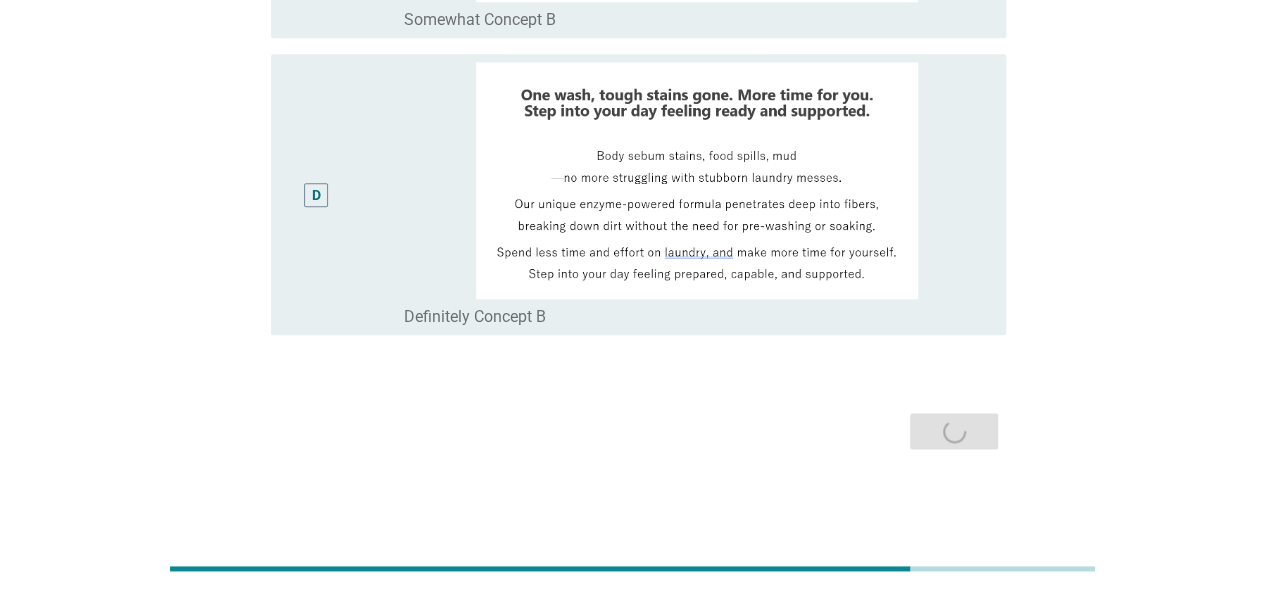 scroll, scrollTop: 0, scrollLeft: 0, axis: both 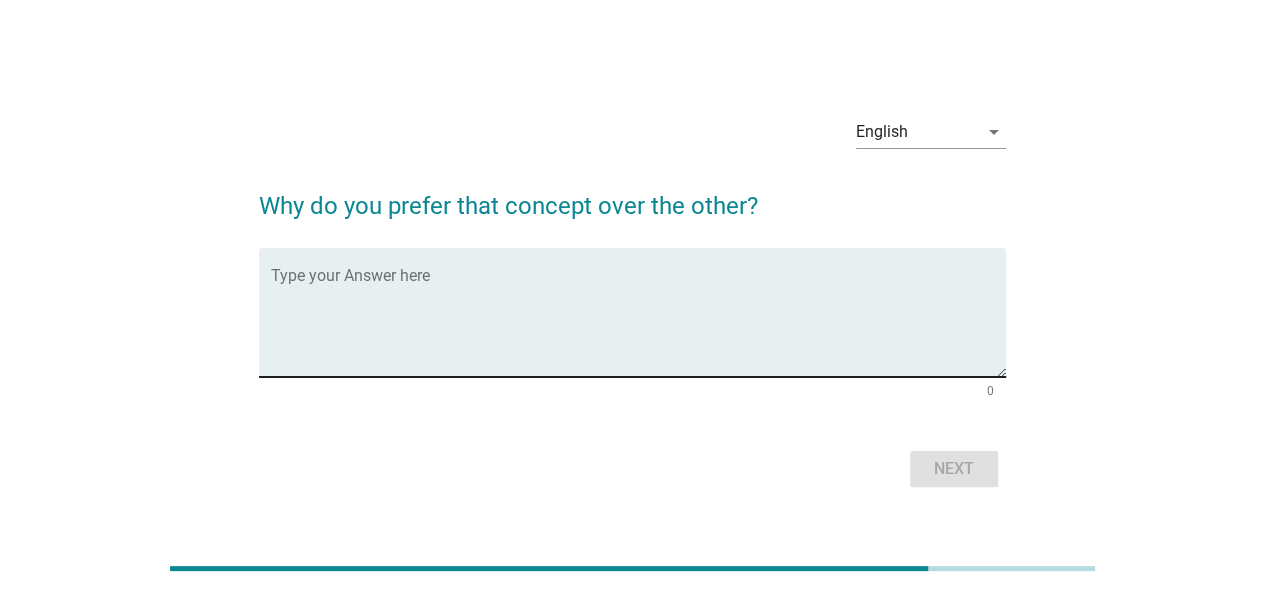 click at bounding box center [638, 324] 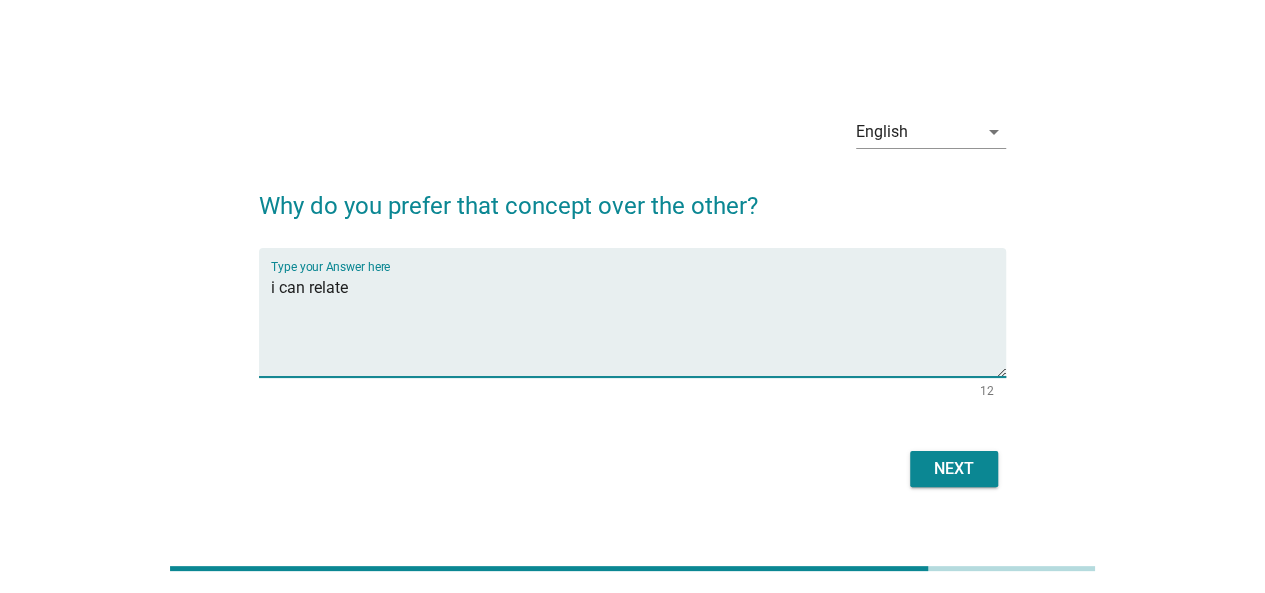 type on "i can relate" 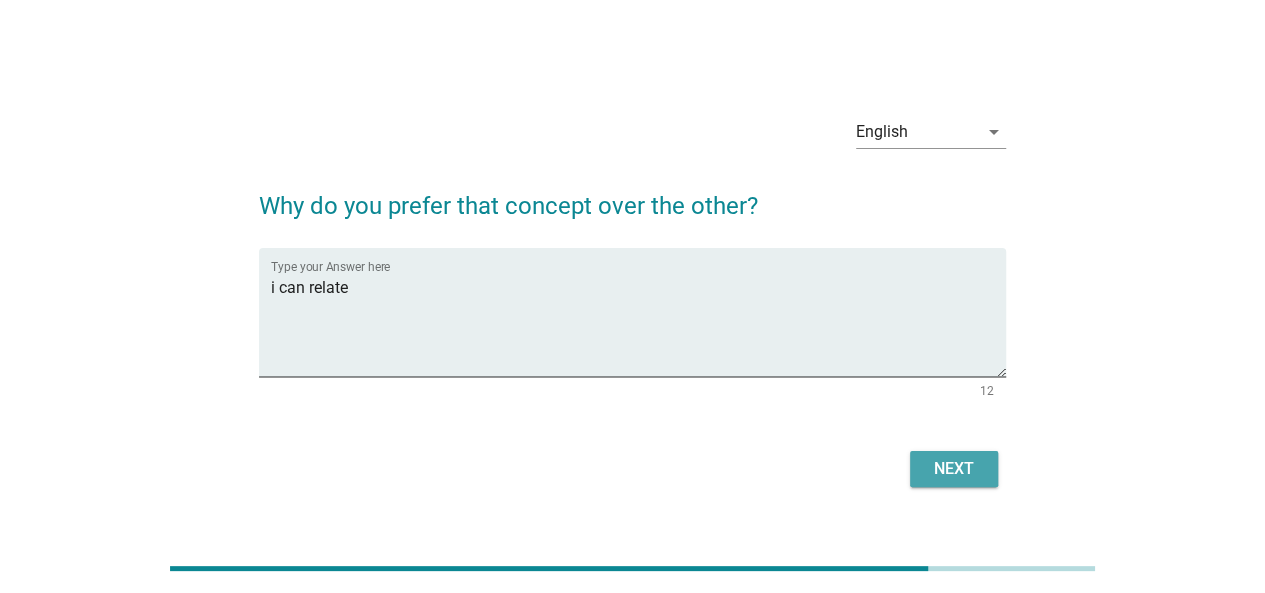 click on "Next" at bounding box center [954, 469] 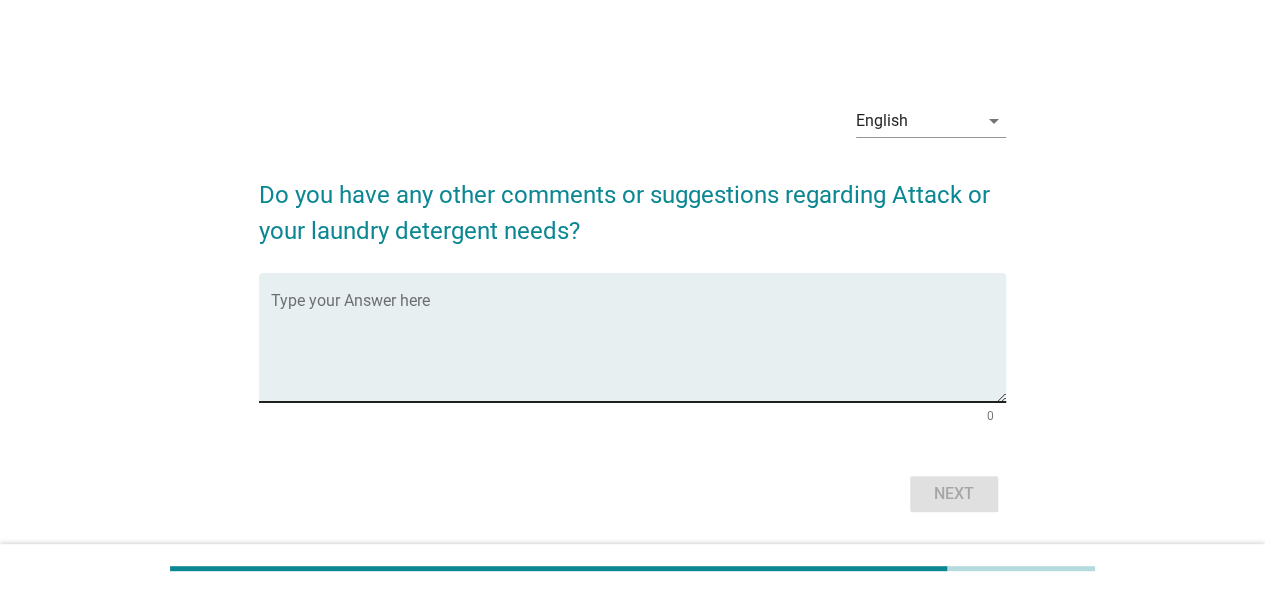 click on "Type your Answer here" at bounding box center [638, 337] 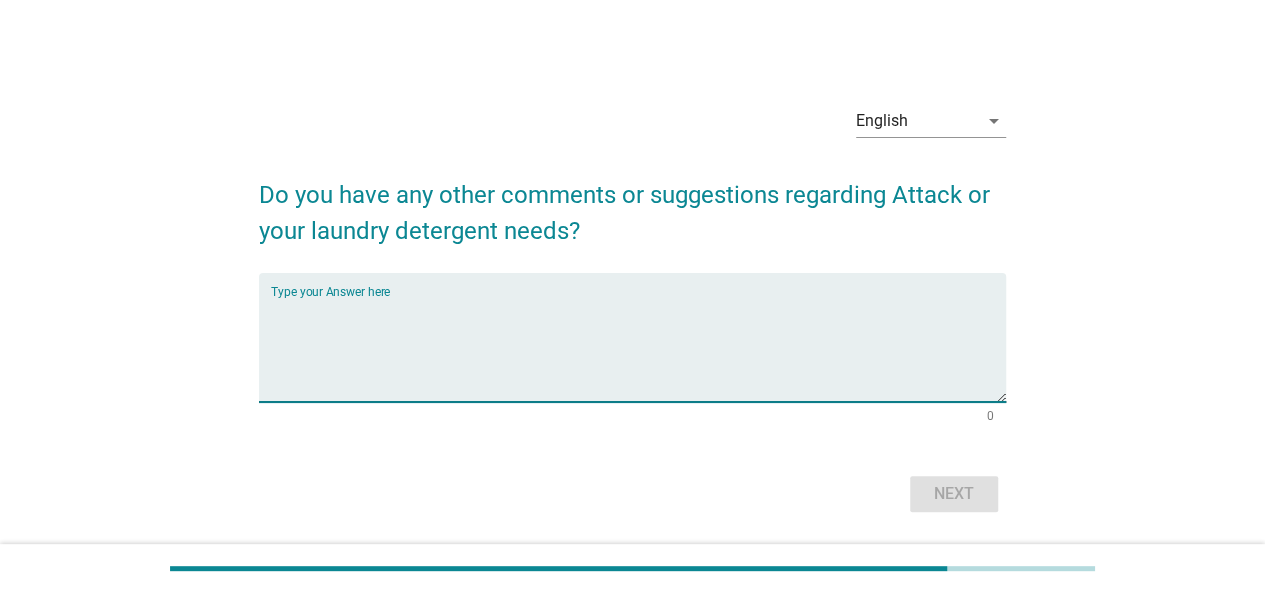 click on "Type your Answer here" at bounding box center (638, 337) 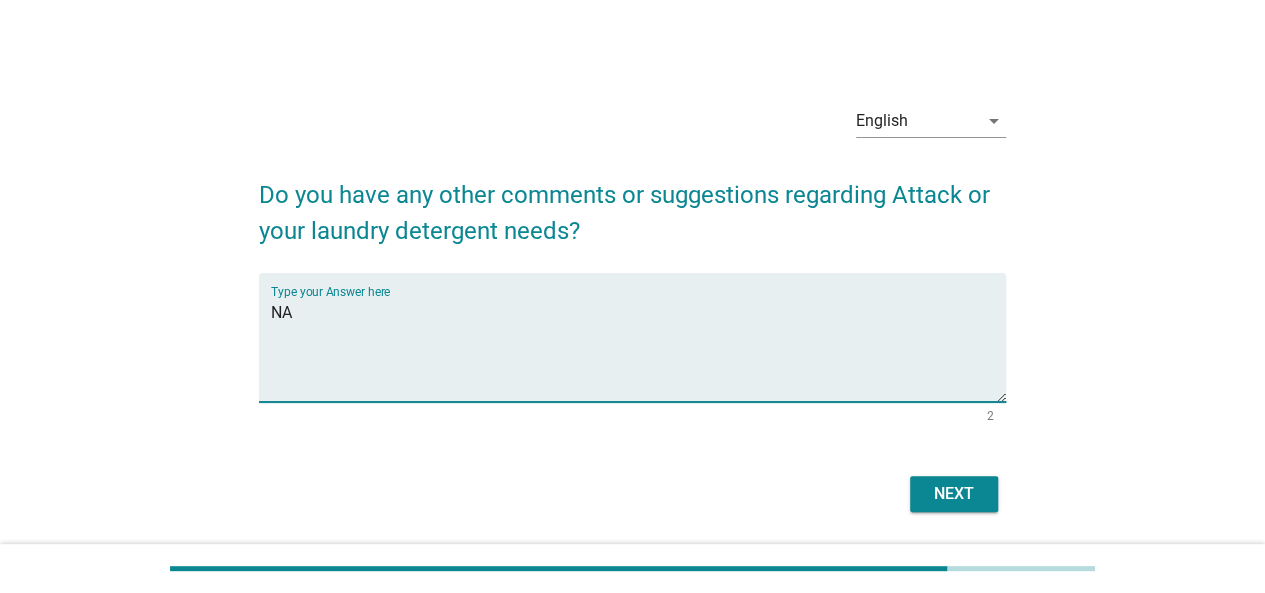 type on "NA" 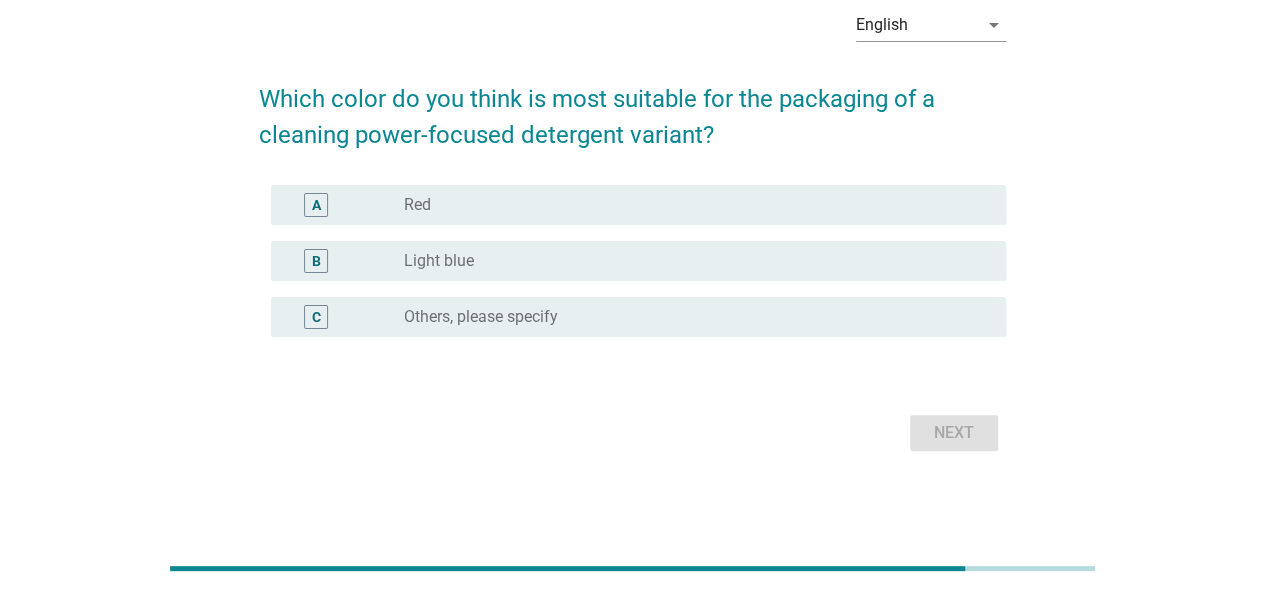 scroll, scrollTop: 0, scrollLeft: 0, axis: both 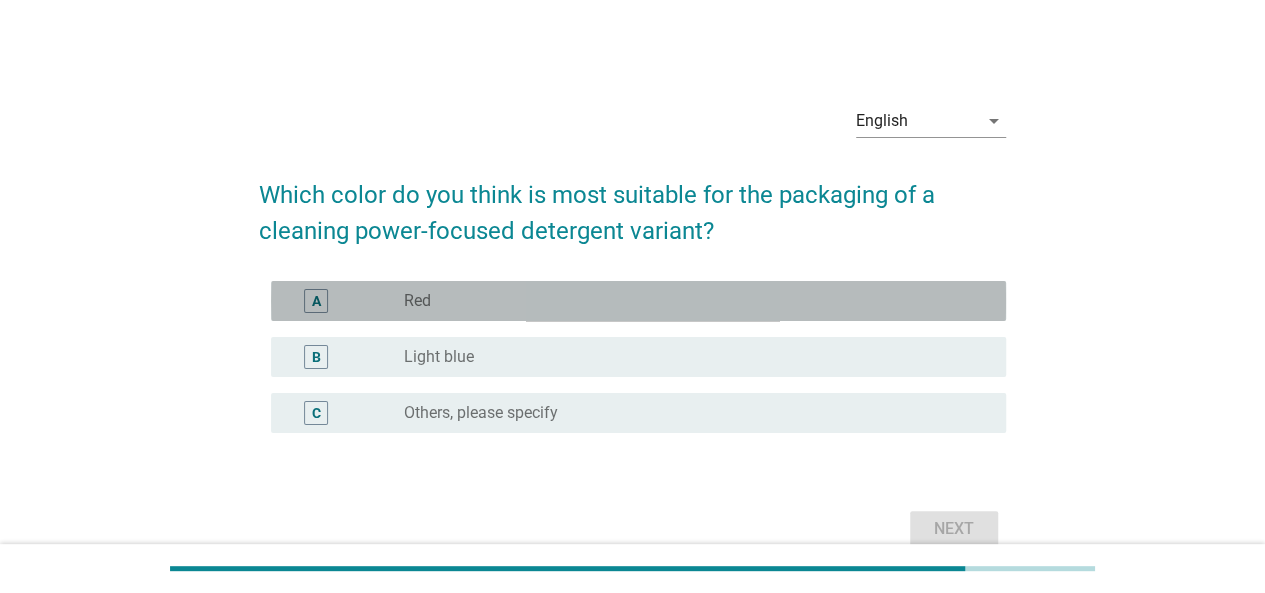 click on "radio_button_unchecked Red" at bounding box center [697, 301] 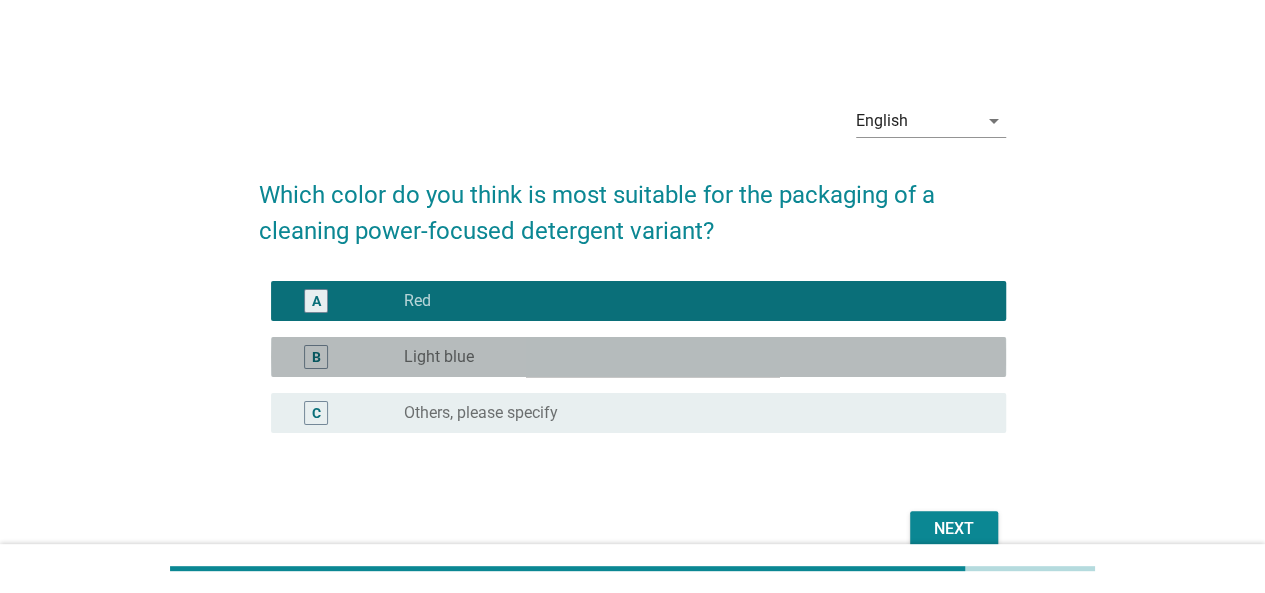 click on "radio_button_unchecked Light blue" at bounding box center (689, 357) 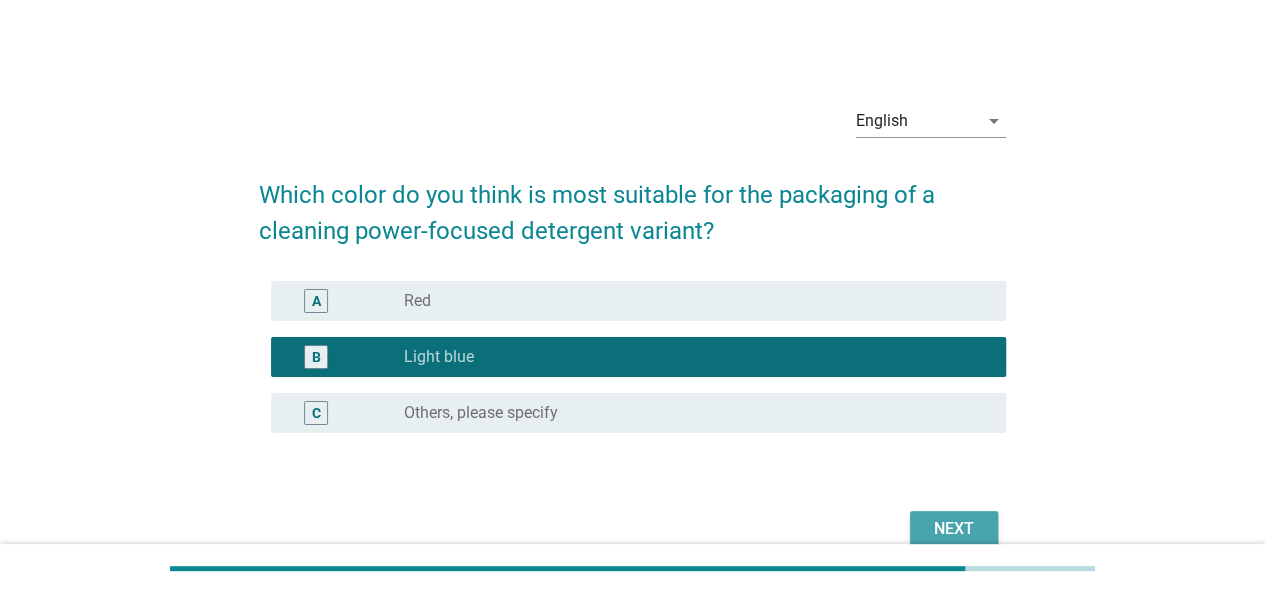 click on "Next" at bounding box center (954, 529) 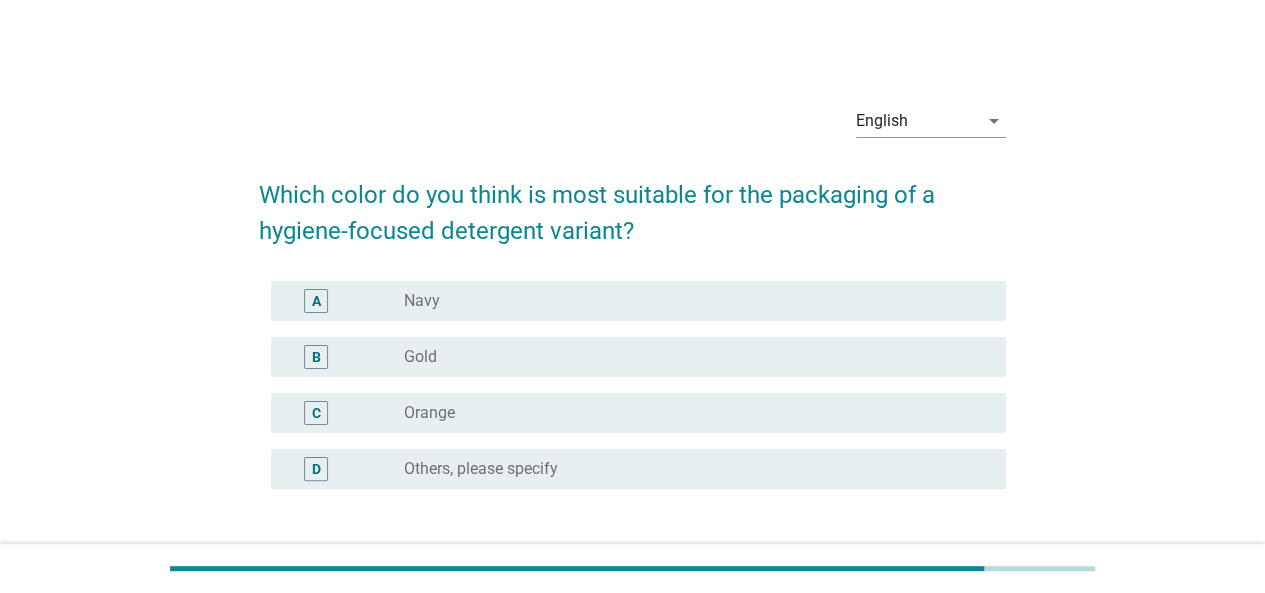 click on "radio_button_unchecked Navy" at bounding box center (697, 301) 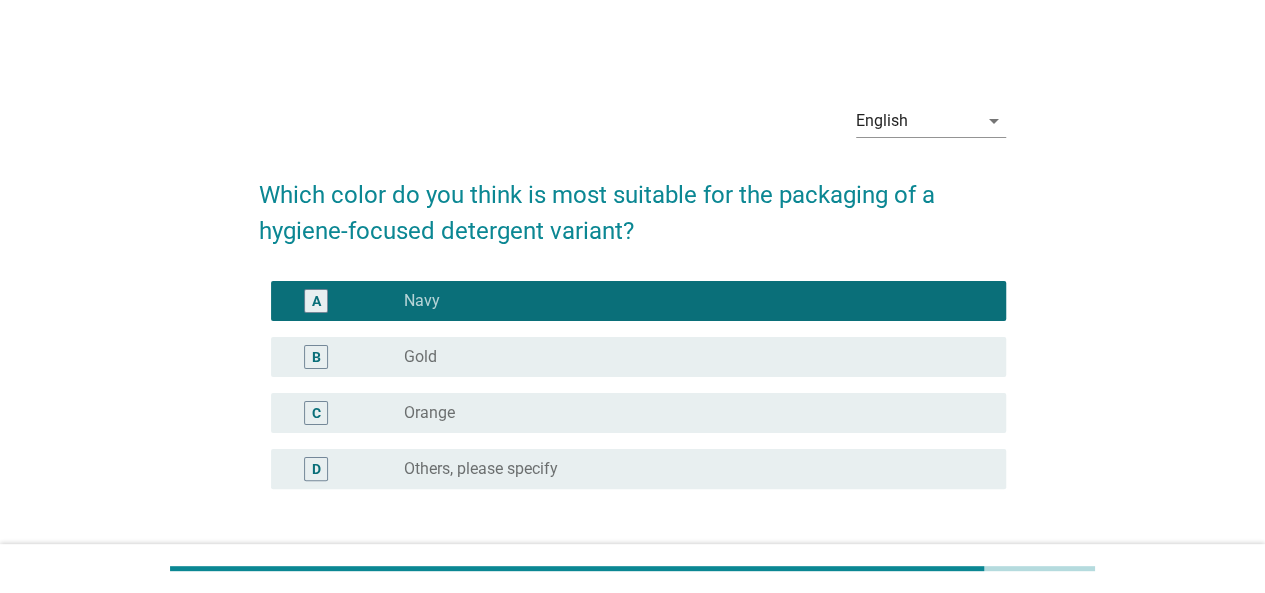 scroll, scrollTop: 100, scrollLeft: 0, axis: vertical 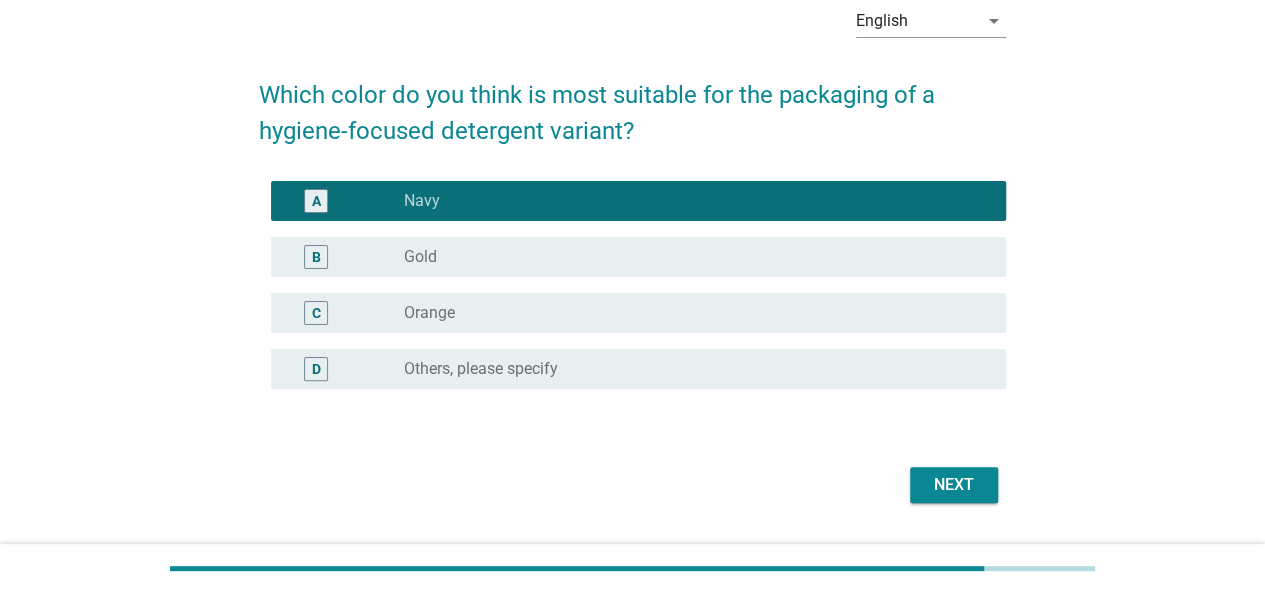 click on "Next" at bounding box center [954, 485] 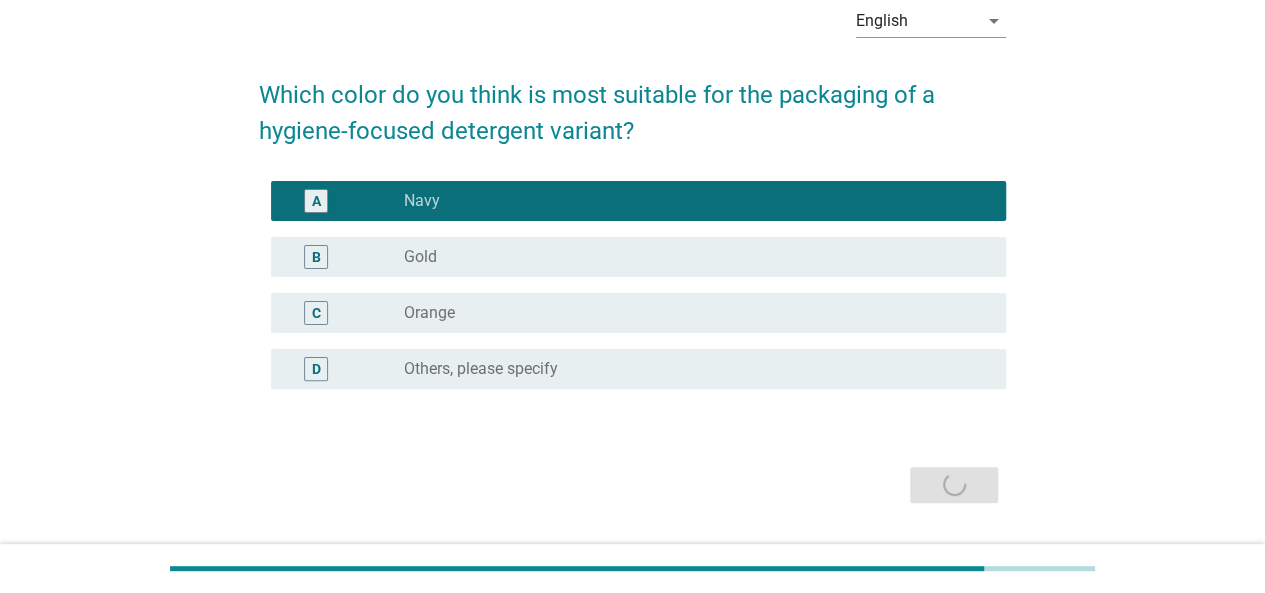 scroll, scrollTop: 0, scrollLeft: 0, axis: both 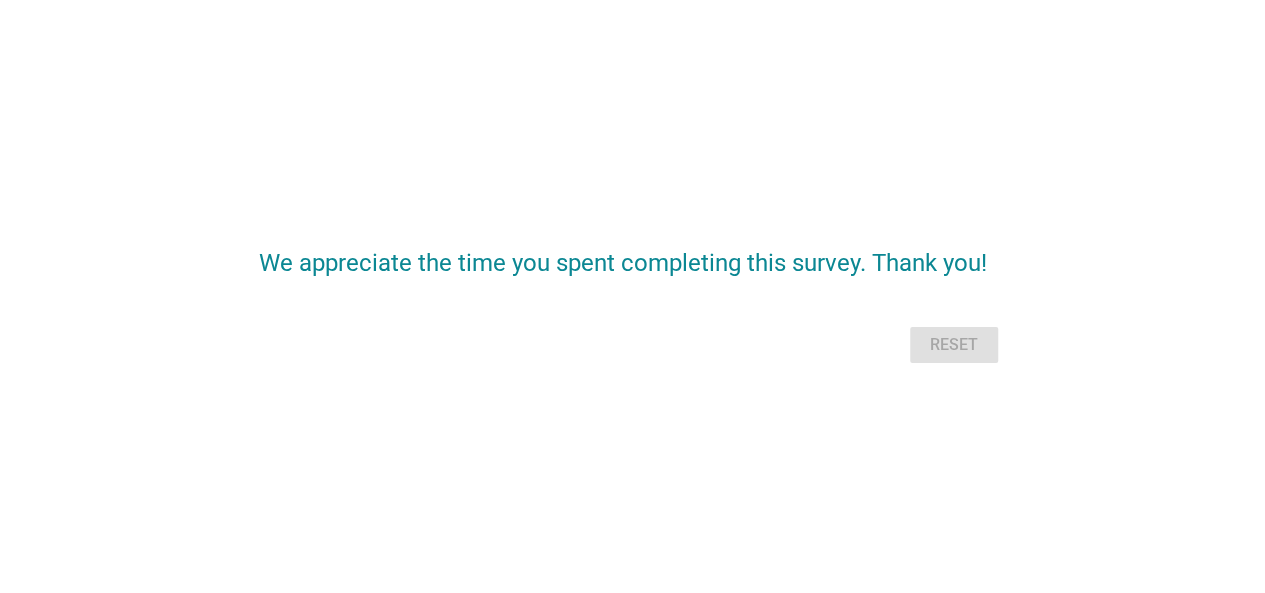 click on "Reset" at bounding box center (632, 345) 